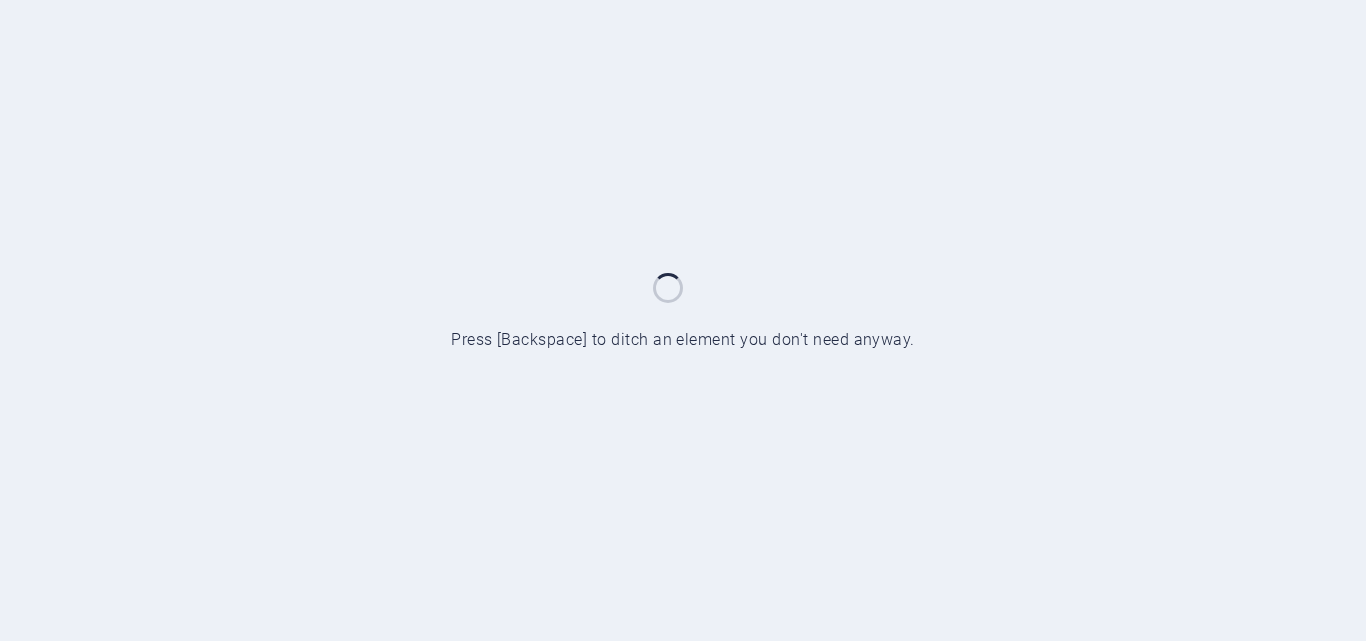 scroll, scrollTop: 0, scrollLeft: 0, axis: both 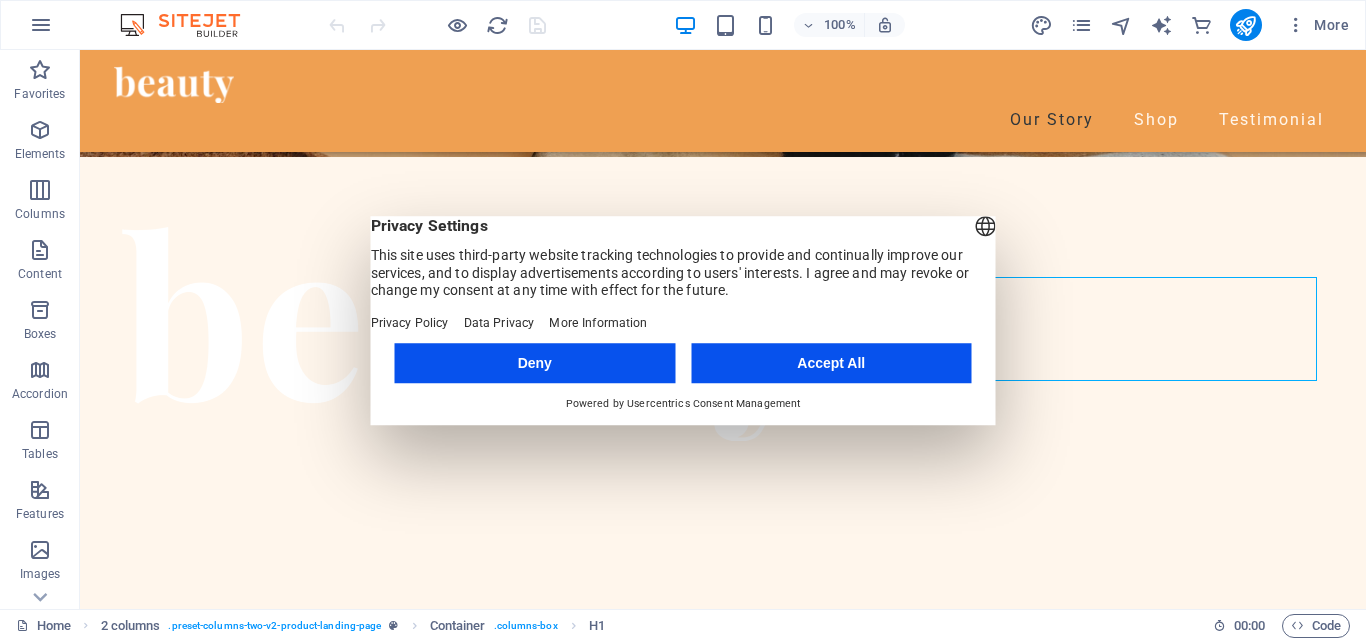 click on "Accept All" at bounding box center (831, 363) 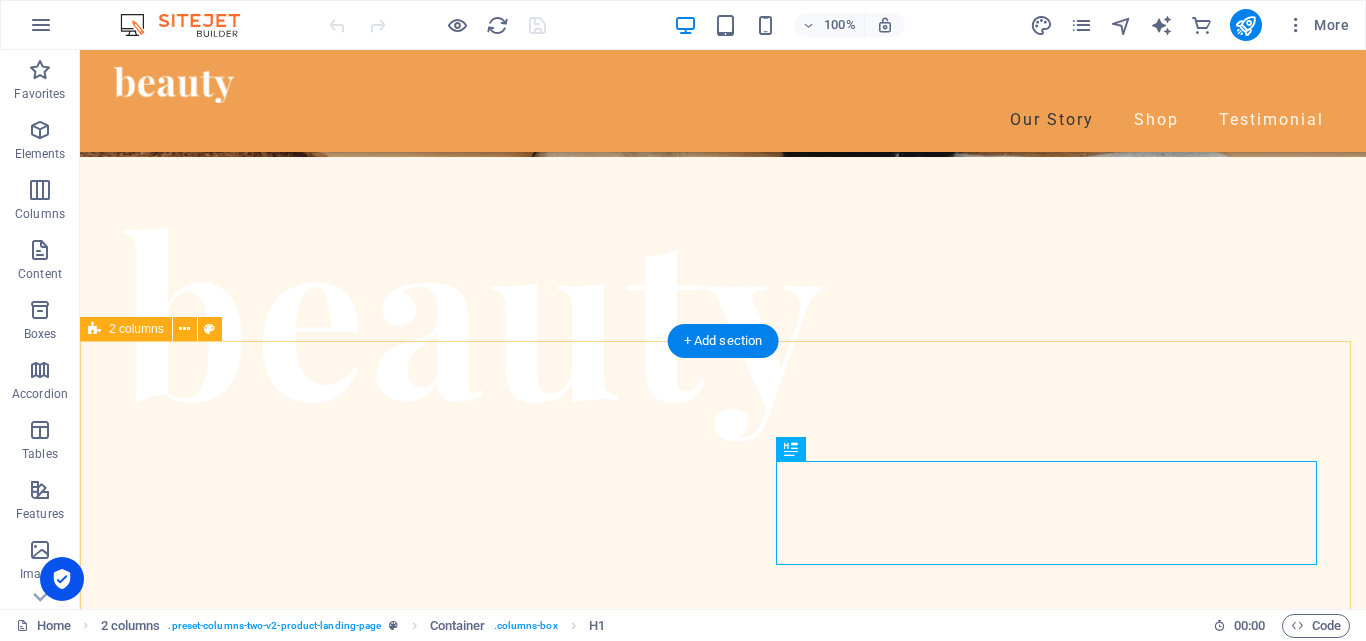 scroll, scrollTop: 0, scrollLeft: 0, axis: both 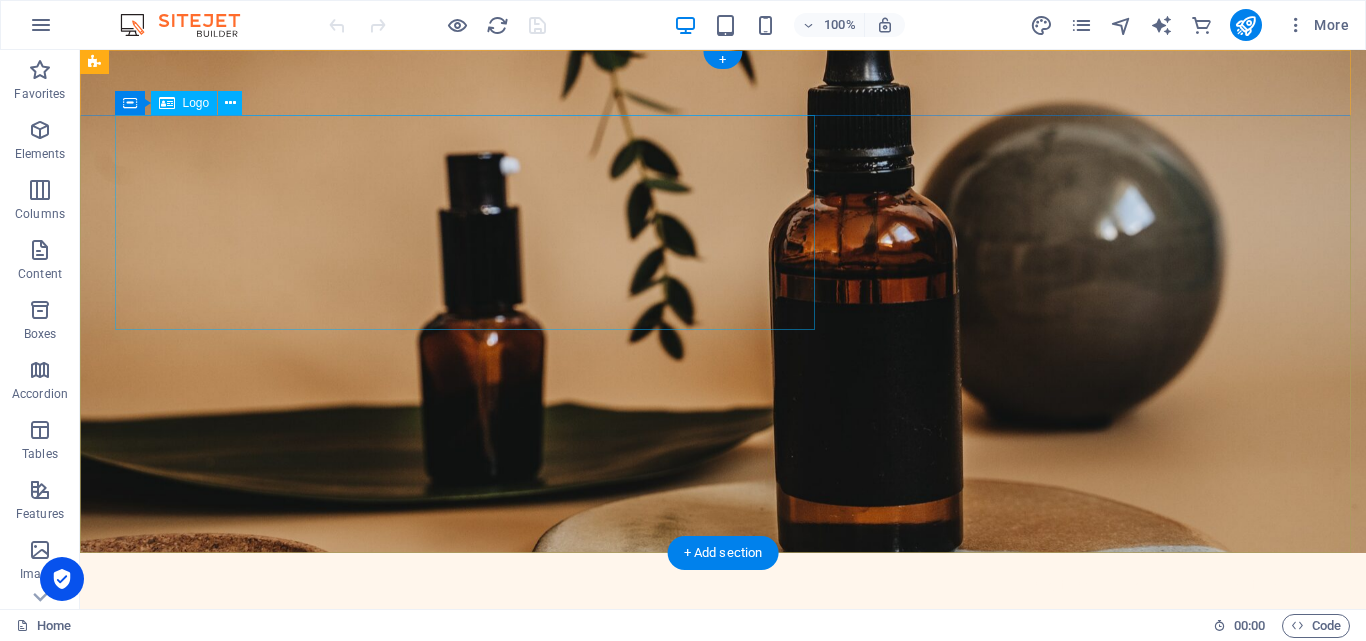 click at bounding box center [723, 725] 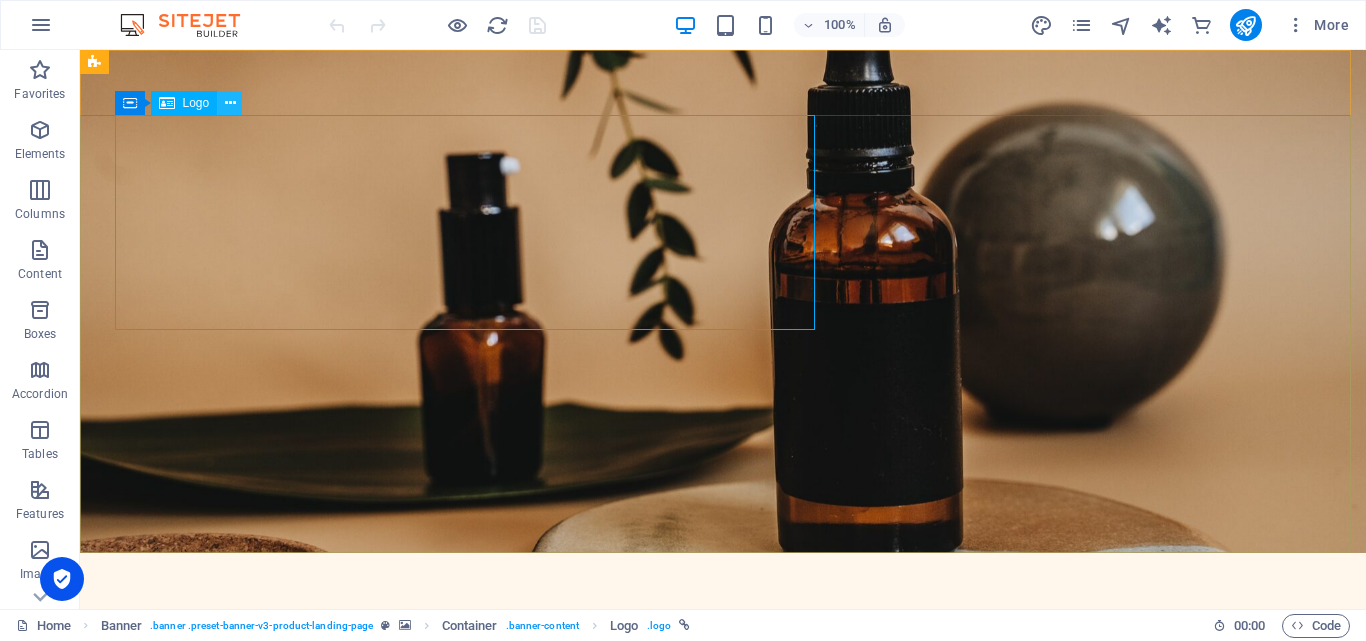 click at bounding box center (230, 103) 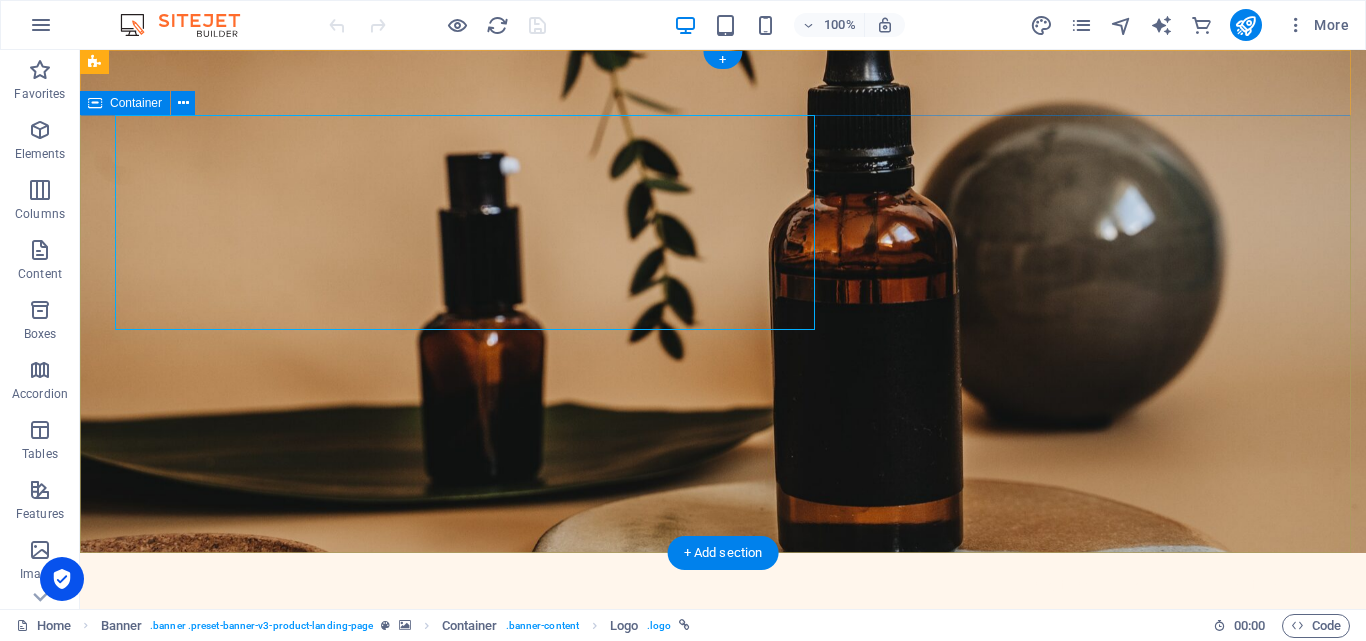 click at bounding box center (723, 765) 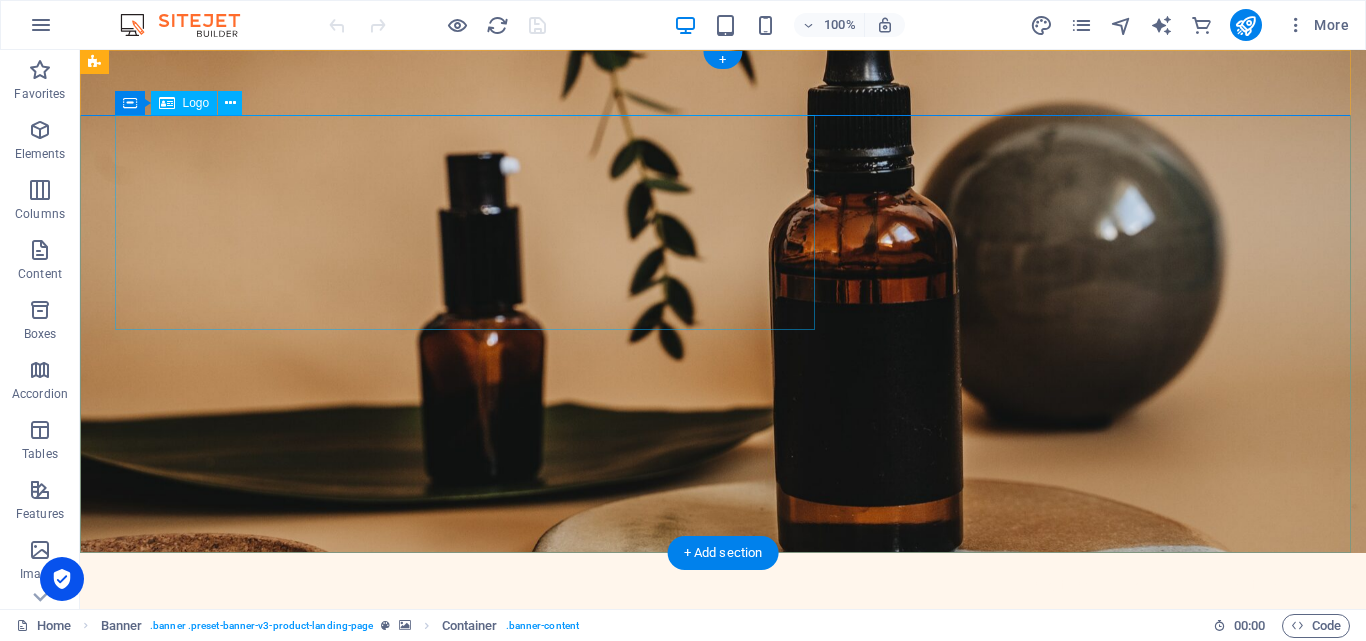 click at bounding box center (723, 725) 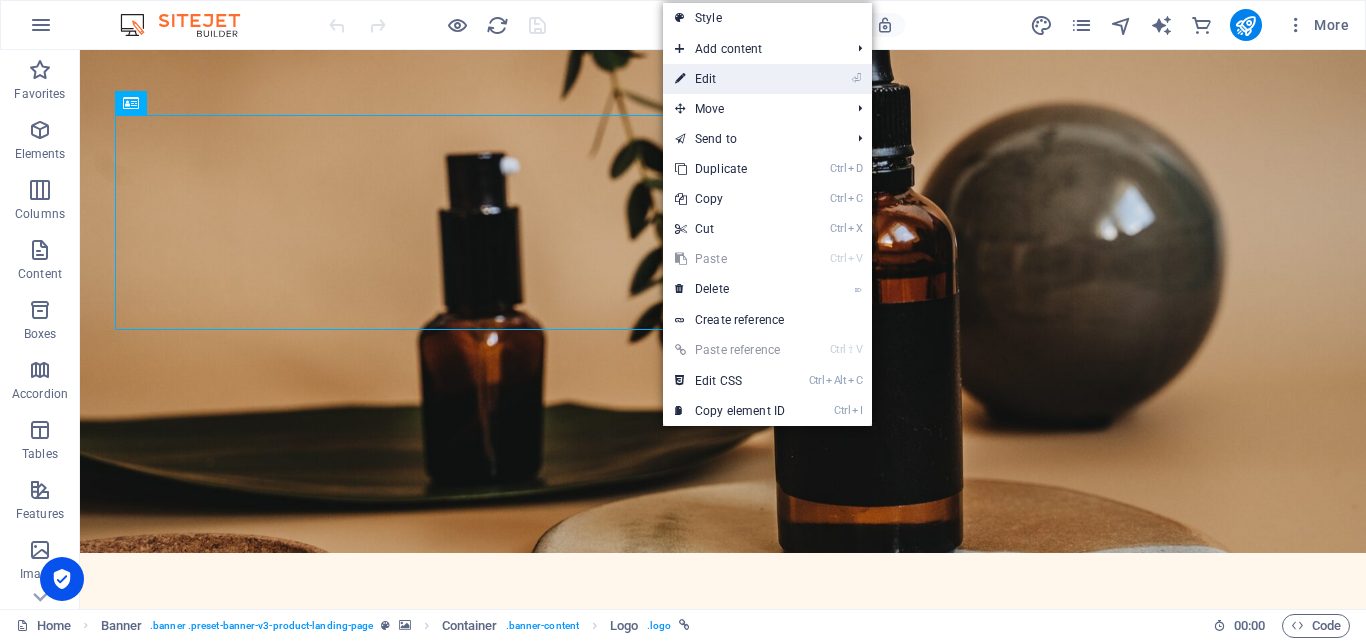 click on "⏎  Edit" at bounding box center [730, 79] 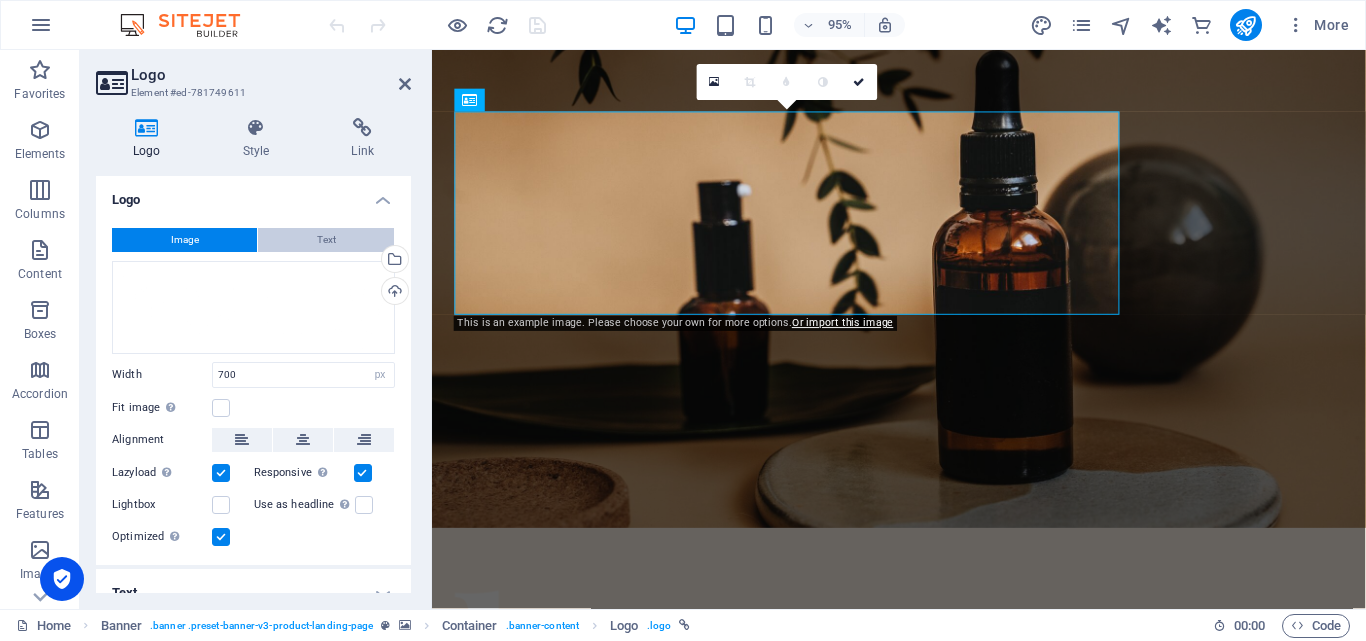 click on "Text" at bounding box center [326, 240] 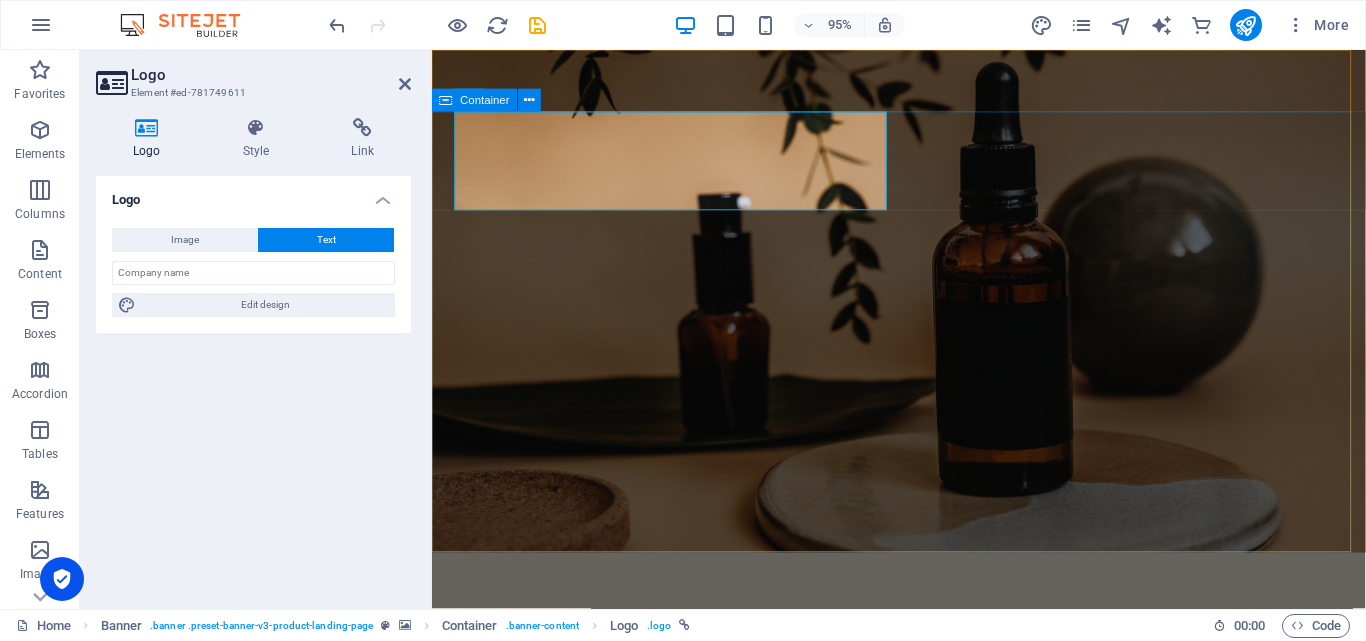 click on "[PERSON_NAME][DOMAIN_NAME]" at bounding box center [923, 788] 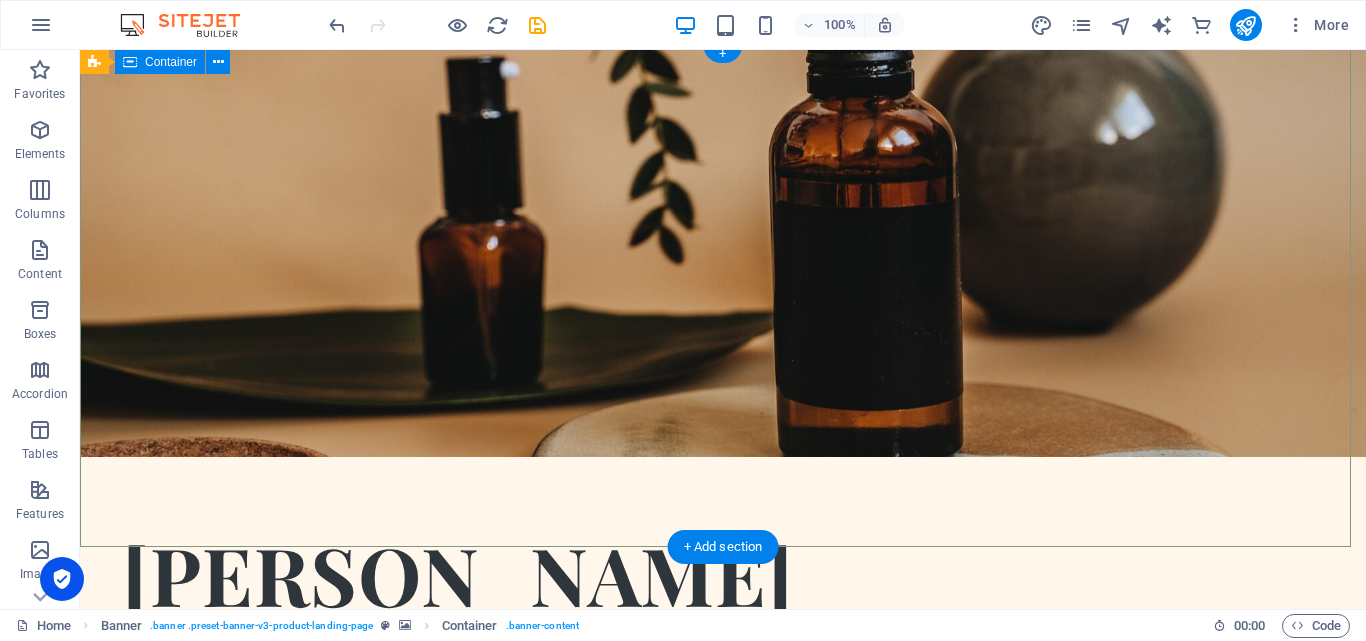 scroll, scrollTop: 0, scrollLeft: 0, axis: both 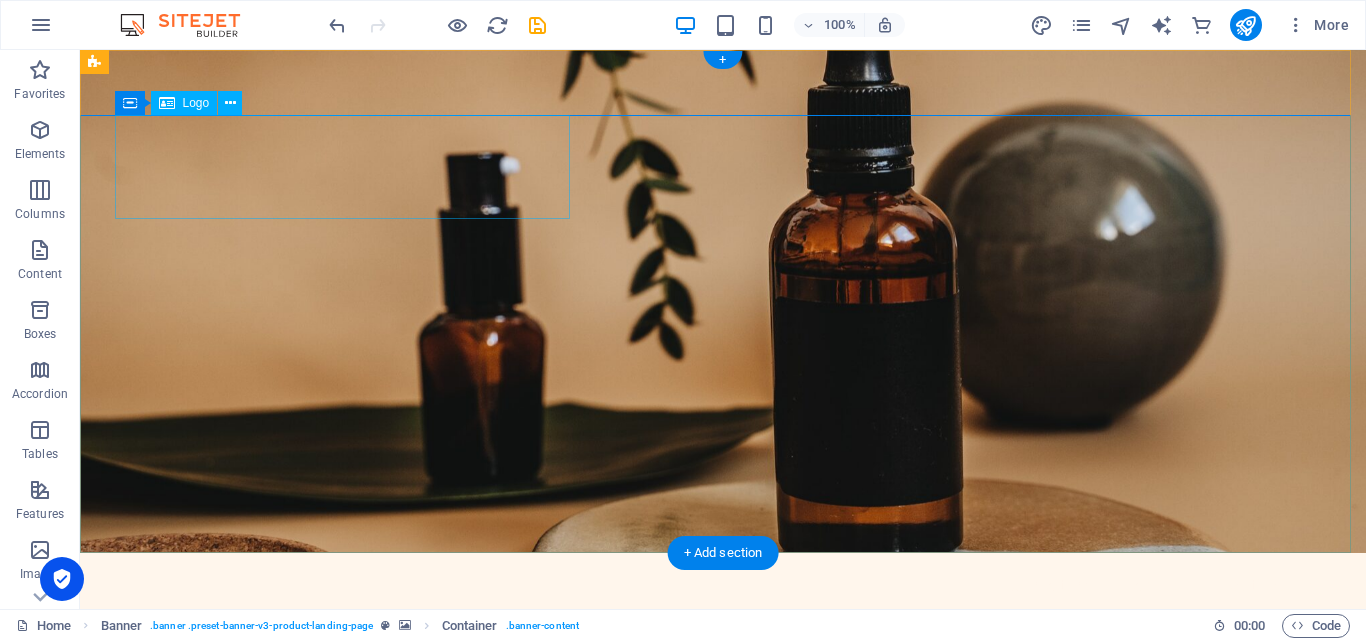 click on "[PERSON_NAME][DOMAIN_NAME]" at bounding box center [723, 722] 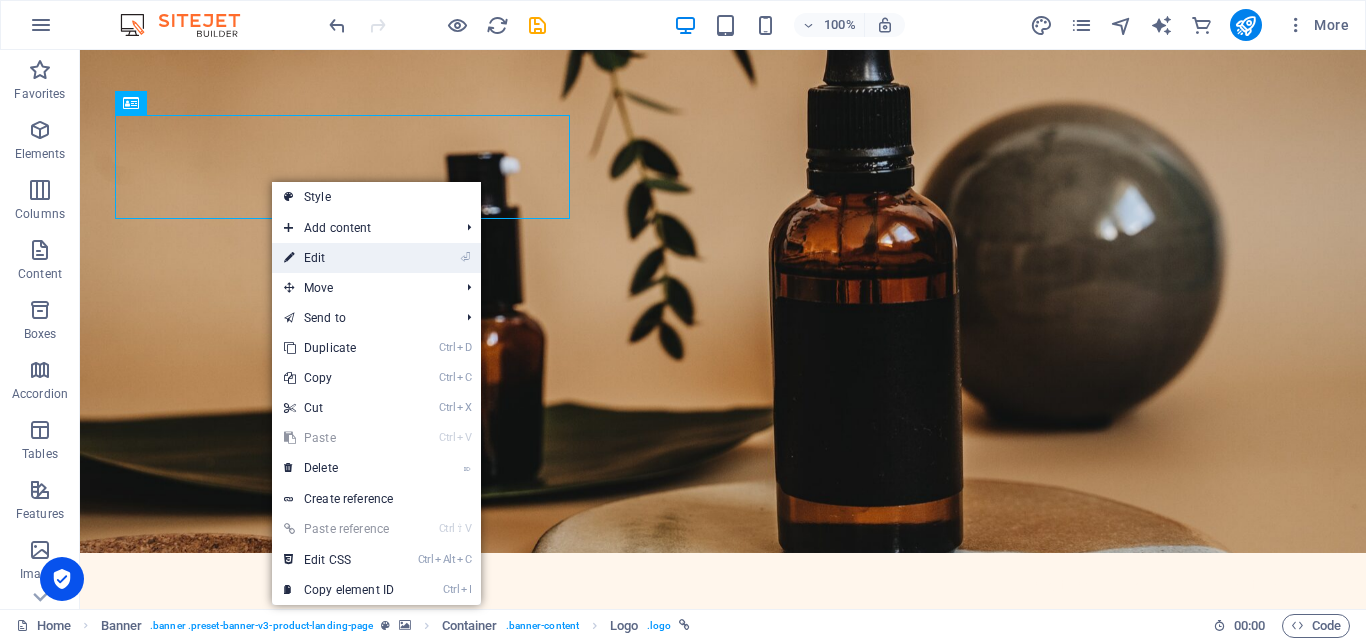click on "⏎  Edit" at bounding box center [339, 258] 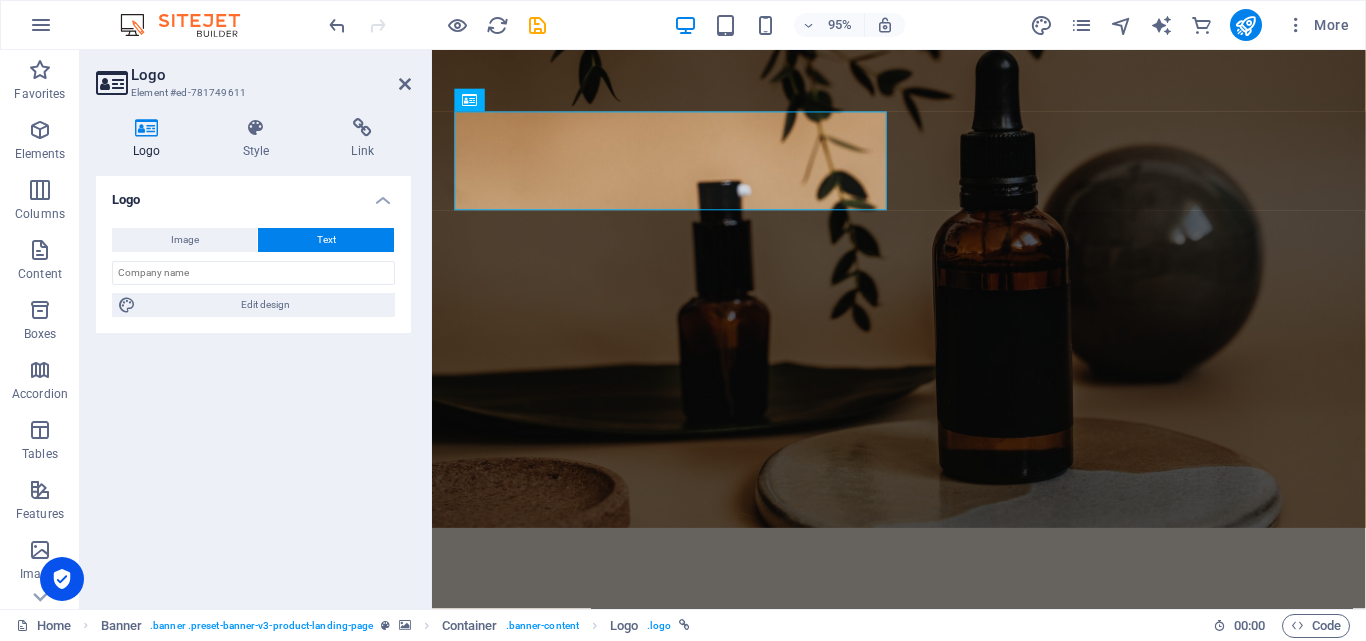 click on "Text" at bounding box center [326, 240] 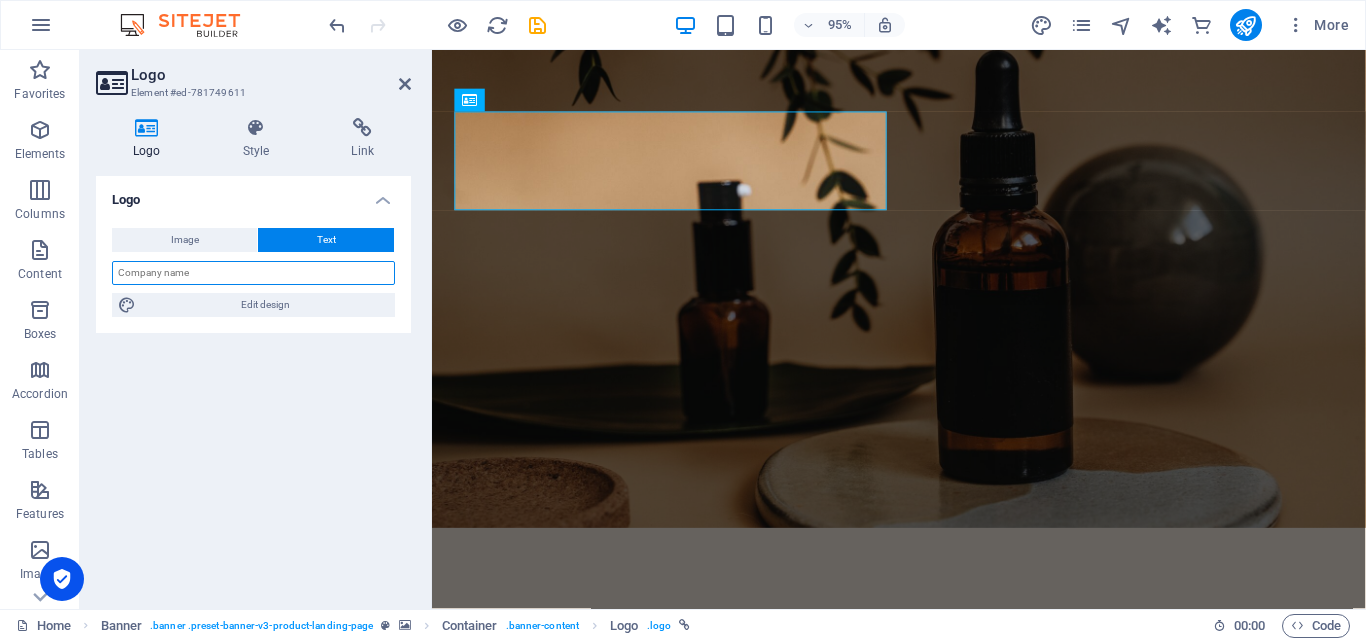 click at bounding box center (253, 273) 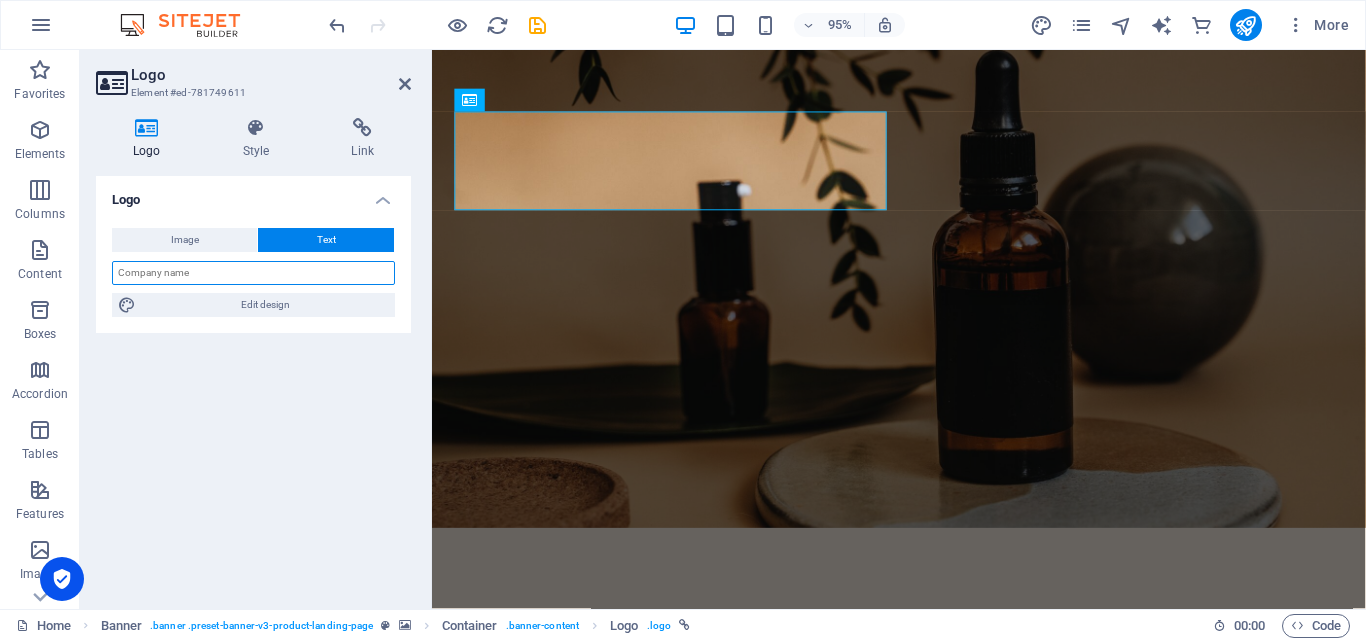 type on "d" 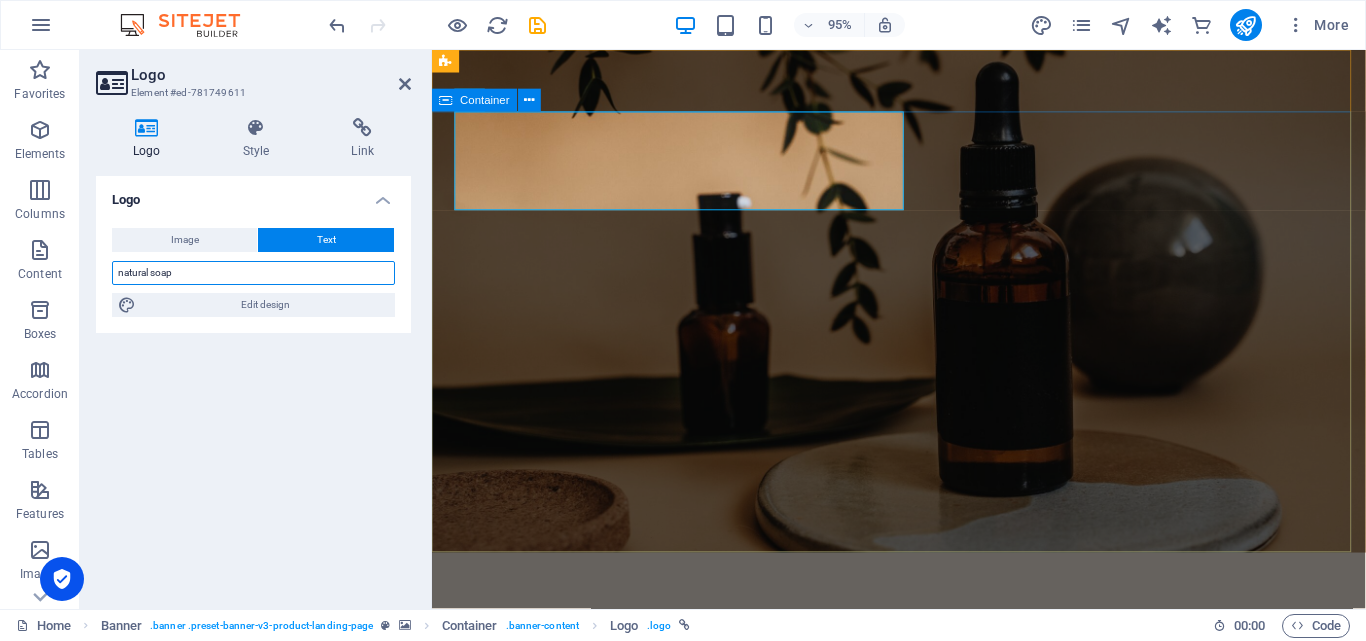 type on "natural soap" 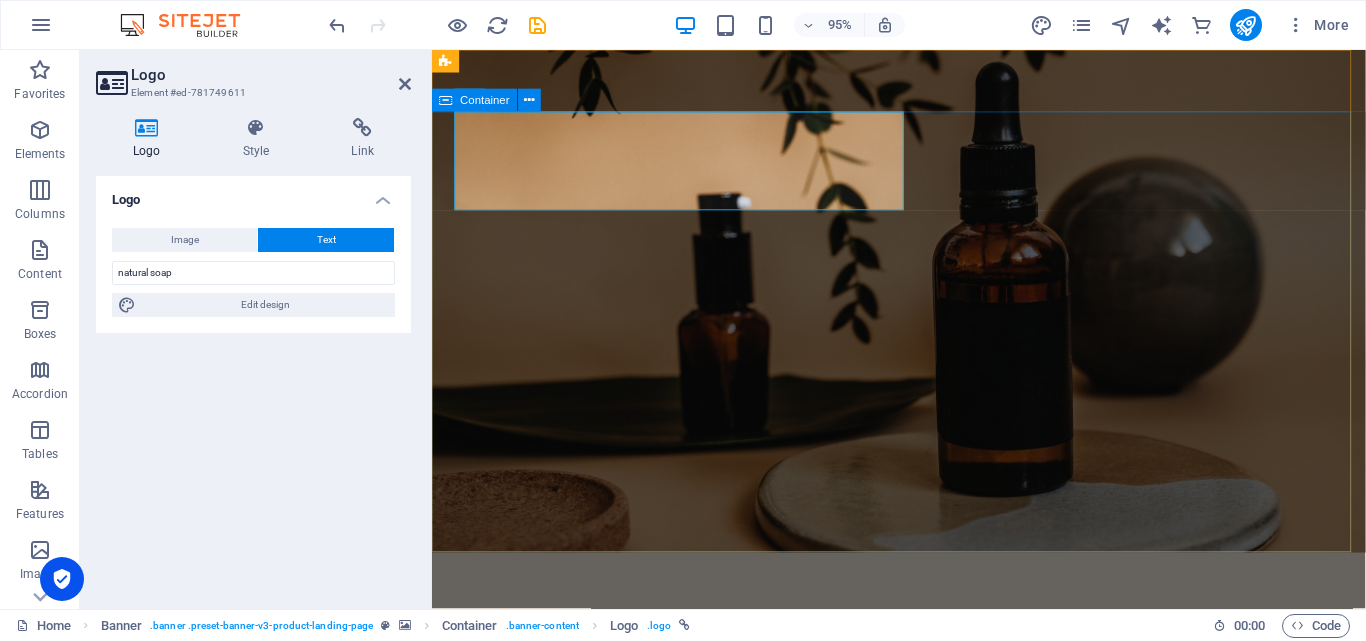 click on "natural soap" at bounding box center (923, 736) 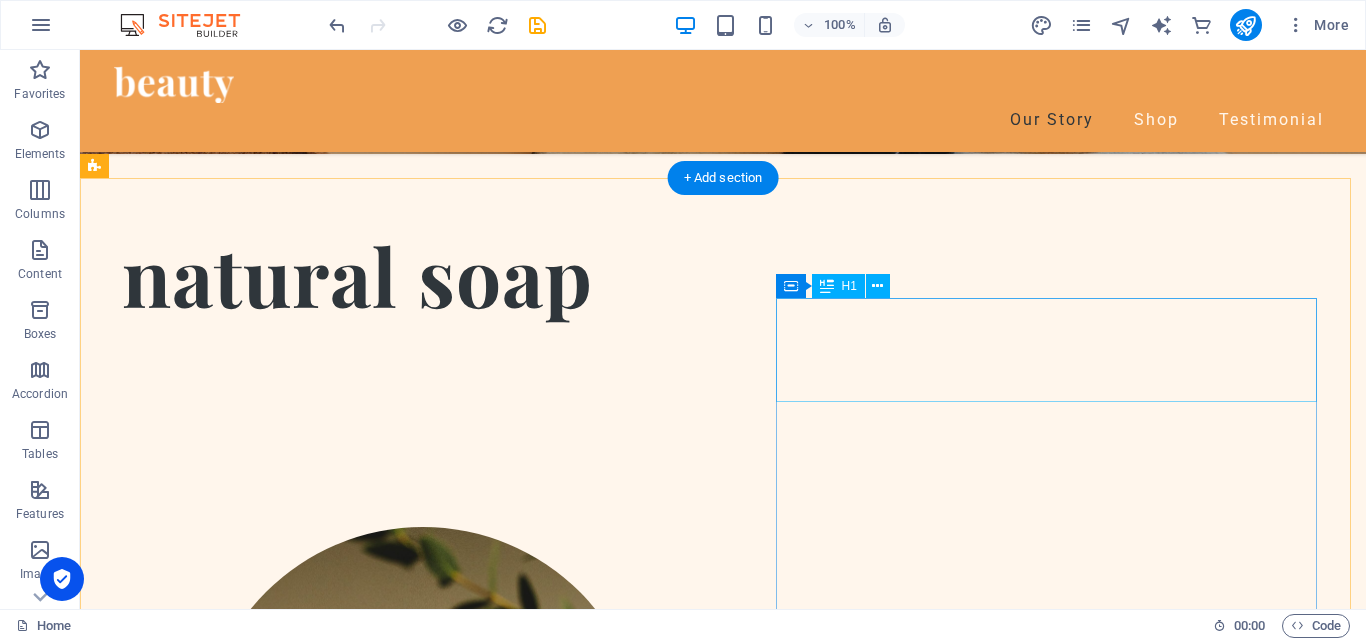 scroll, scrollTop: 400, scrollLeft: 0, axis: vertical 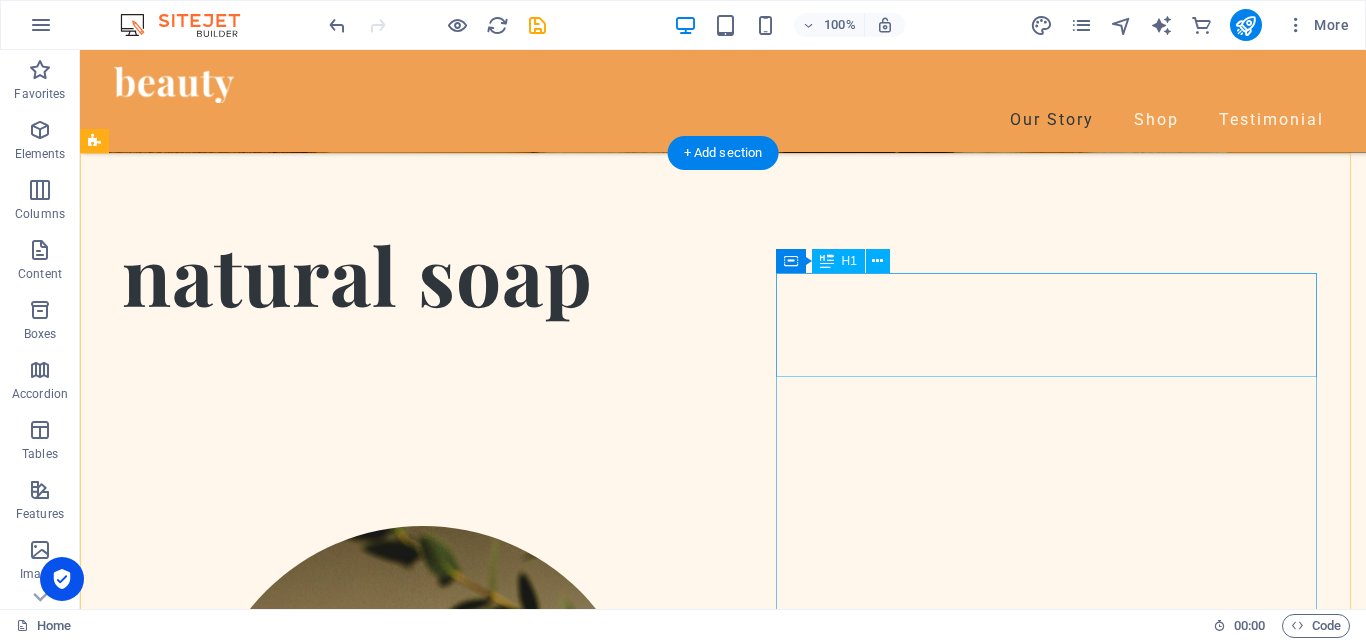 click on "Our Story" at bounding box center [374, 1304] 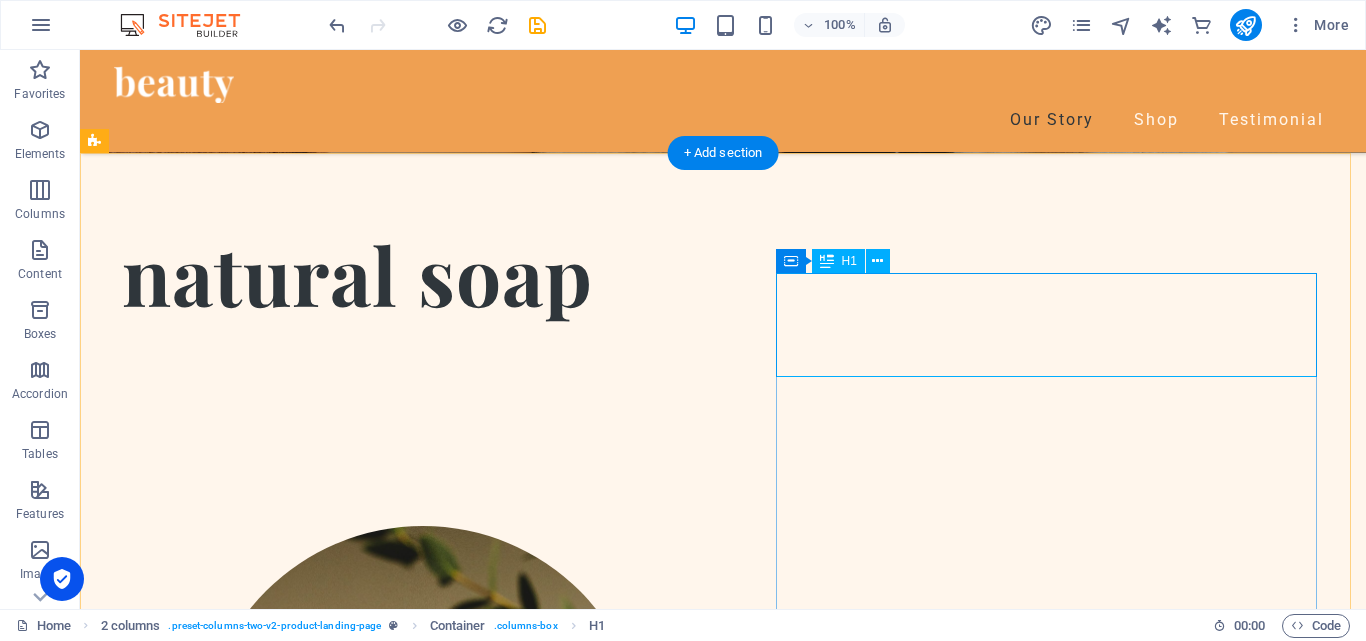 click on "Our Story" at bounding box center [374, 1304] 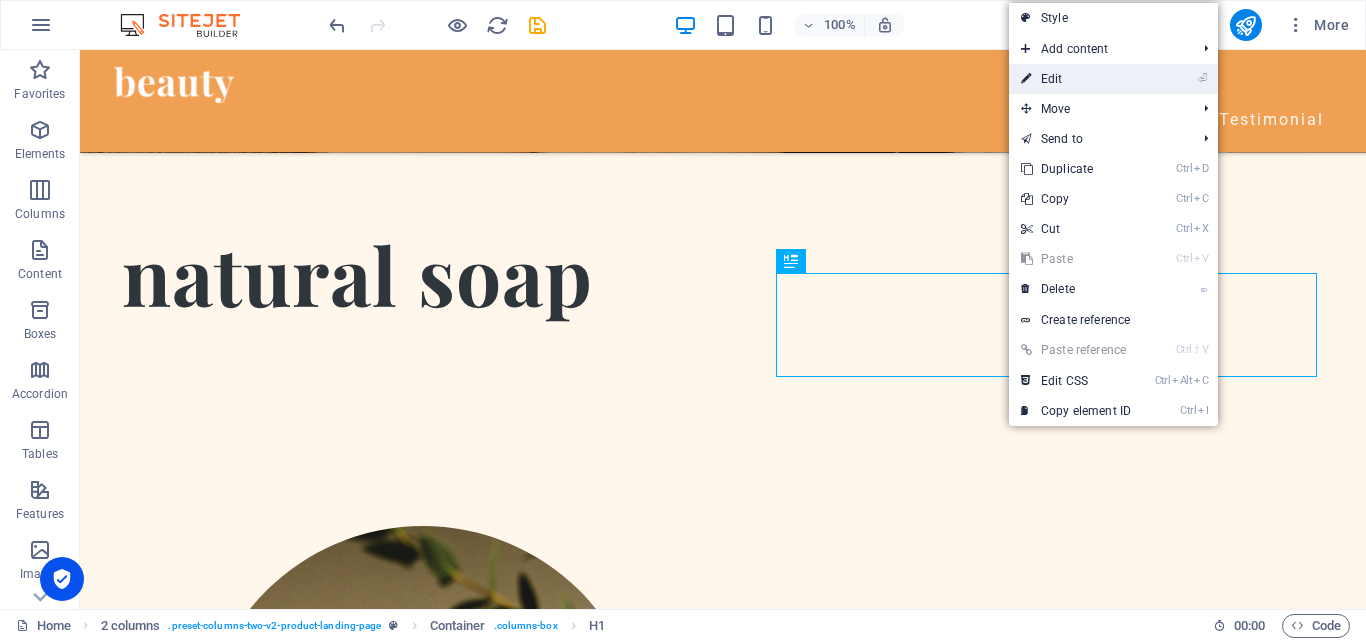 click on "⏎  Edit" at bounding box center (1076, 79) 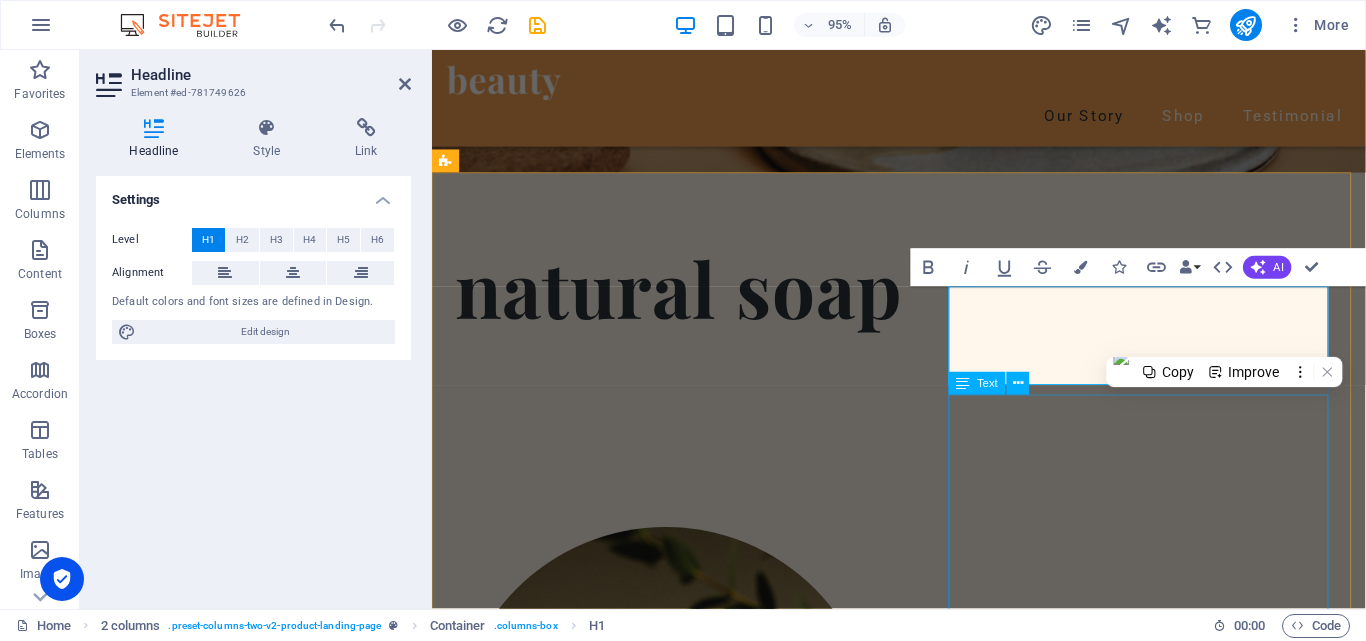 click on "Lorem ipsum dolor sit amet, consectetur adipiscing elit. Velit ullamcorper faucibus bibendum facilisis ante nunc. Odio pharetra mauris orci malesuada non. Ultricies quisque aenean nunc, id eu. Pellentesque sed sem mauris et sit id [PERSON_NAME] pharetra. Neque tellus placerat [PERSON_NAME] mollis scelerisque donec pretium. [PERSON_NAME], fringilla ultricies sed odio sit lacus non in. Arcu commodo imperdiet sed consectetur viverra nisi, egestas interdum." at bounding box center [660, 1572] 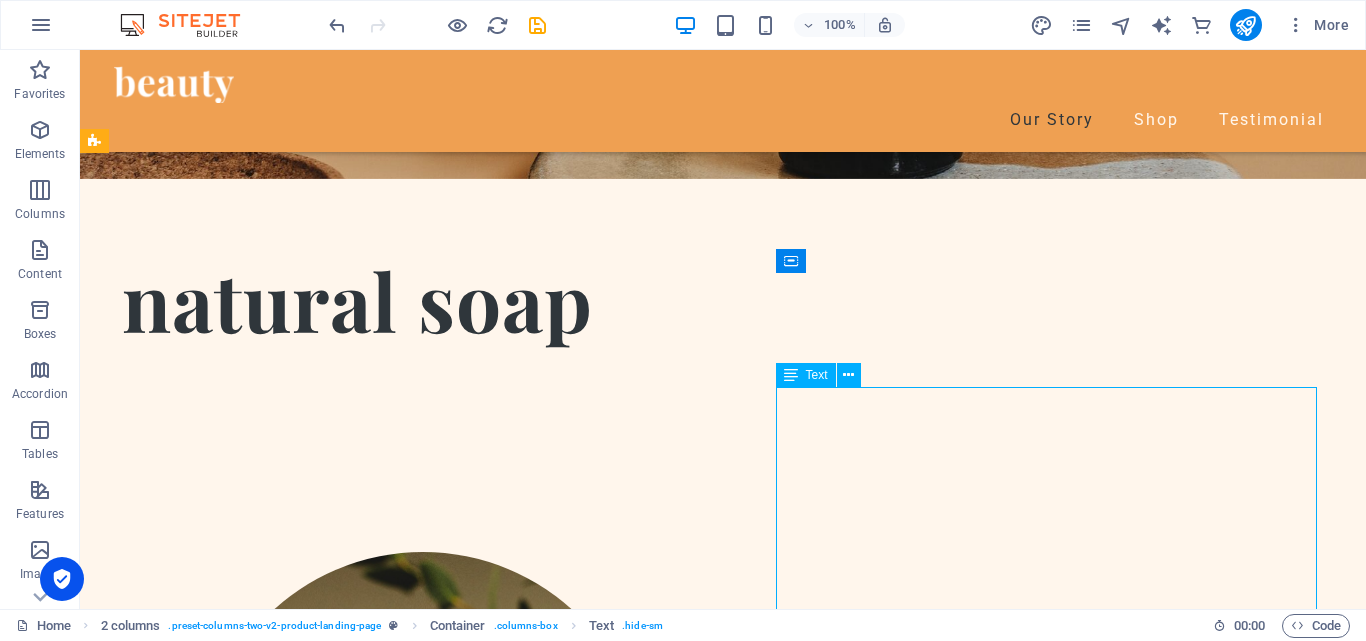 click on "Lorem ipsum dolor sit amet, consectetur adipiscing elit. Velit ullamcorper faucibus bibendum facilisis ante nunc. Odio pharetra mauris orci malesuada non. Ultricies quisque aenean nunc, id eu. Pellentesque sed sem mauris et sit id [PERSON_NAME] pharetra. Neque tellus placerat [PERSON_NAME] mollis scelerisque donec pretium. [PERSON_NAME], fringilla ultricies sed odio sit lacus non in. Arcu commodo imperdiet sed consectetur viverra nisi, egestas interdum." at bounding box center [374, 1542] 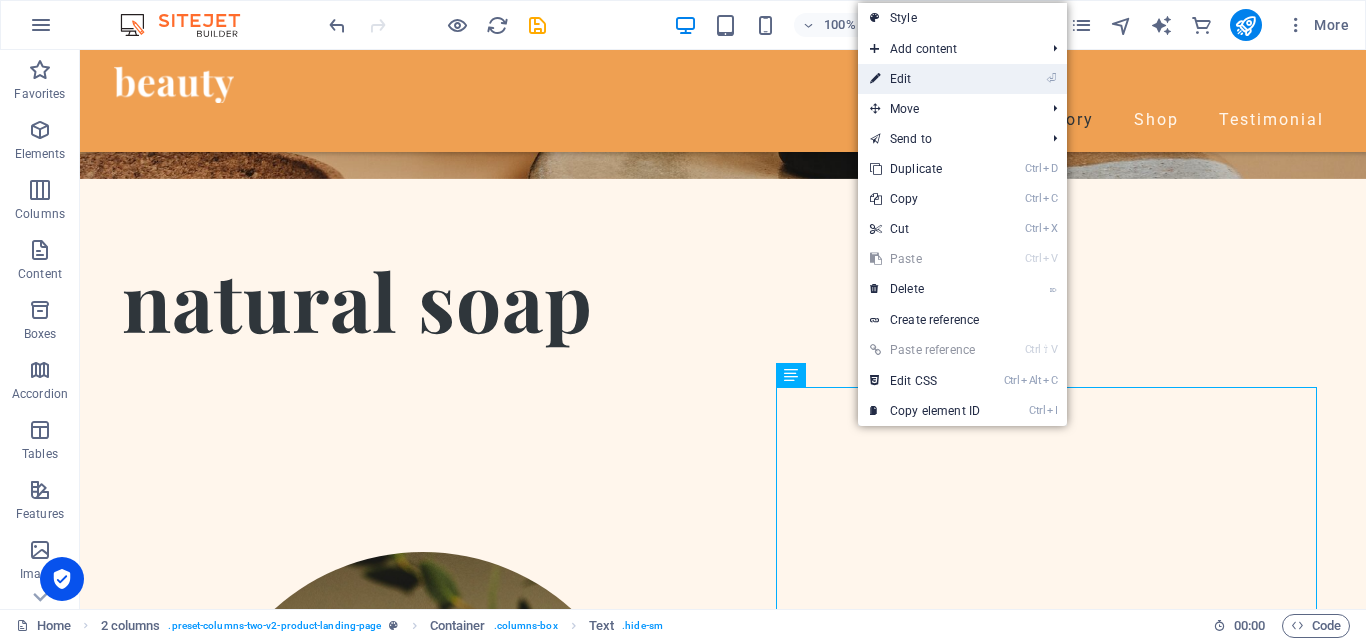 drag, startPoint x: 928, startPoint y: 74, endPoint x: 542, endPoint y: 74, distance: 386 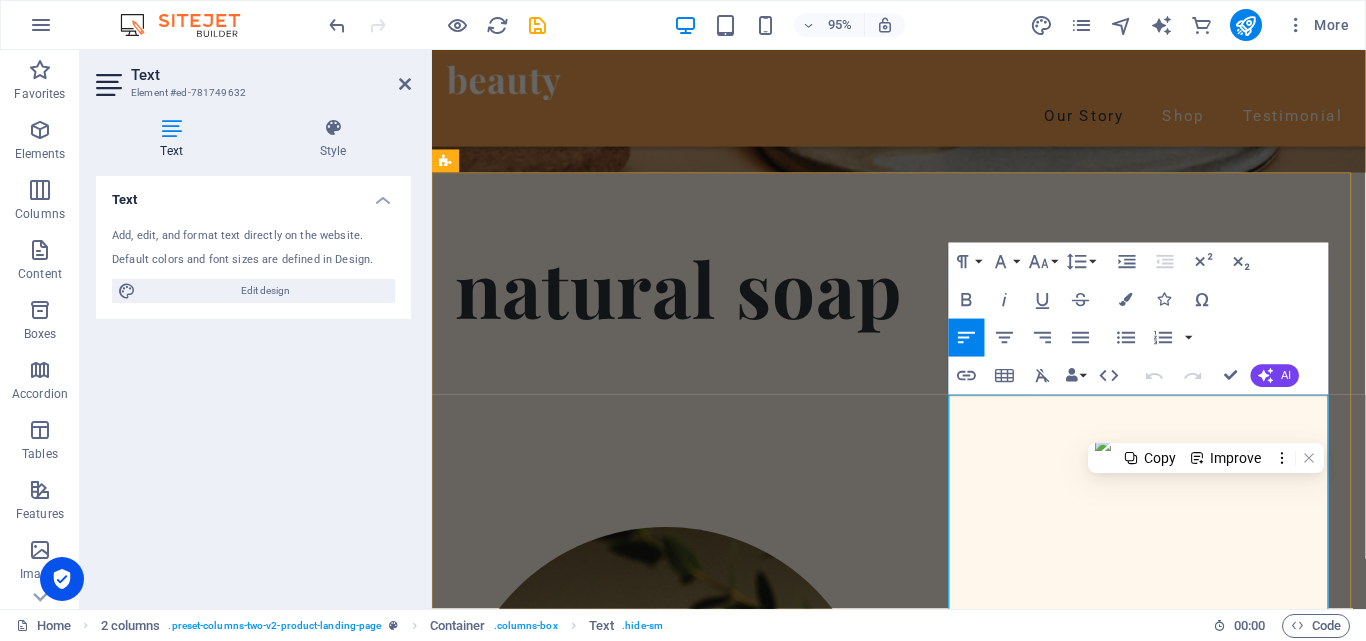 type 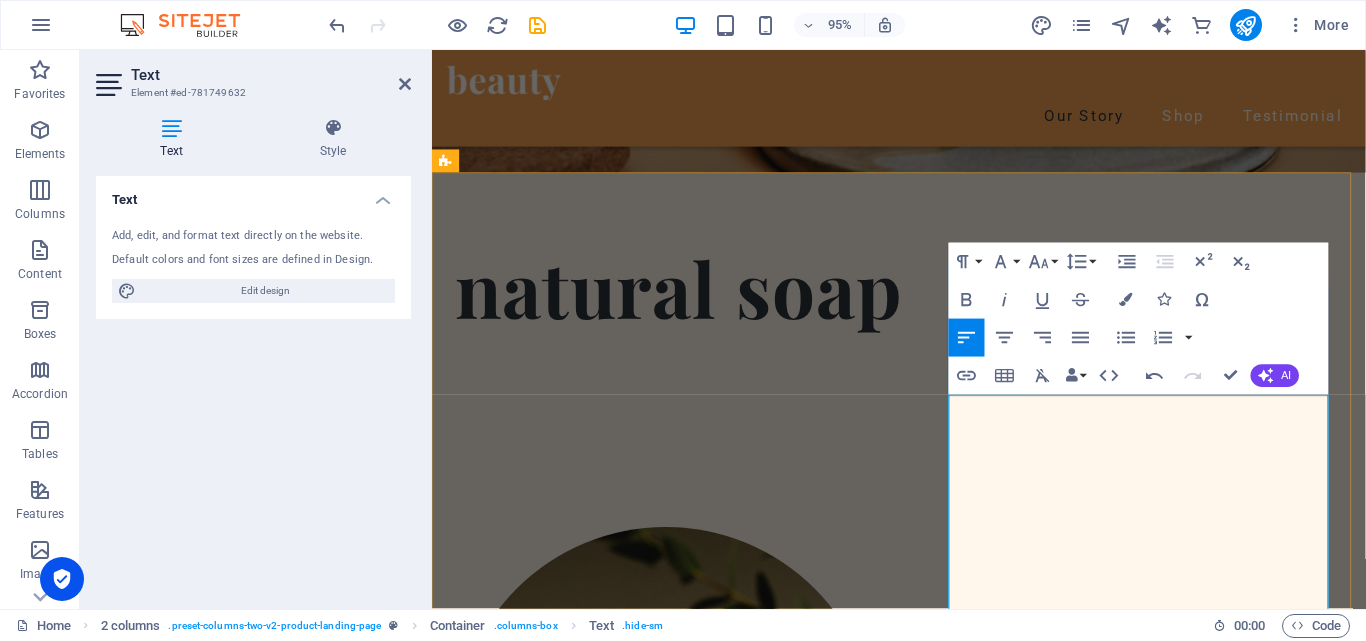 click on "Sepenggal kisah dibalik pembuatan sabun alami DNA berasal dari kehangatan cinta suami untuk istrinya." at bounding box center (660, 1437) 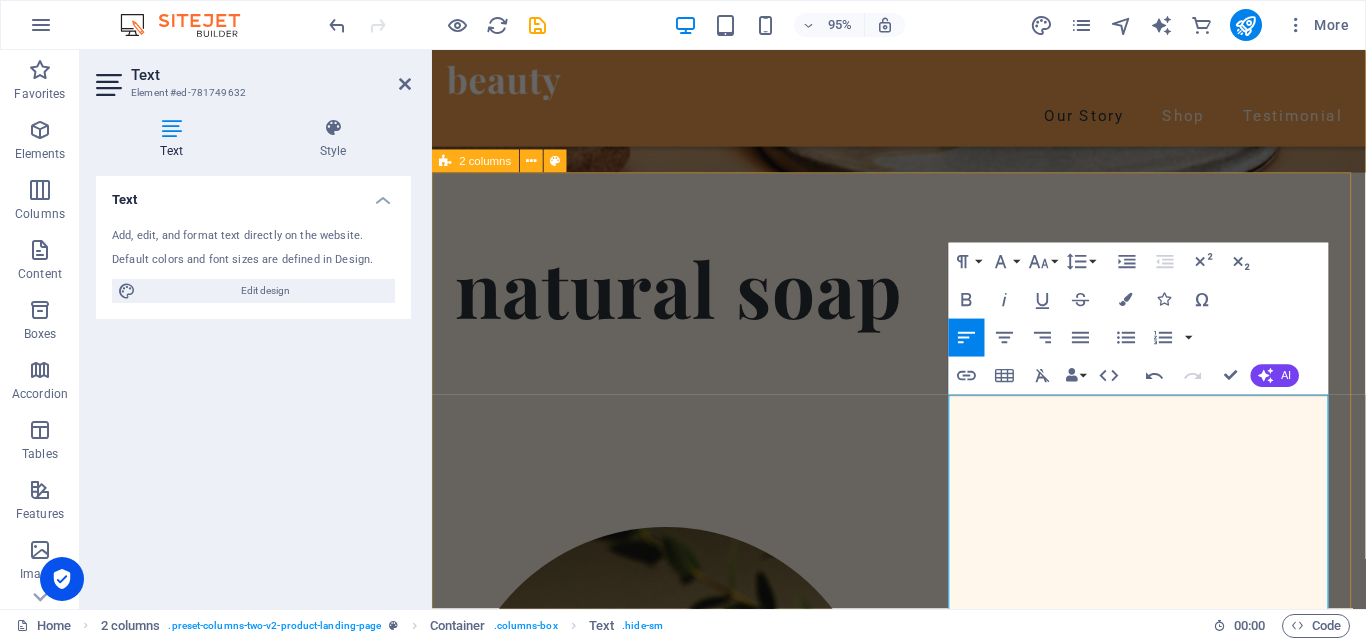click on "Our Story Sepenggal kisah dibalik pembuatan sabun alami "DNA" berasal dari kehangatan cinta suami untuk istrinya.  Neque tellus placerat quam mollis scelerisque donec pretium. Justo, fringilla ultricies sed odio sit lacus non in. Arcu commodo imperdiet sed consectetur viverra nisi, egestas interdum.   Lorem ipsum dolor sit amet, consectetur adipiscing elit. Velit ullamcorper faucibus bibendum facilisis ante nunc. Odio pharetra mauris orci malesuada non. Ultricies quisque aenean nunc, id eu. Pellentesque sed sem mauris et sit id mattis pharetra. Neque tellus placerat quam mollis scelerisque donec pretium. Justo, fringilla ultricies sed odio sit lacus non in. Arcu commodo imperdiet sed consectetur viverra nisi, egestas interdum." at bounding box center [923, 1287] 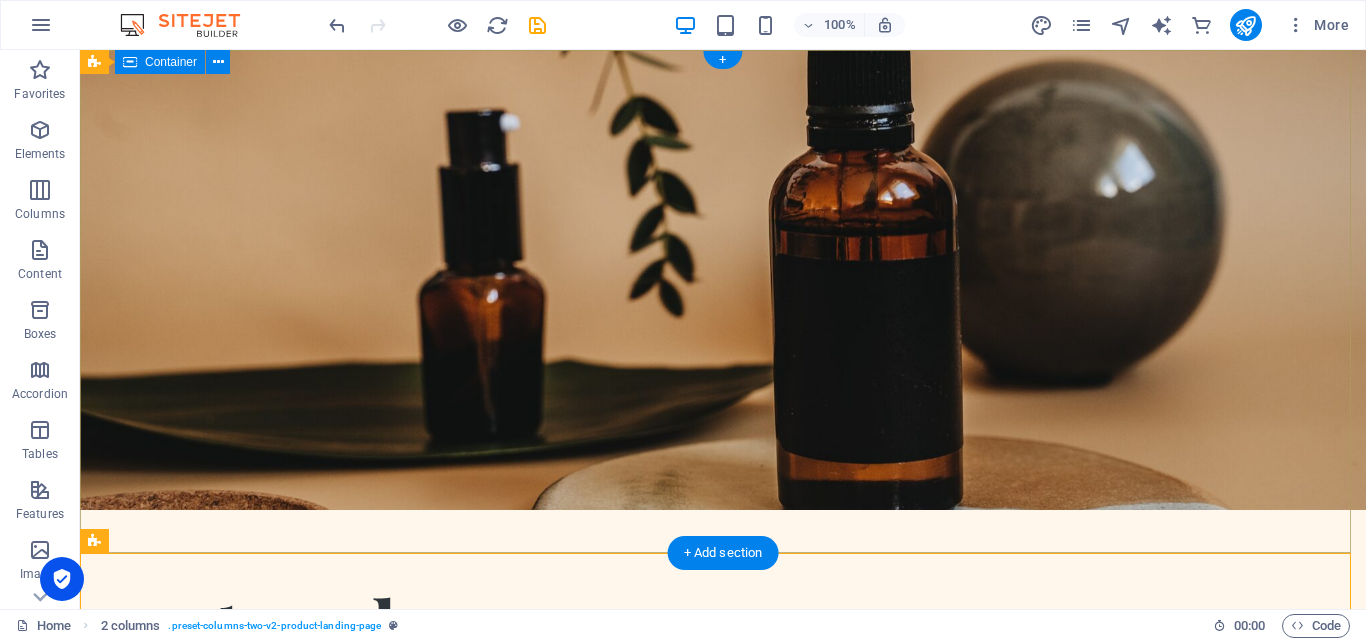scroll, scrollTop: 0, scrollLeft: 0, axis: both 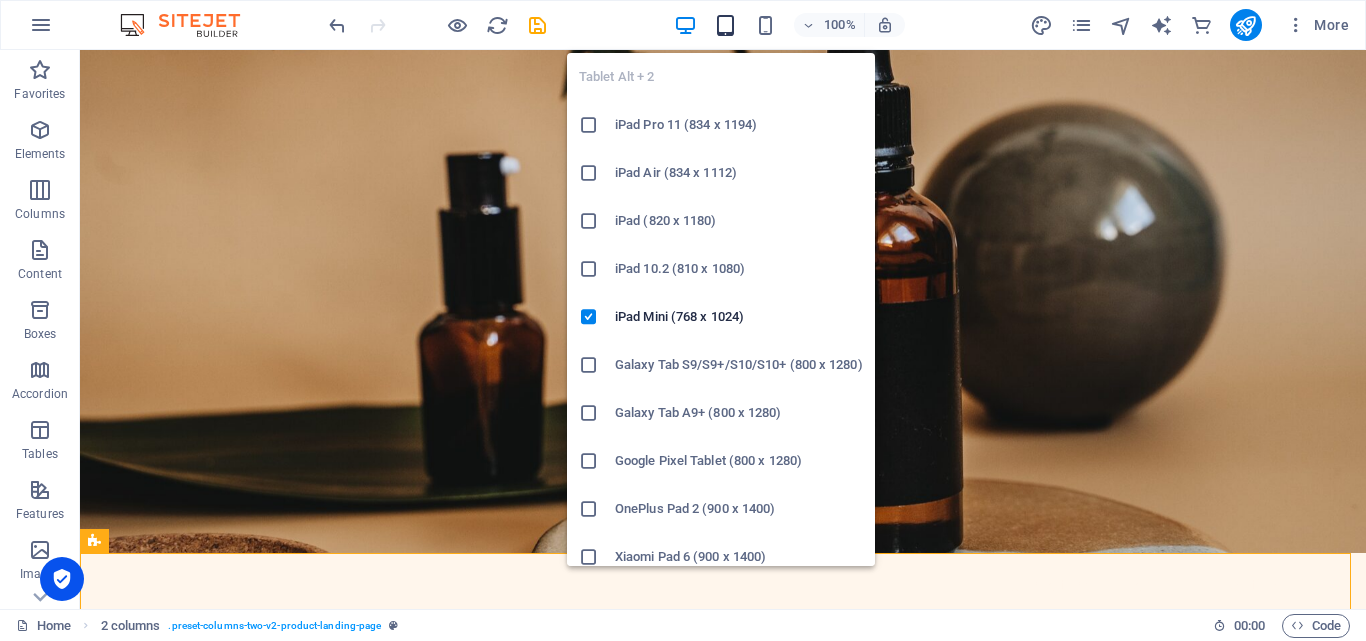 click at bounding box center [725, 25] 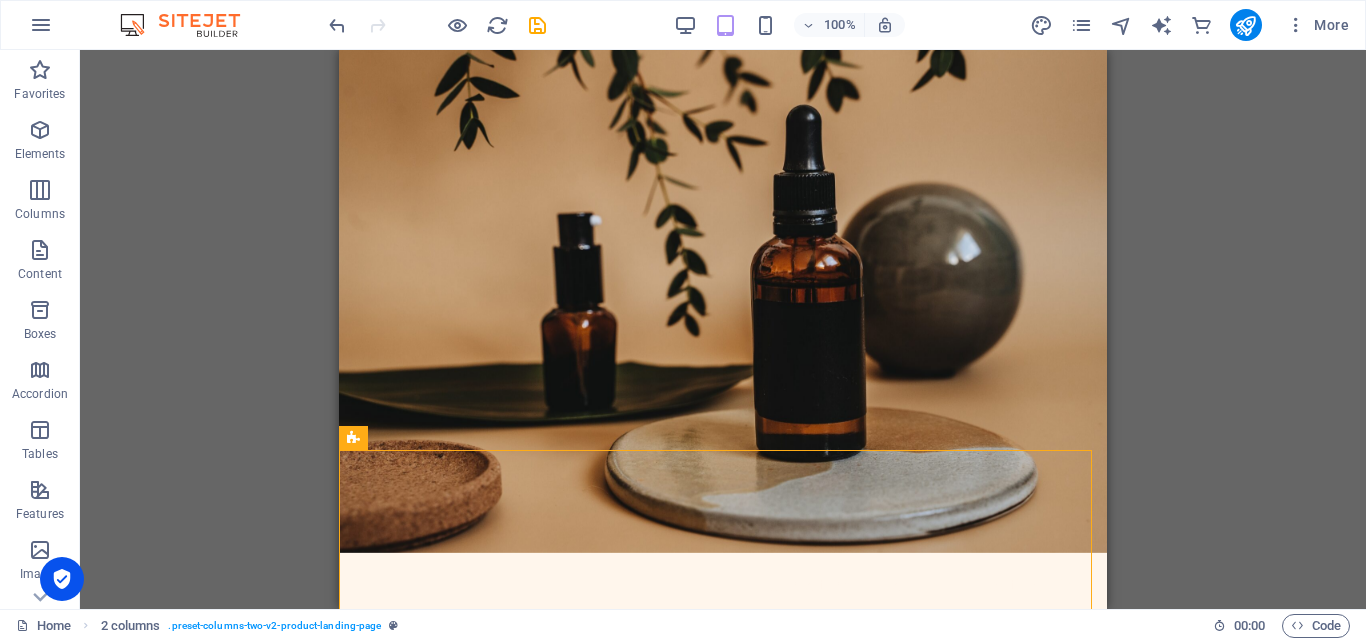 click on "Drag here to replace the existing content. Press “Ctrl” if you want to create a new element.
H1   2 columns   Container   Container   Banner   Spacer   Text   Container   Image   Container   Banner   Menu Bar   Logo   Logo   Banner   Menu" at bounding box center [723, 329] 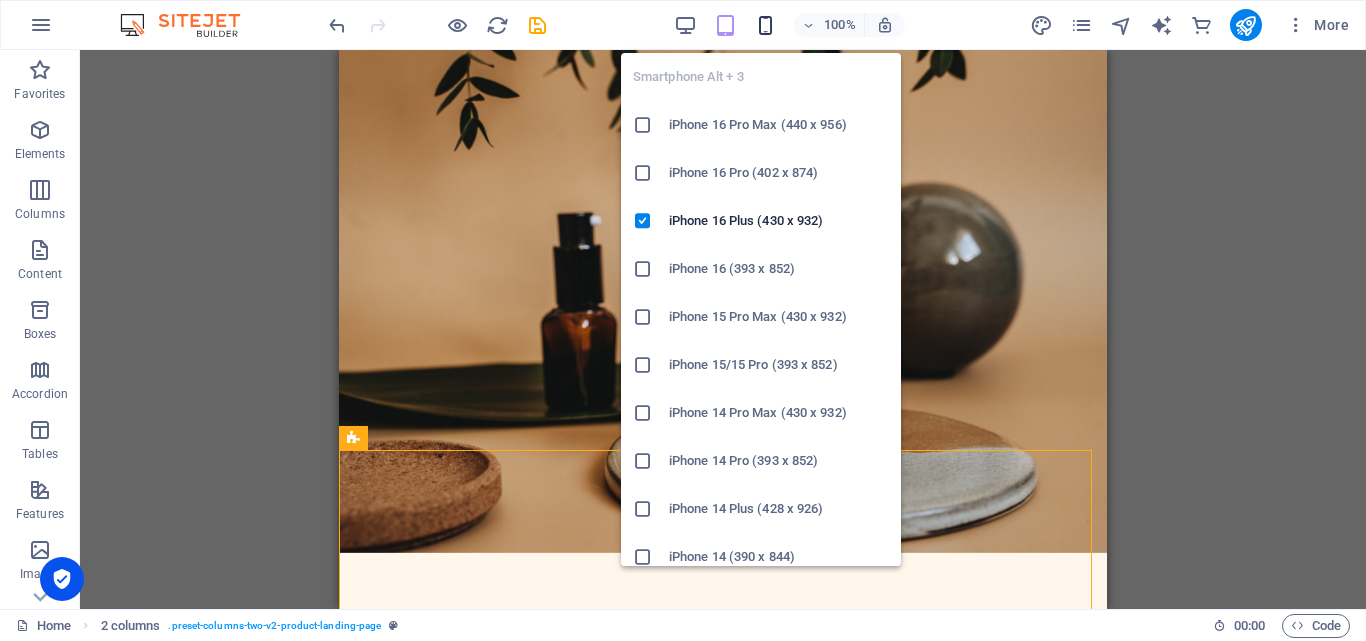click at bounding box center (765, 25) 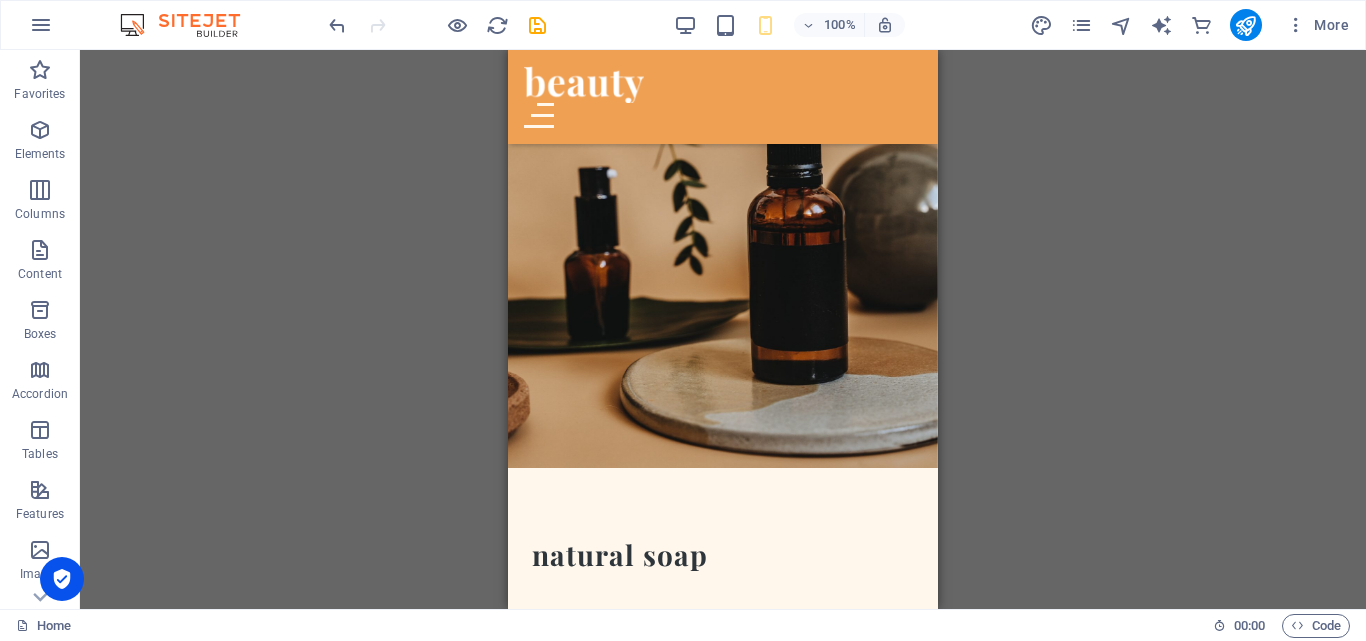 scroll, scrollTop: 0, scrollLeft: 0, axis: both 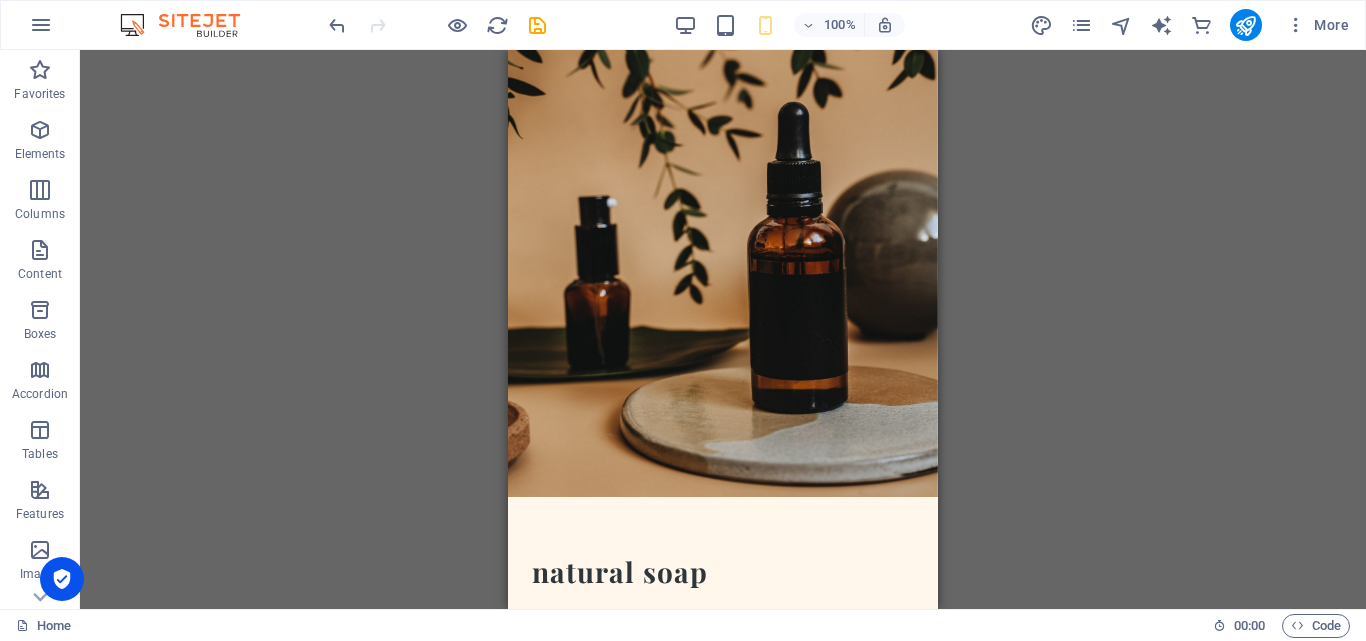 drag, startPoint x: 928, startPoint y: 100, endPoint x: 1230, endPoint y: 68, distance: 303.69064 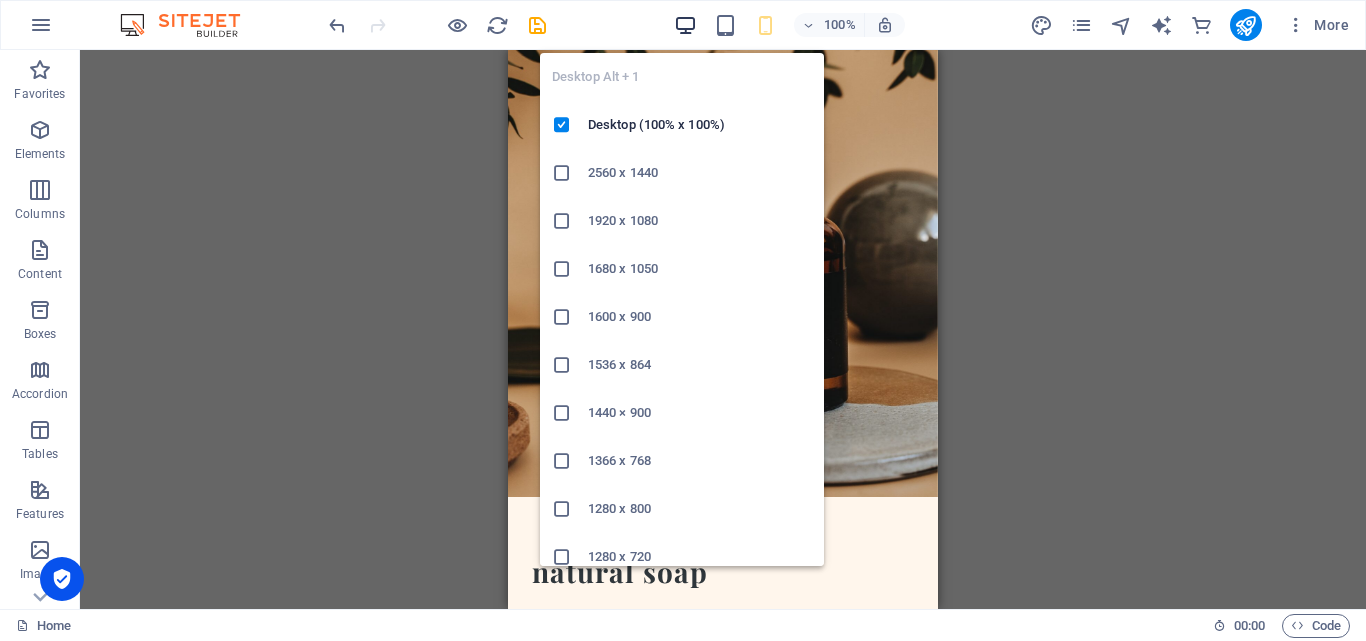 click at bounding box center [685, 25] 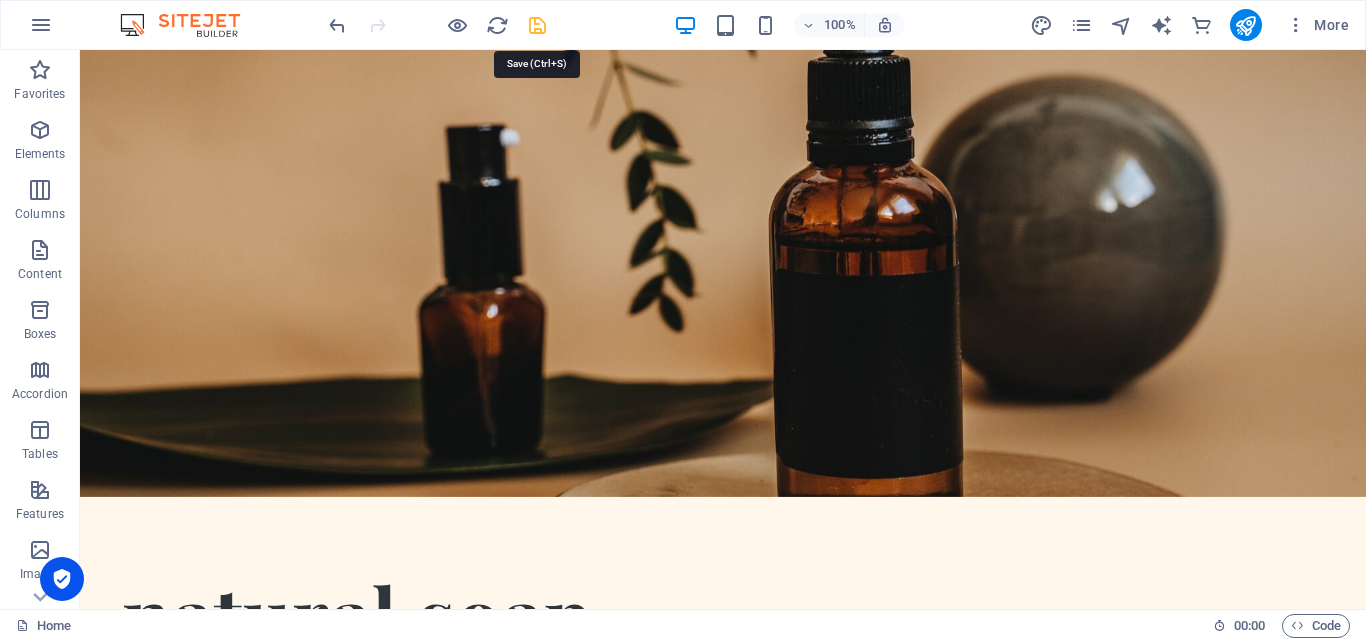 click at bounding box center [537, 25] 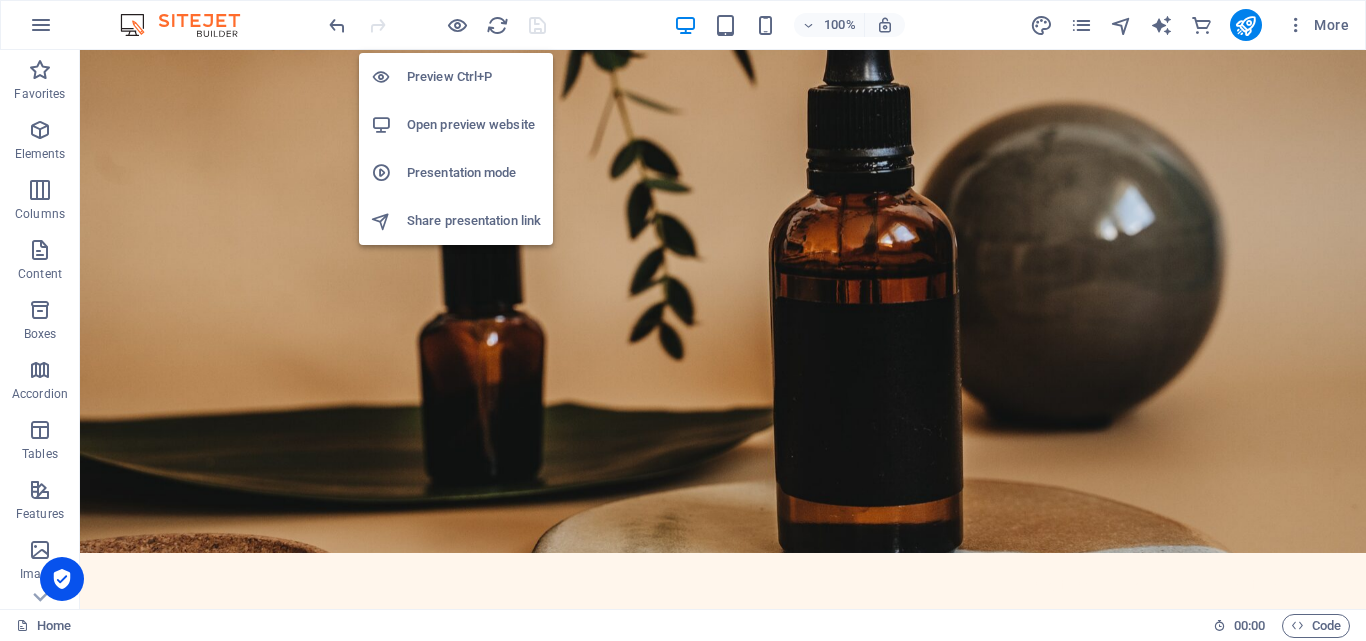 click on "Preview Ctrl+P" at bounding box center [474, 77] 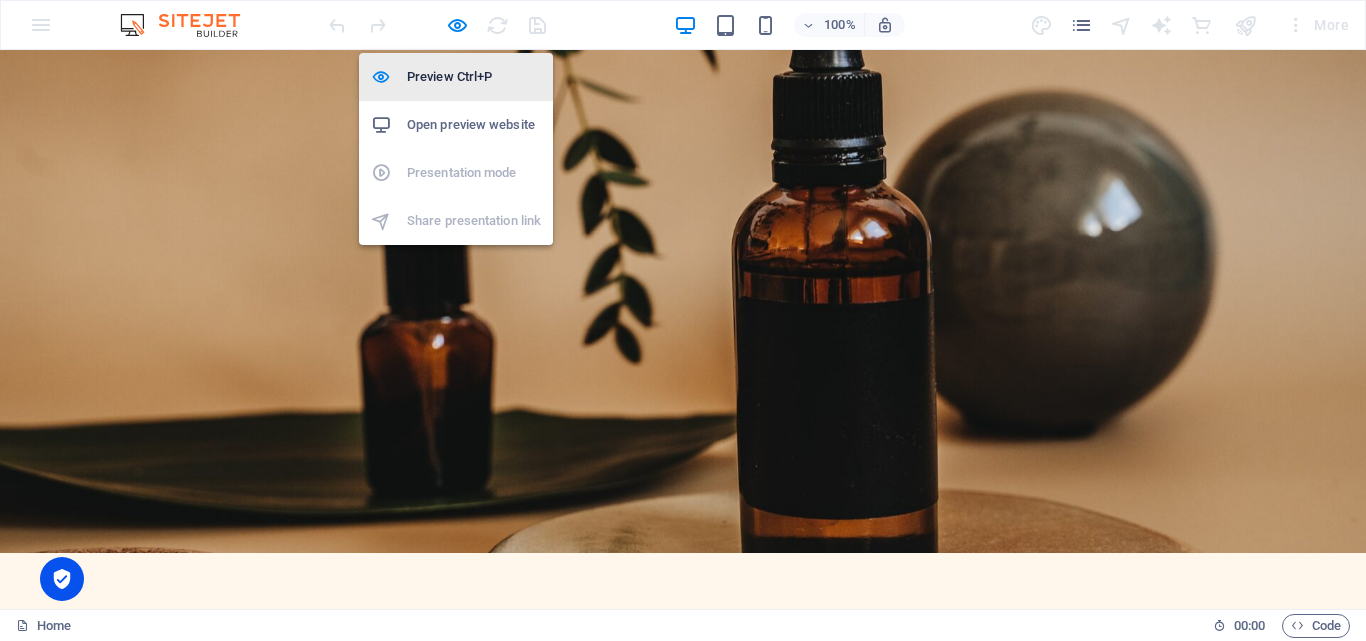 click on "Preview Ctrl+P" at bounding box center (474, 77) 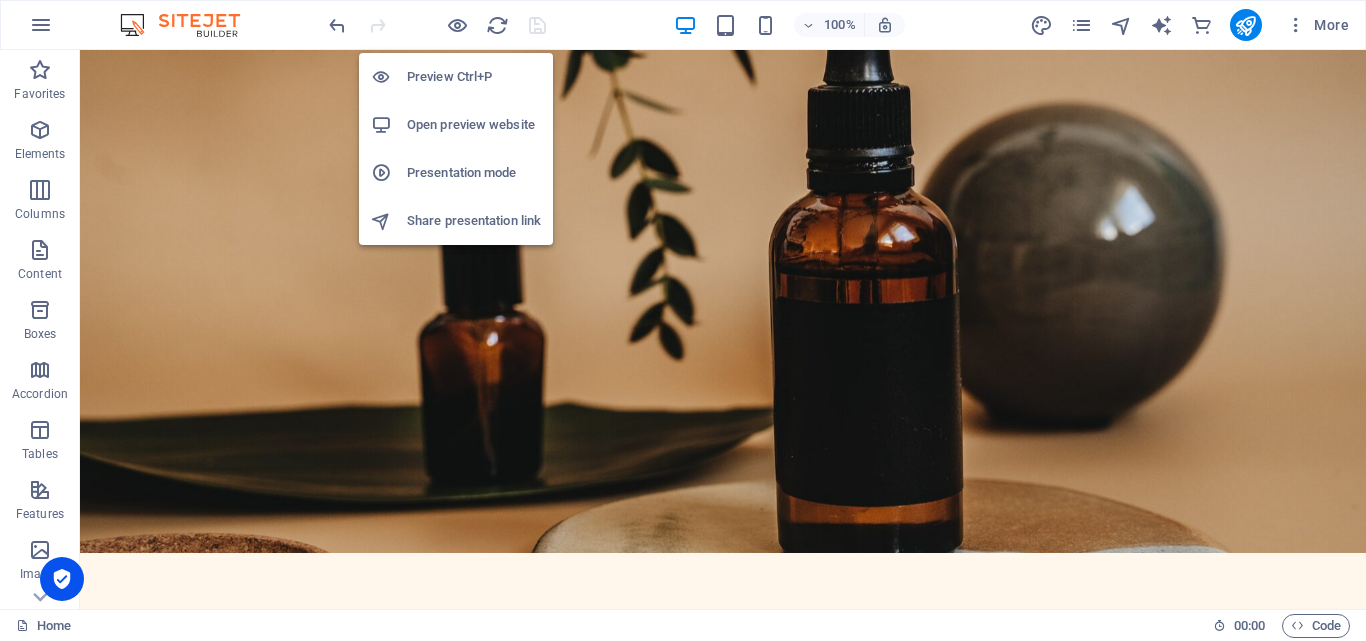 click on "Open preview website" at bounding box center [474, 125] 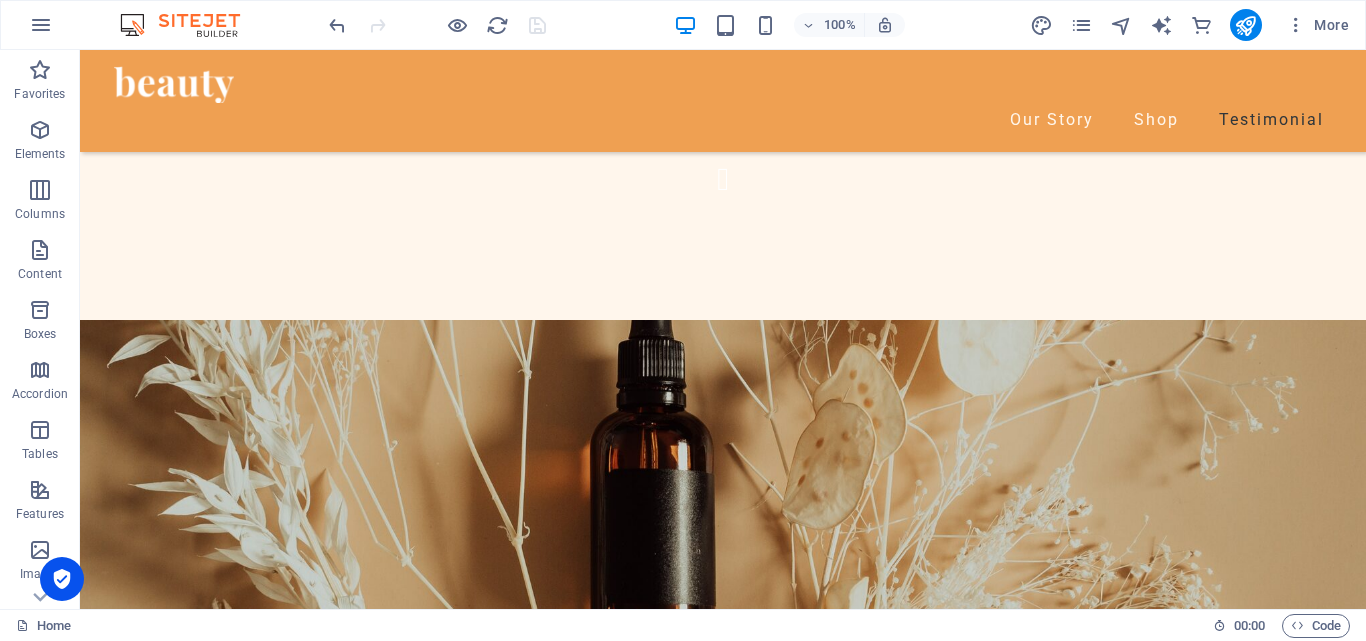 scroll, scrollTop: 5068, scrollLeft: 0, axis: vertical 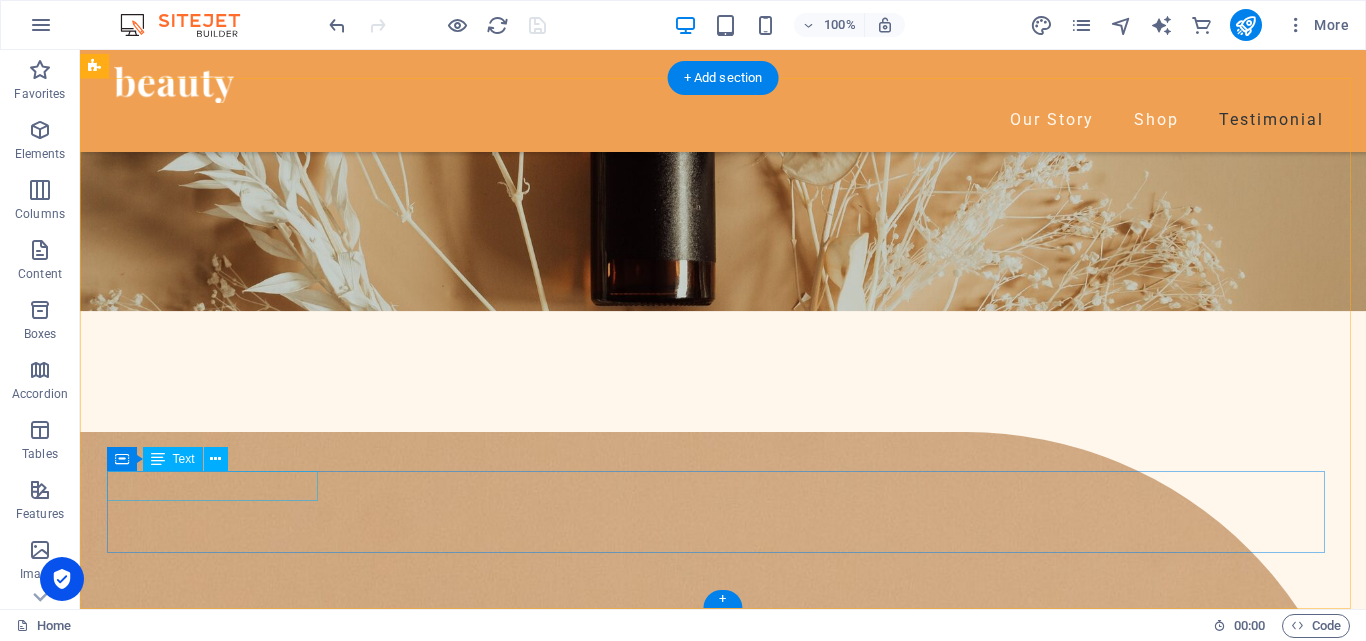 click on "  2022 Beauty. All rights reserved" at bounding box center (705, 8302) 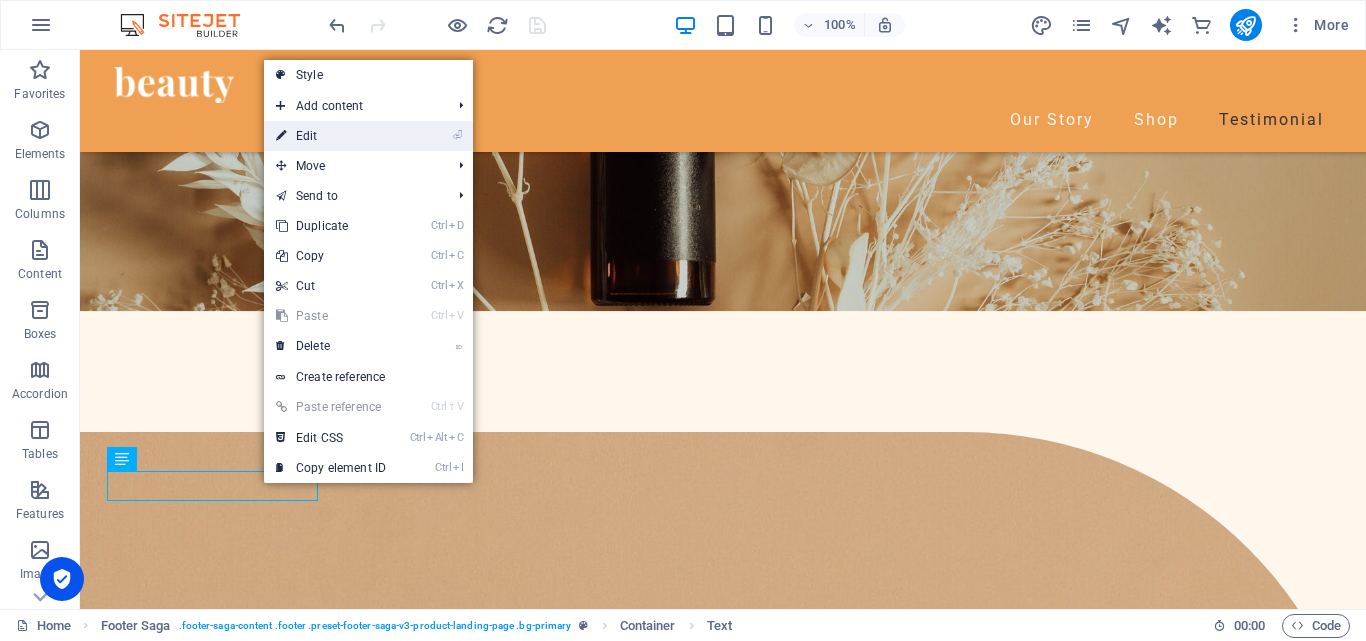 click on "⏎  Edit" at bounding box center (331, 136) 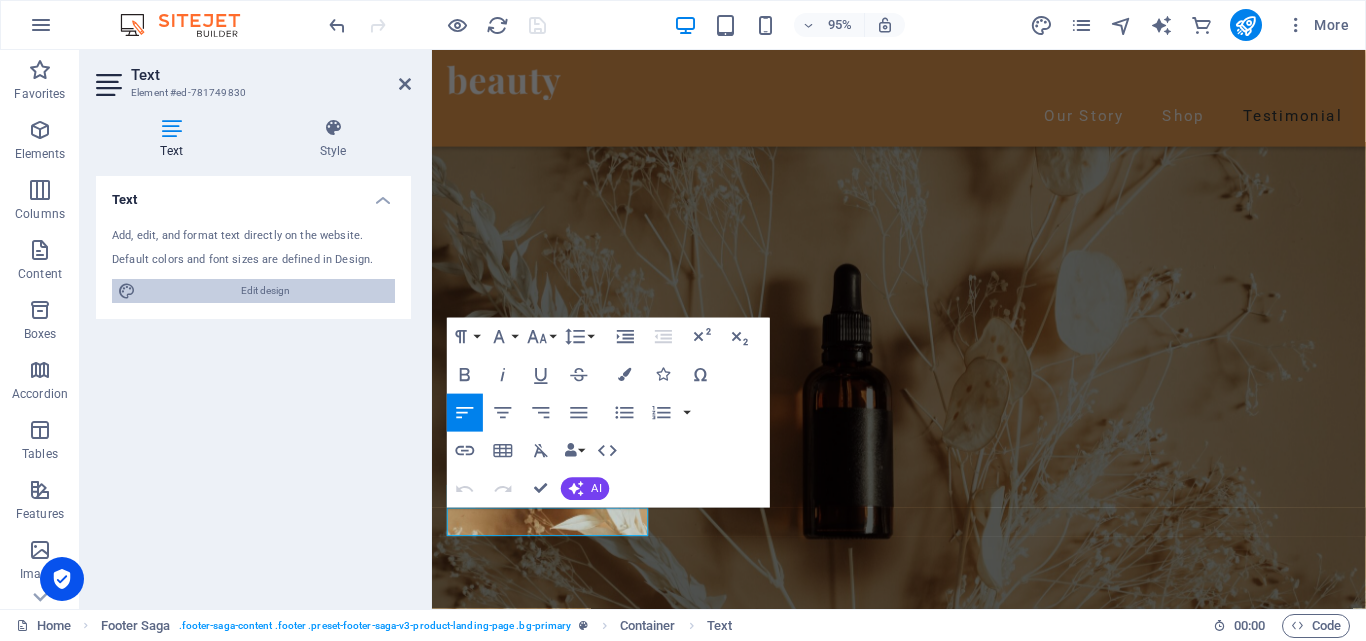 scroll, scrollTop: 5323, scrollLeft: 0, axis: vertical 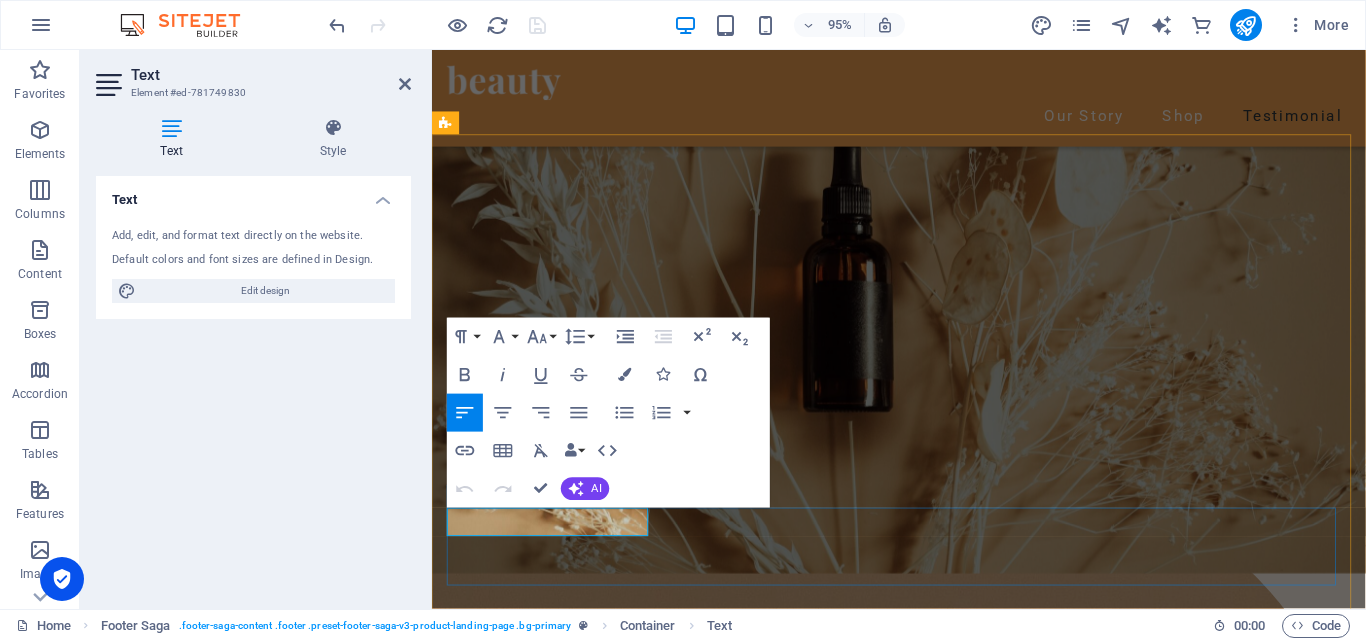 drag, startPoint x: 487, startPoint y: 553, endPoint x: 499, endPoint y: 537, distance: 20 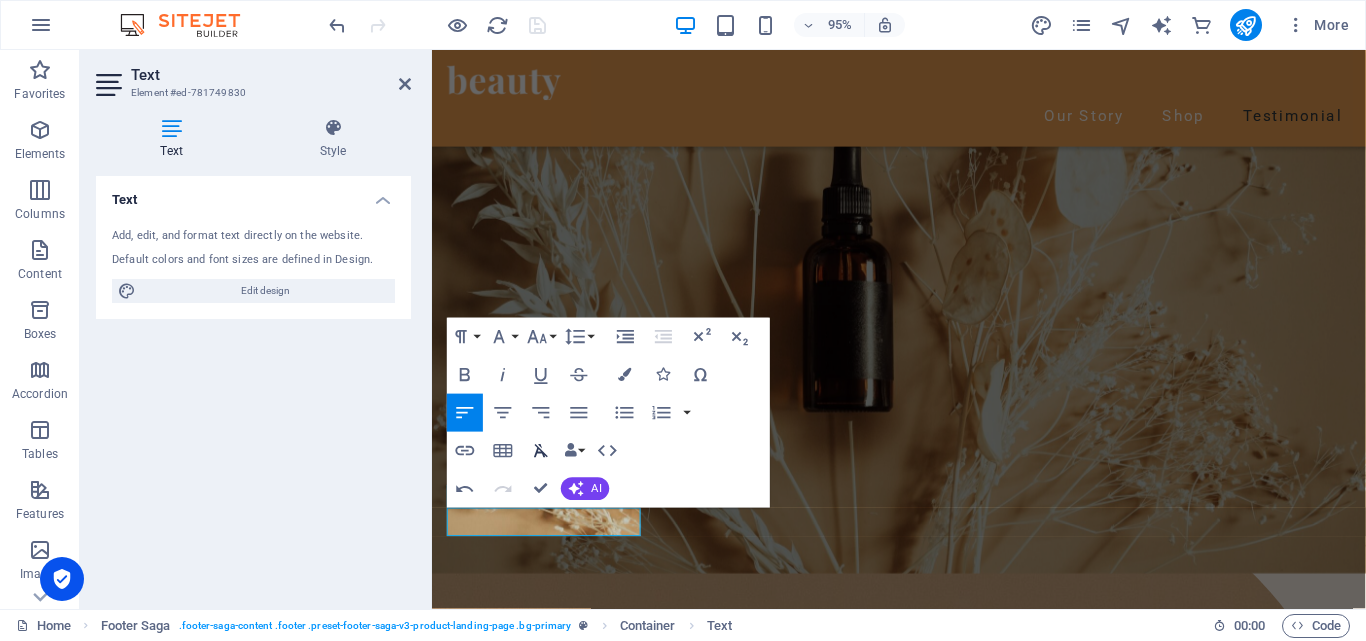 type 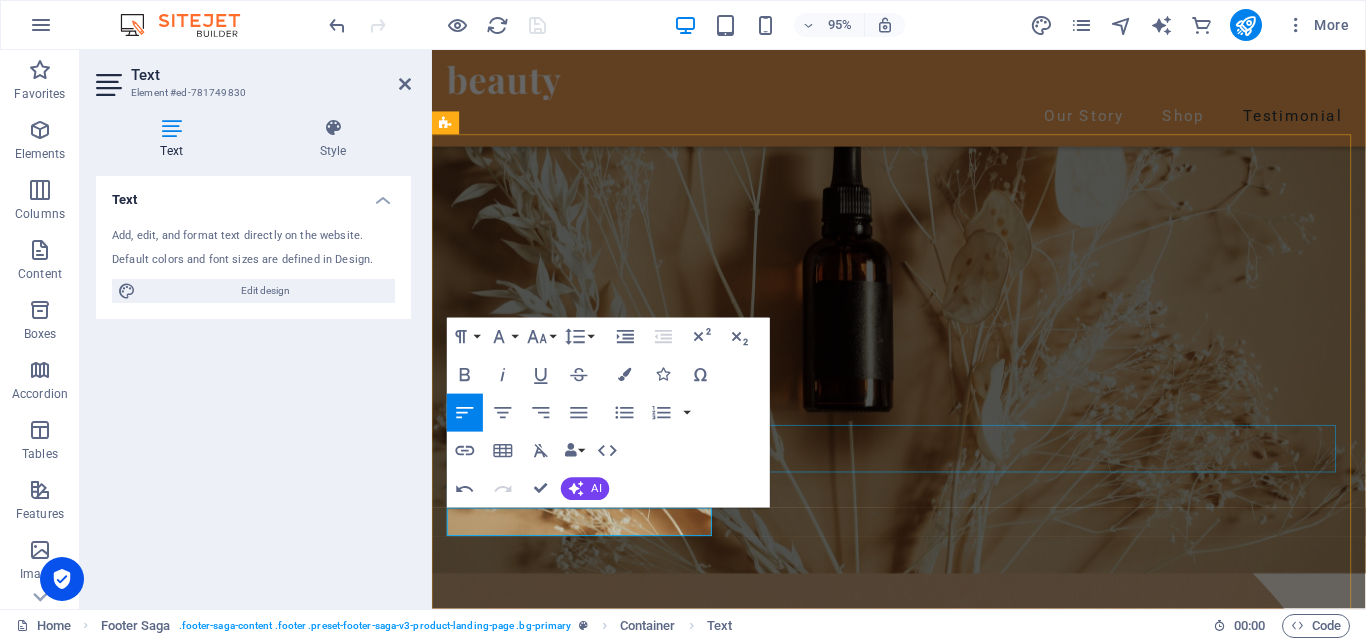drag, startPoint x: 1011, startPoint y: 453, endPoint x: 1336, endPoint y: 433, distance: 325.6148 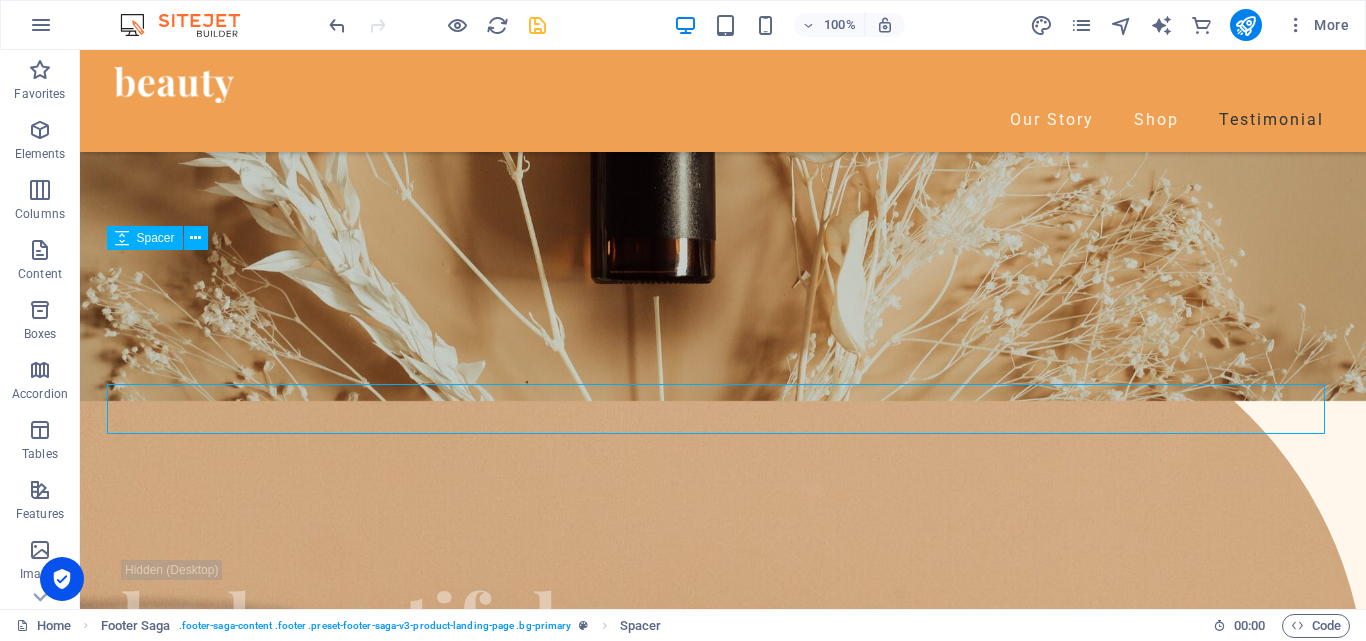 scroll, scrollTop: 5068, scrollLeft: 0, axis: vertical 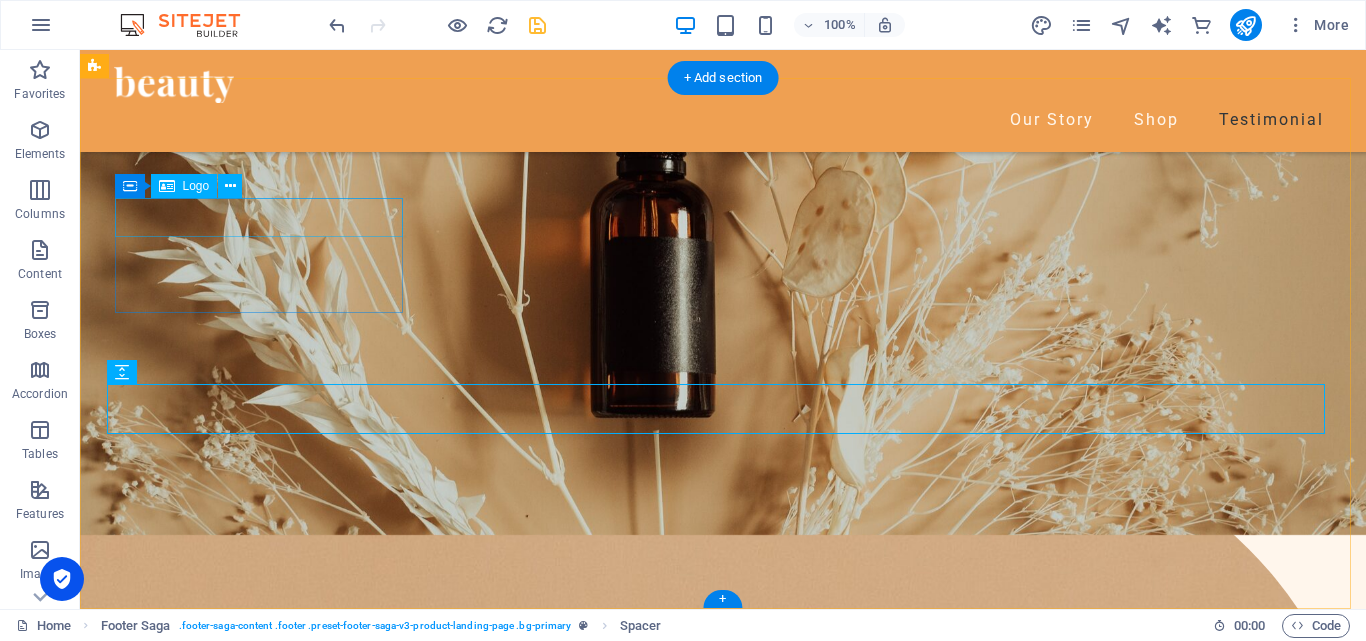 click at bounding box center (248, 7718) 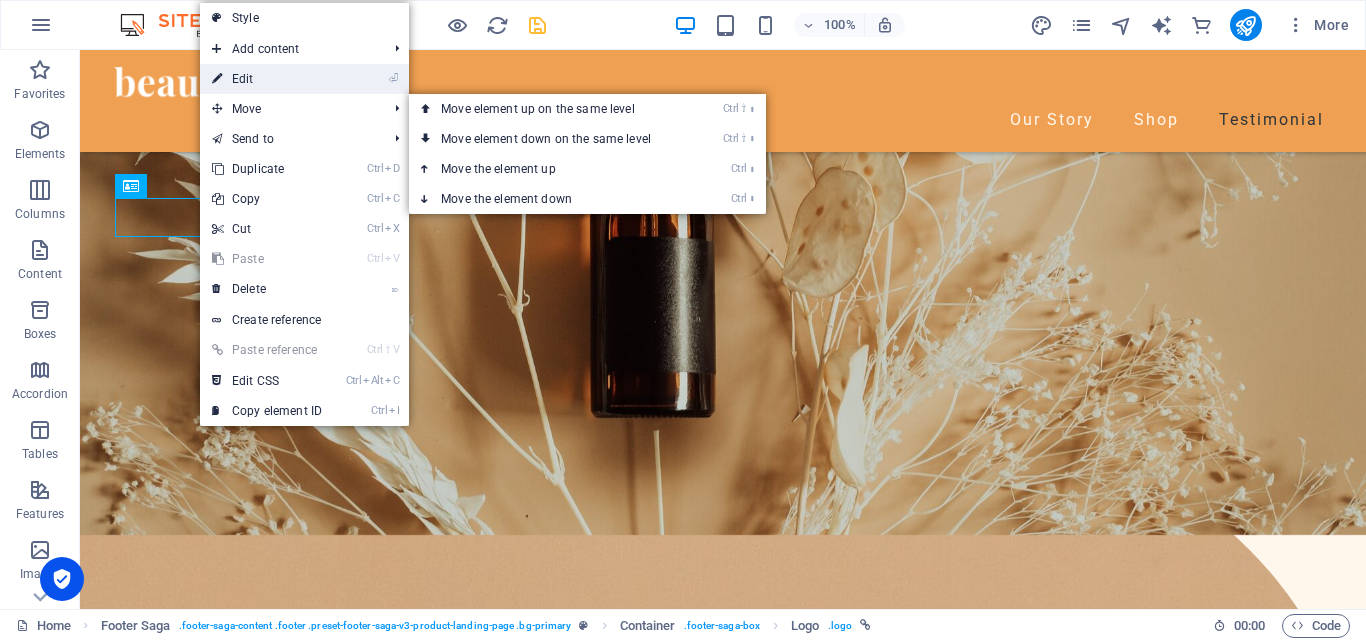 click on "⏎  Edit" at bounding box center [267, 79] 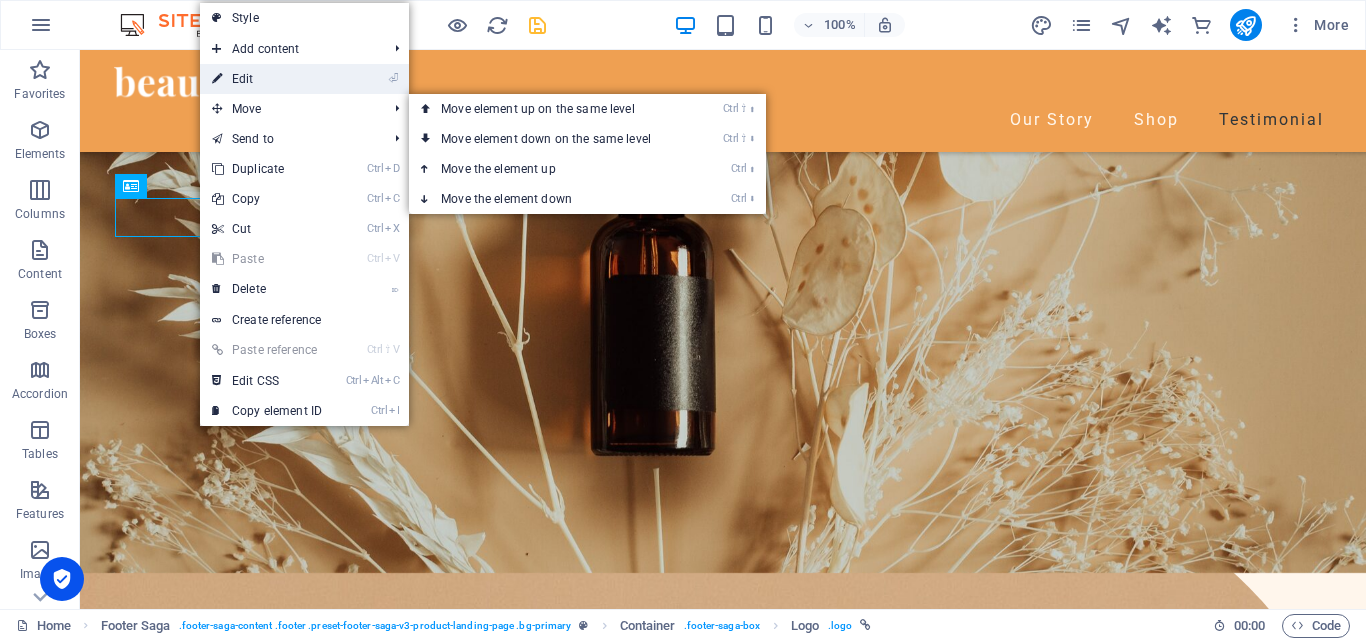 select on "px" 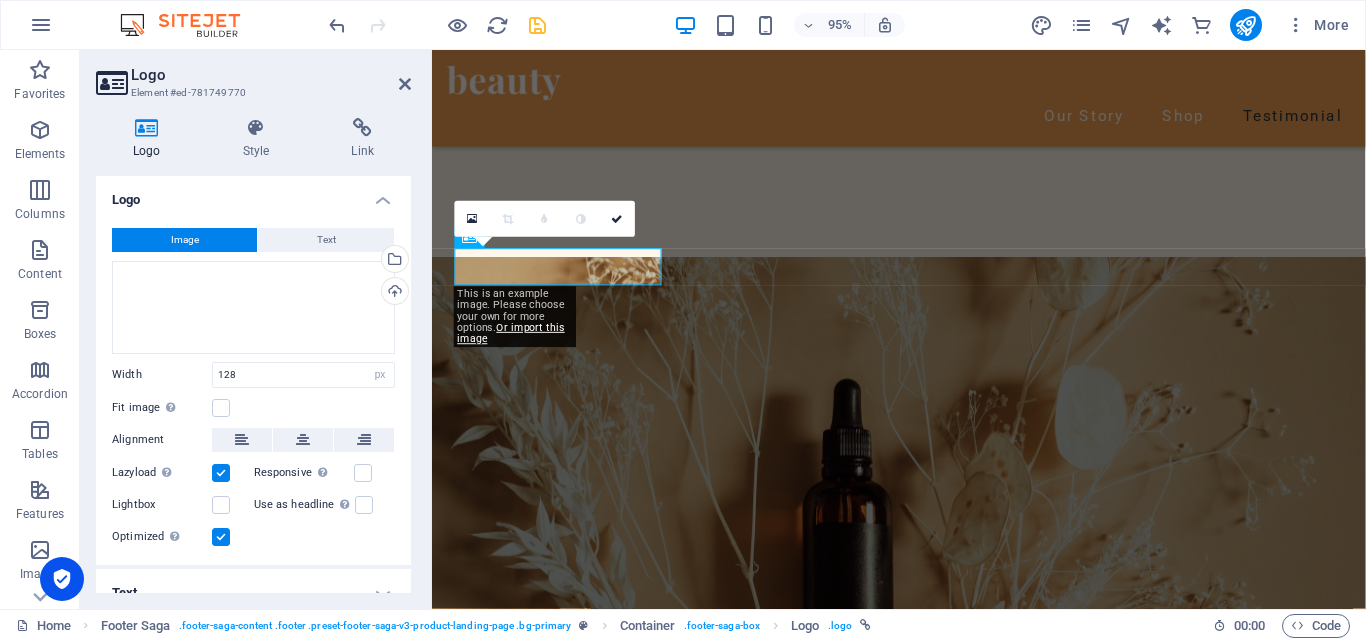 scroll, scrollTop: 5323, scrollLeft: 0, axis: vertical 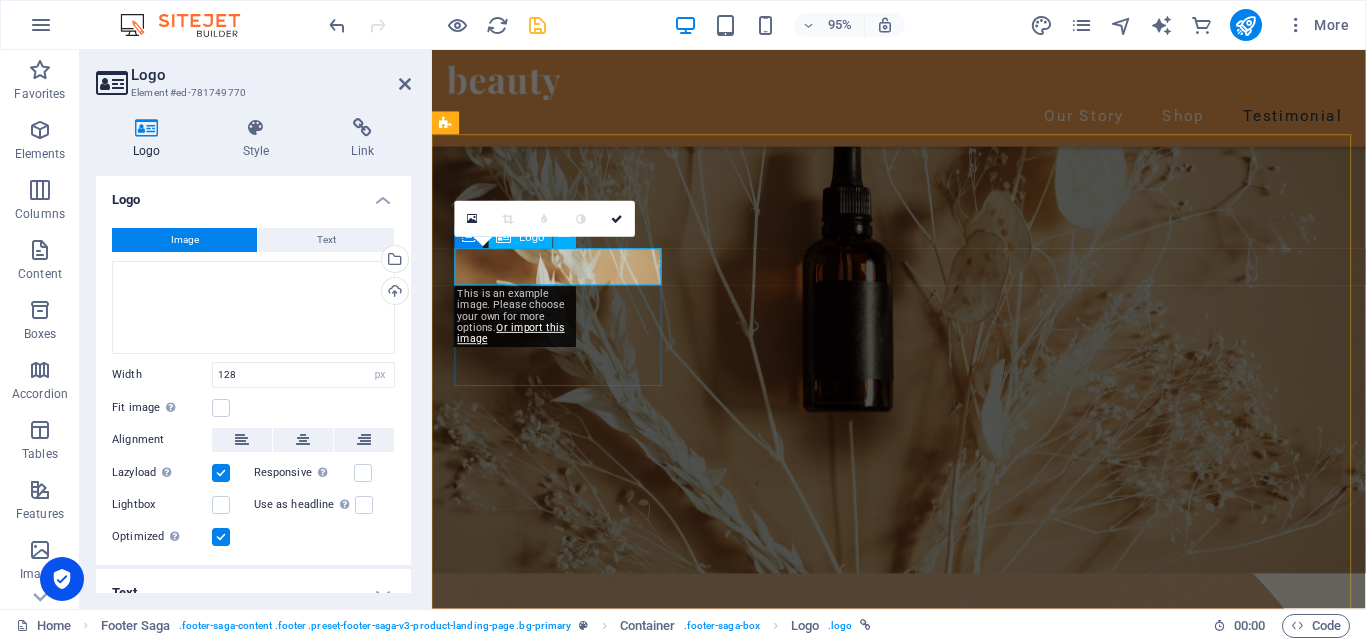 click at bounding box center [567, 6251] 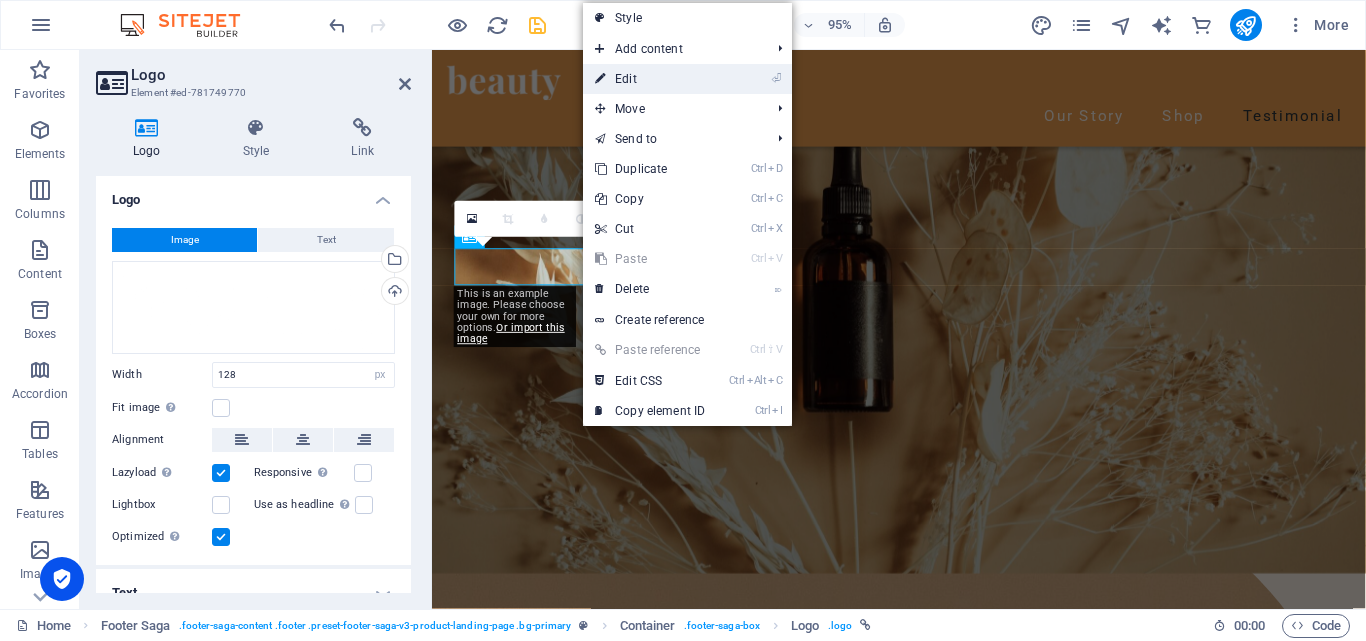 click on "⏎  Edit" at bounding box center [650, 79] 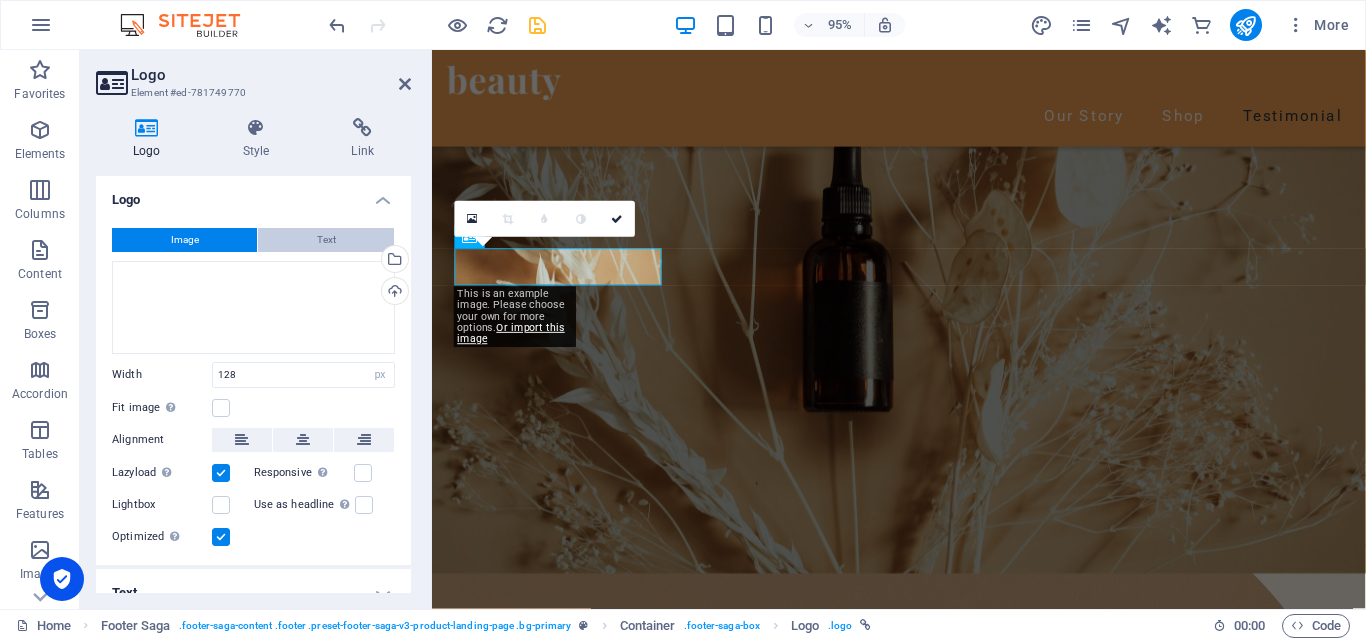 click on "Text" at bounding box center (326, 240) 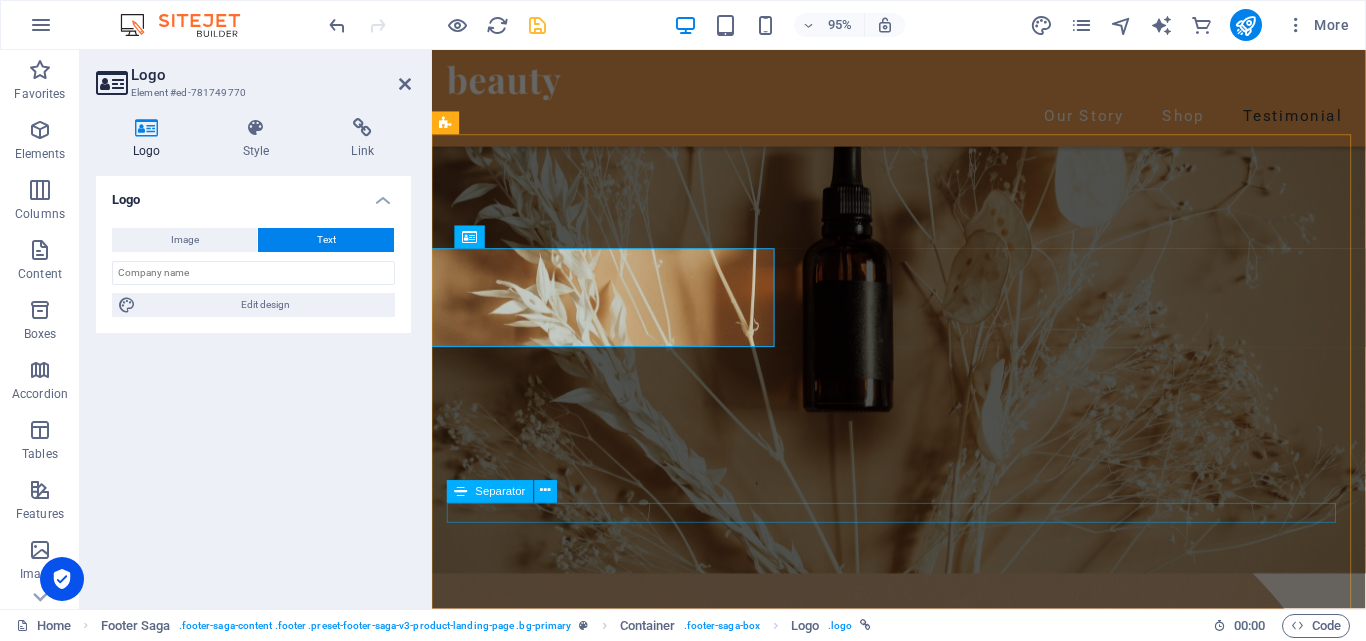 type 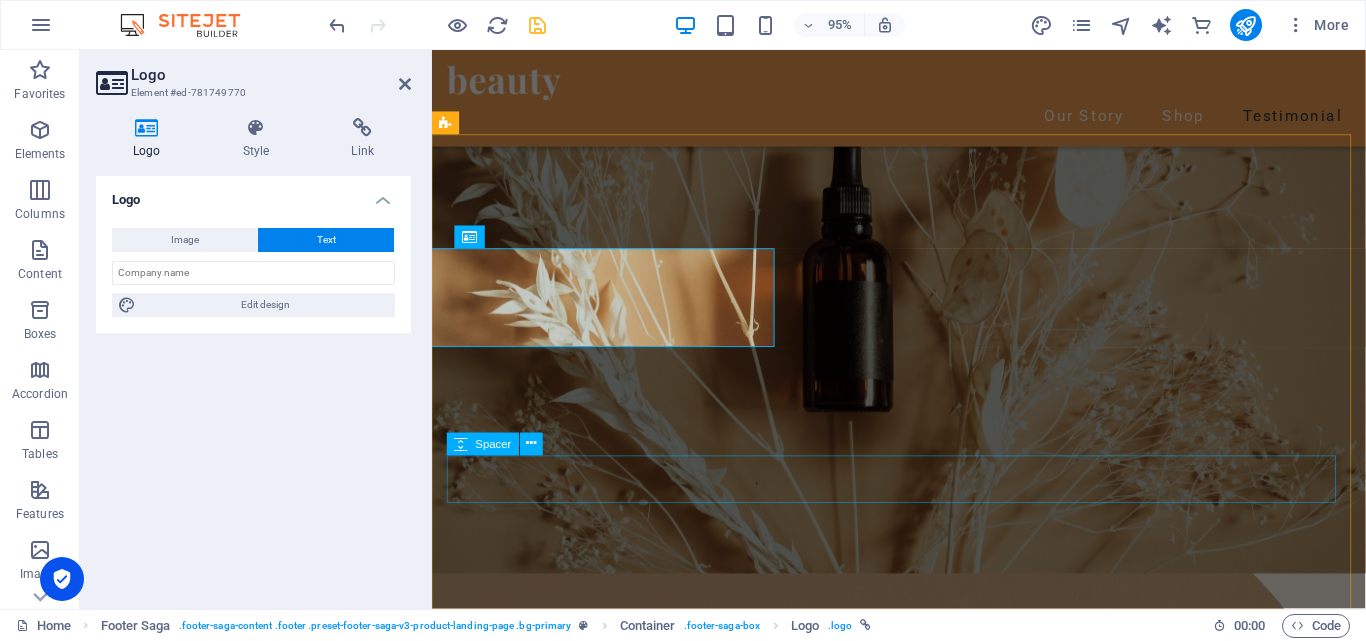 click at bounding box center [923, 6993] 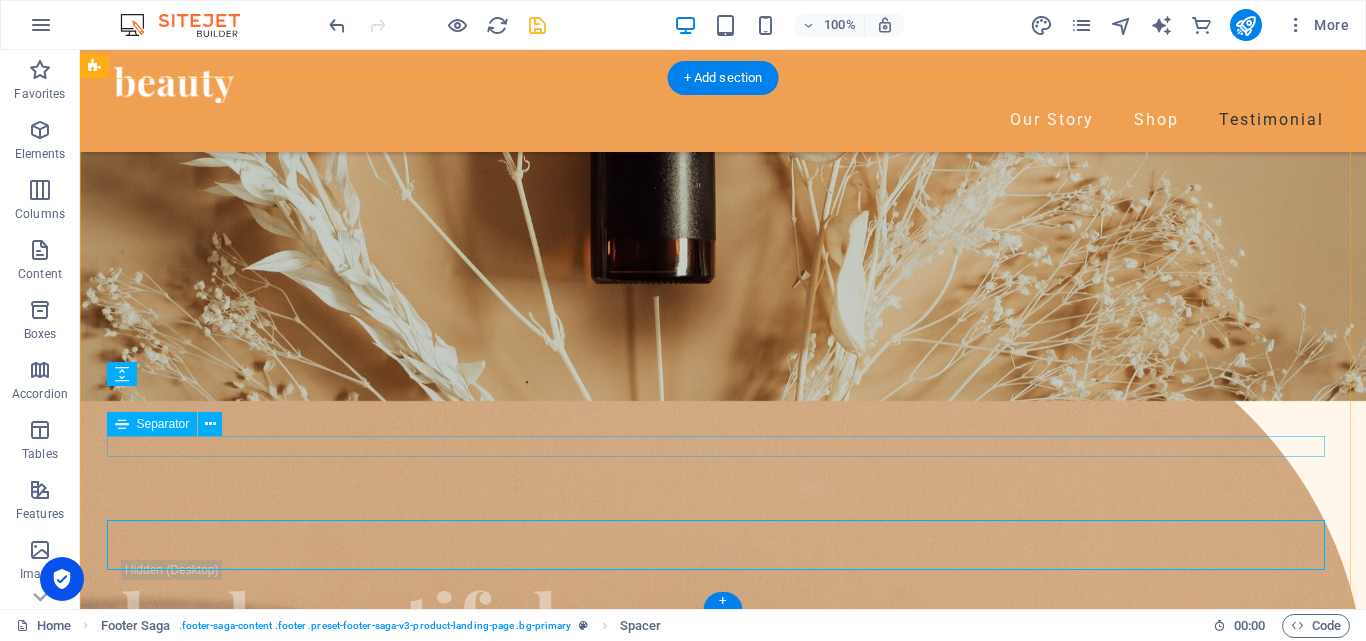 scroll, scrollTop: 5068, scrollLeft: 0, axis: vertical 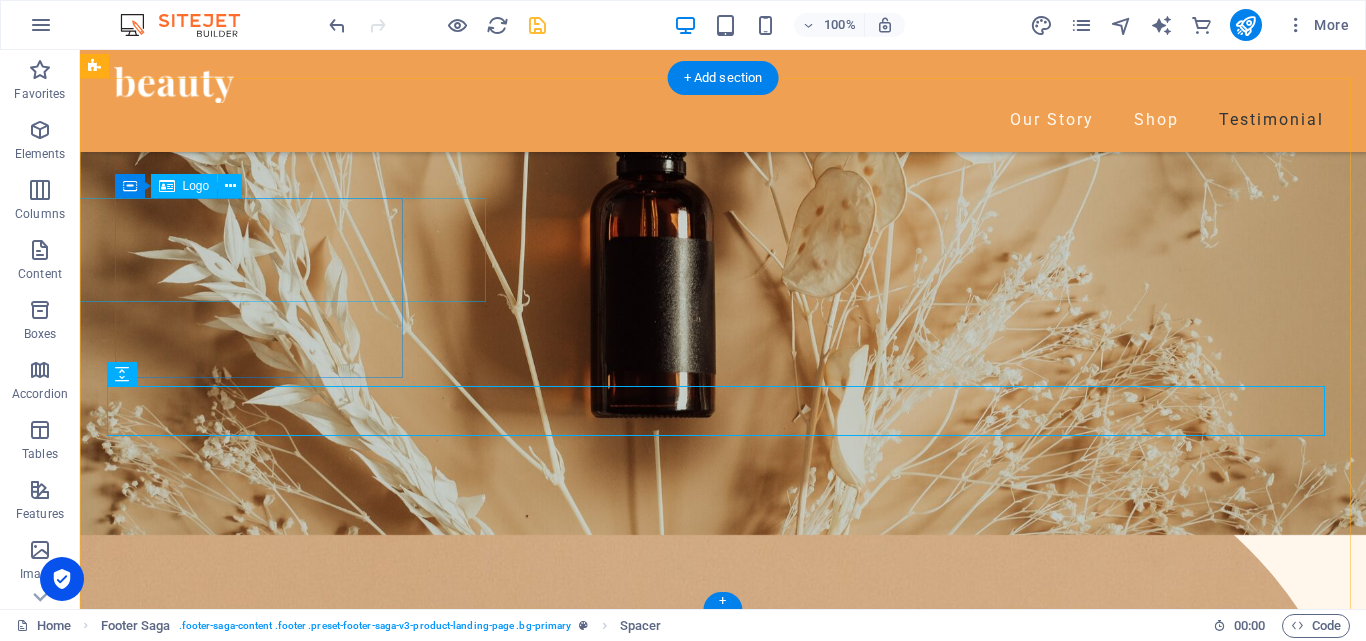 click on "deena.my.id" at bounding box center (248, 7803) 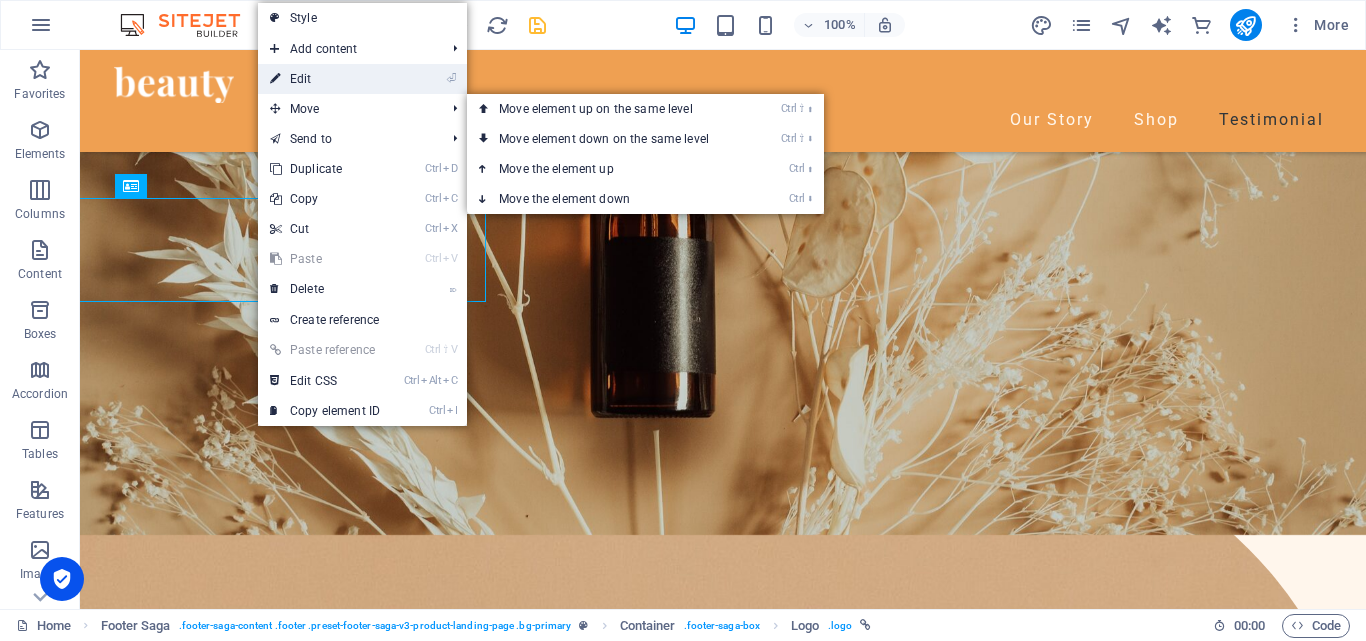 click on "⏎  Edit" at bounding box center [325, 79] 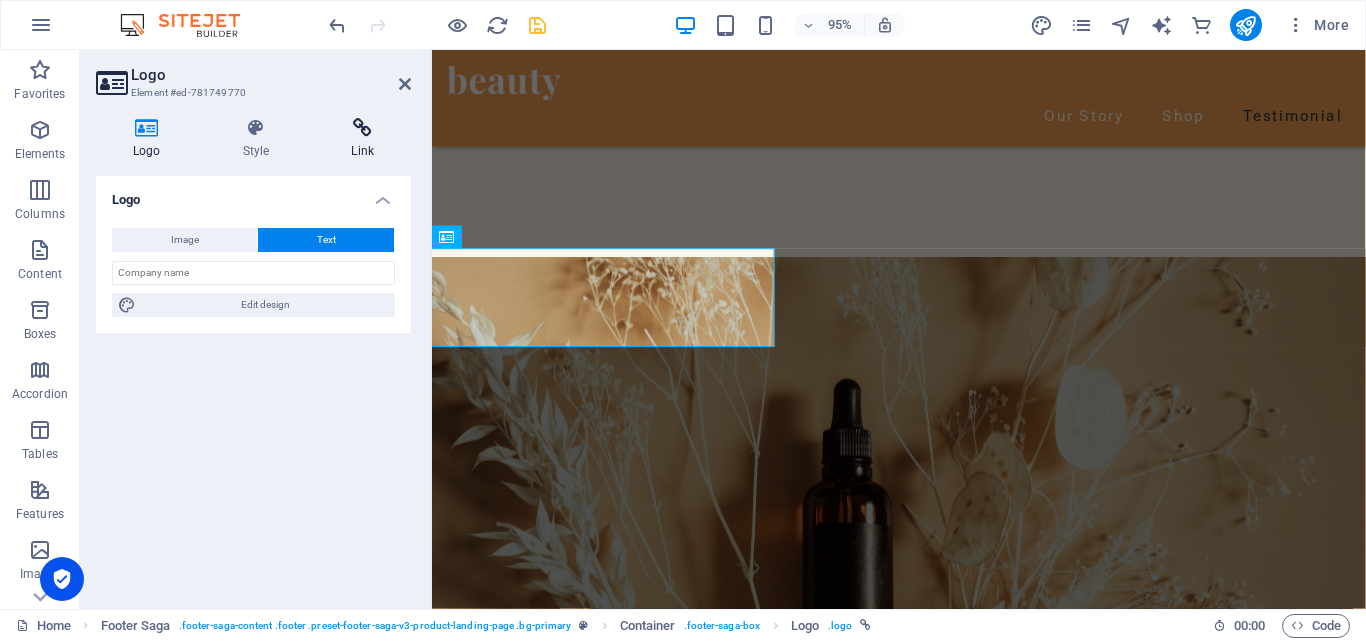 scroll, scrollTop: 5323, scrollLeft: 0, axis: vertical 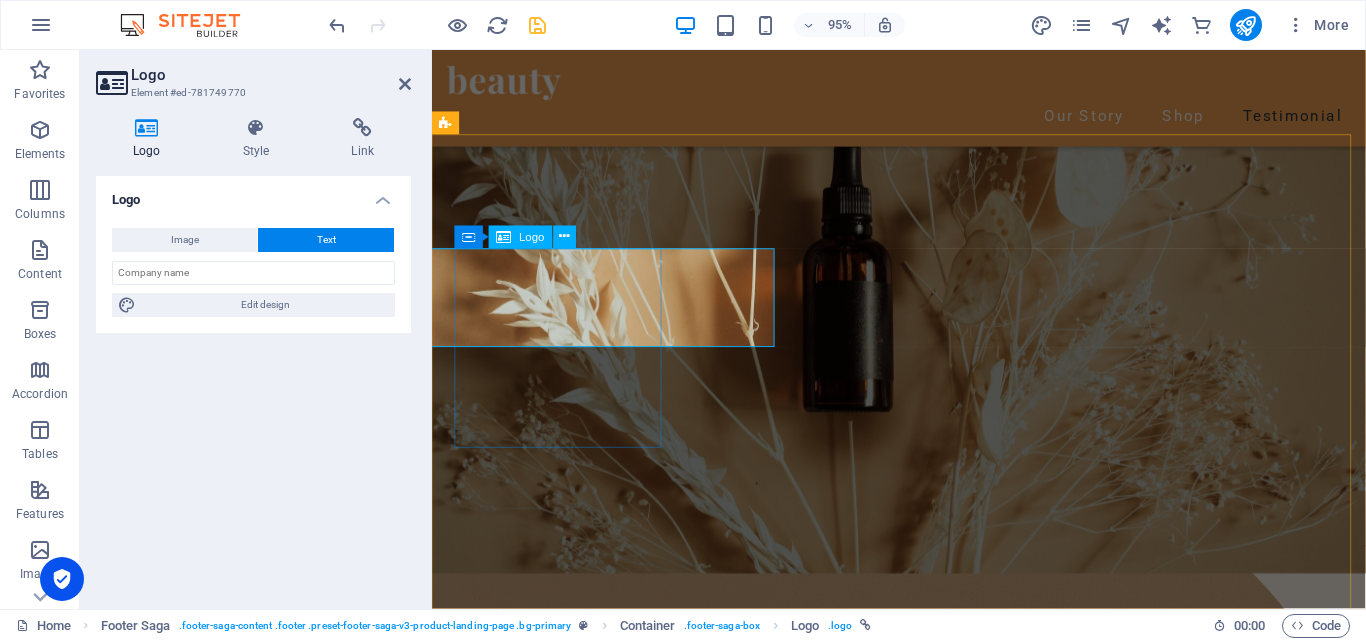 click on "deena.my.id" at bounding box center (567, 6336) 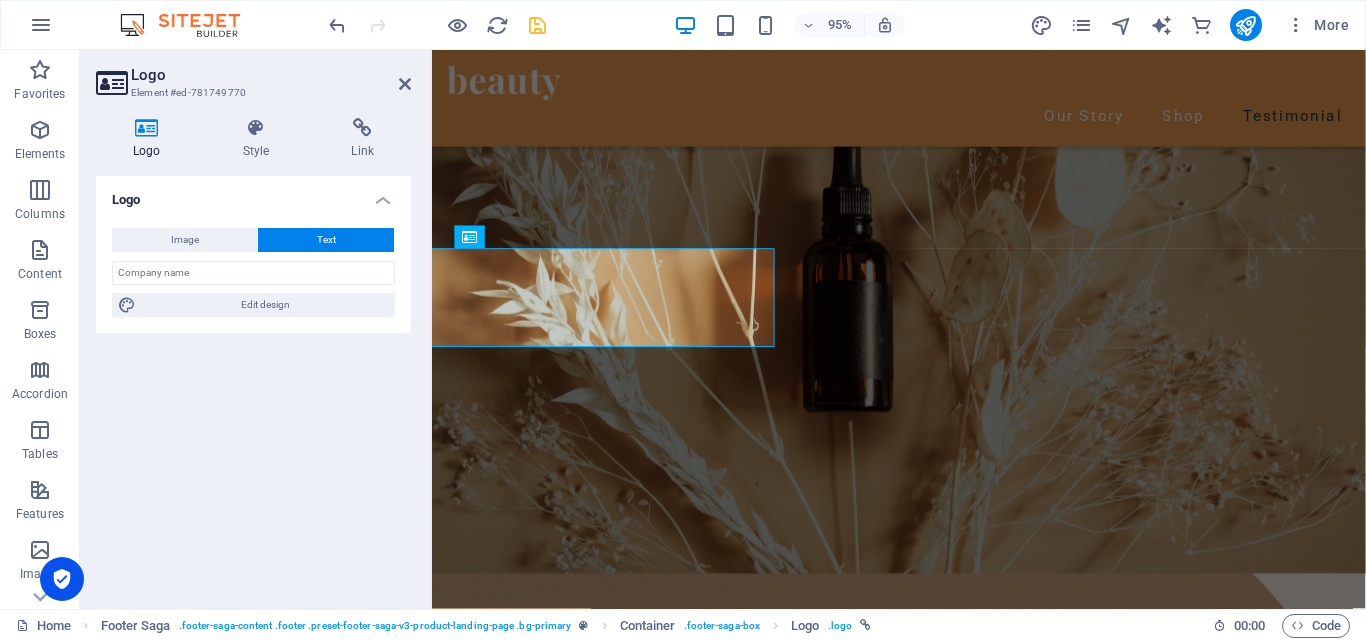 click on "Logo Image Text Drag files here, click to choose files or select files from Files or our free stock photos & videos Select files from the file manager, stock photos, or upload file(s) Upload Width 128 Default auto px rem % em vh vw Fit image Automatically fit image to a fixed width and height Height Default auto px Alignment Lazyload Loading images after the page loads improves page speed. Responsive Automatically load retina image and smartphone optimized sizes. Lightbox Use as headline The image will be wrapped in an H1 headline tag. Useful for giving alternative text the weight of an H1 headline, e.g. for the logo. Leave unchecked if uncertain. Optimized Images are compressed to improve page speed. Position Direction Custom X offset 50 px rem % vh vw Y offset 50 px rem % vh vw Edit design Text Float No float Image left Image right Determine how text should behave around the image. Text Alternative text Image caption Paragraph Format Normal Heading 1 Heading 2 Heading 3 Heading 4 Heading 5 Heading 6 Code 8" at bounding box center (253, 384) 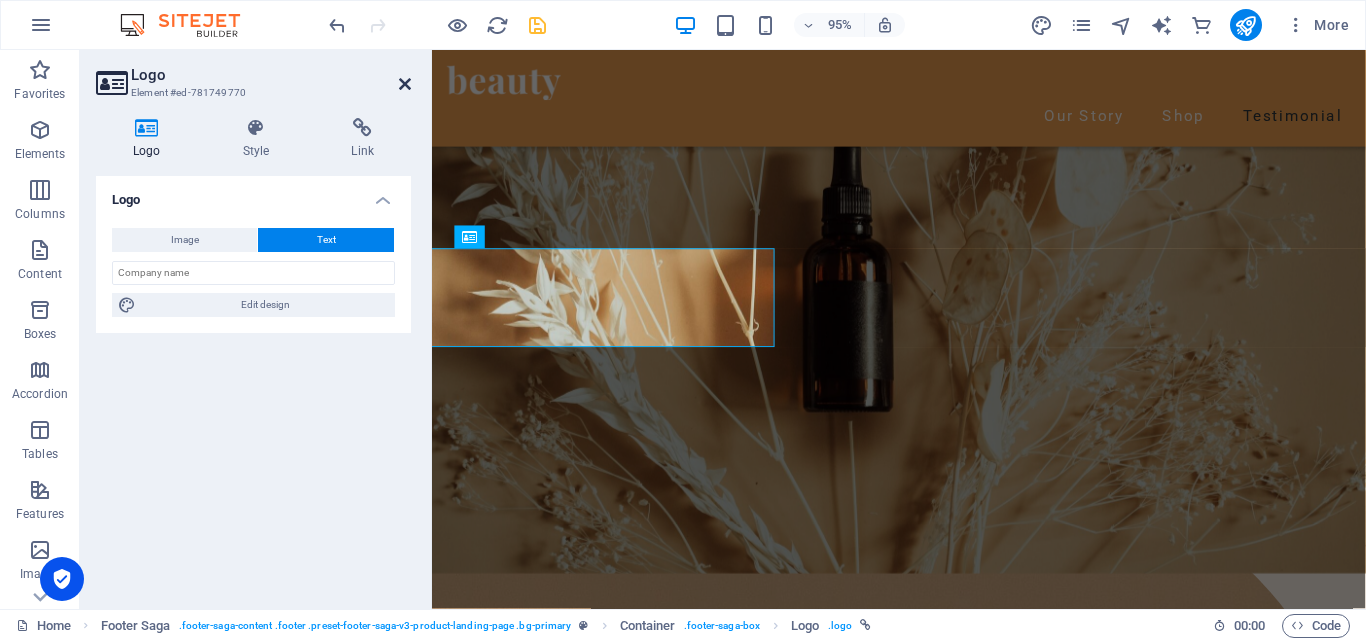 drag, startPoint x: 407, startPoint y: 78, endPoint x: 328, endPoint y: 36, distance: 89.470665 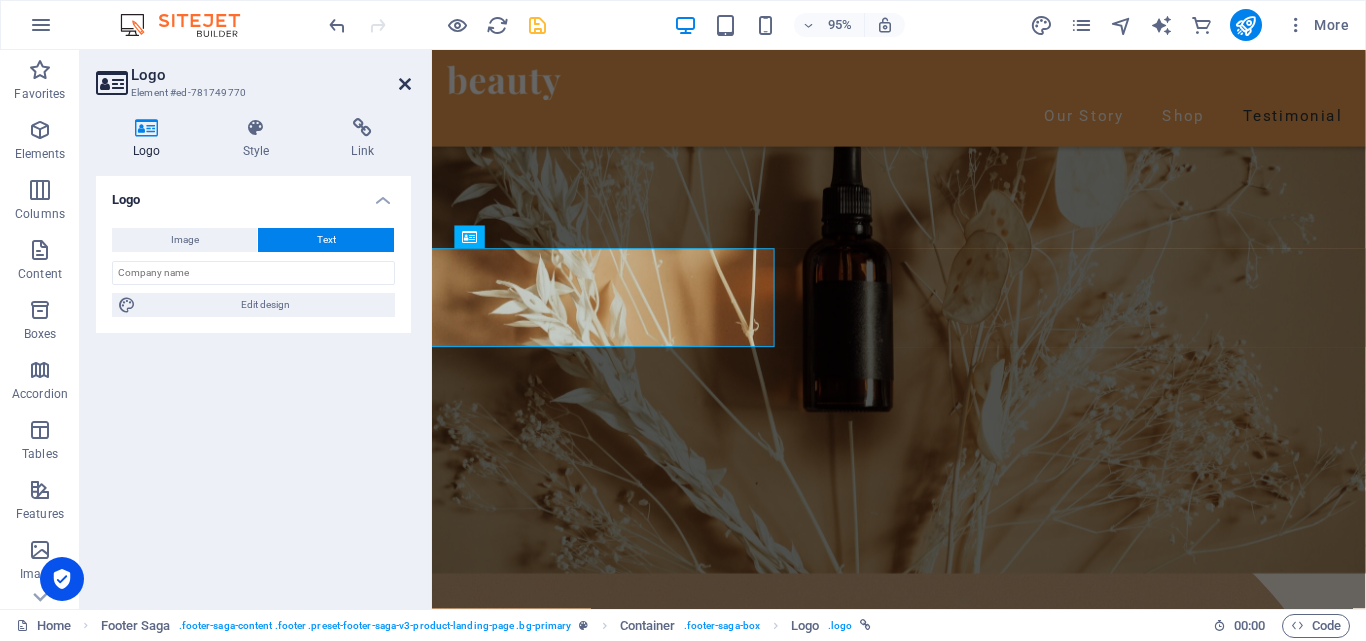 click at bounding box center (405, 84) 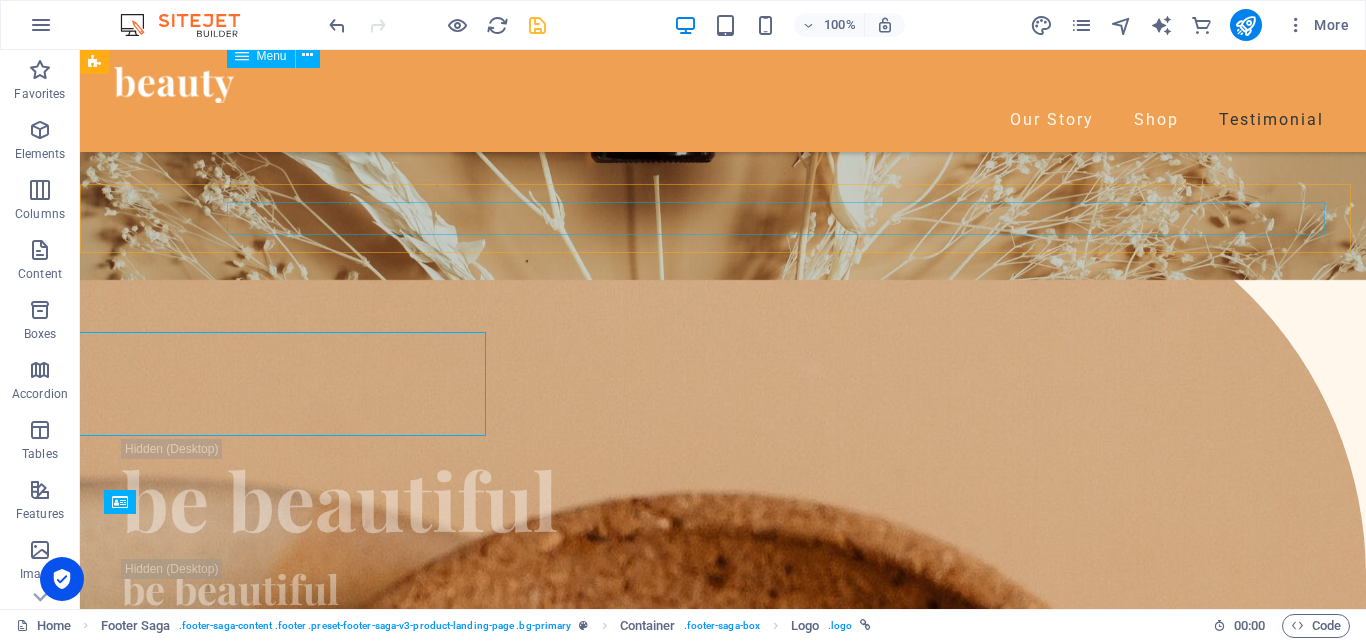 scroll, scrollTop: 5068, scrollLeft: 0, axis: vertical 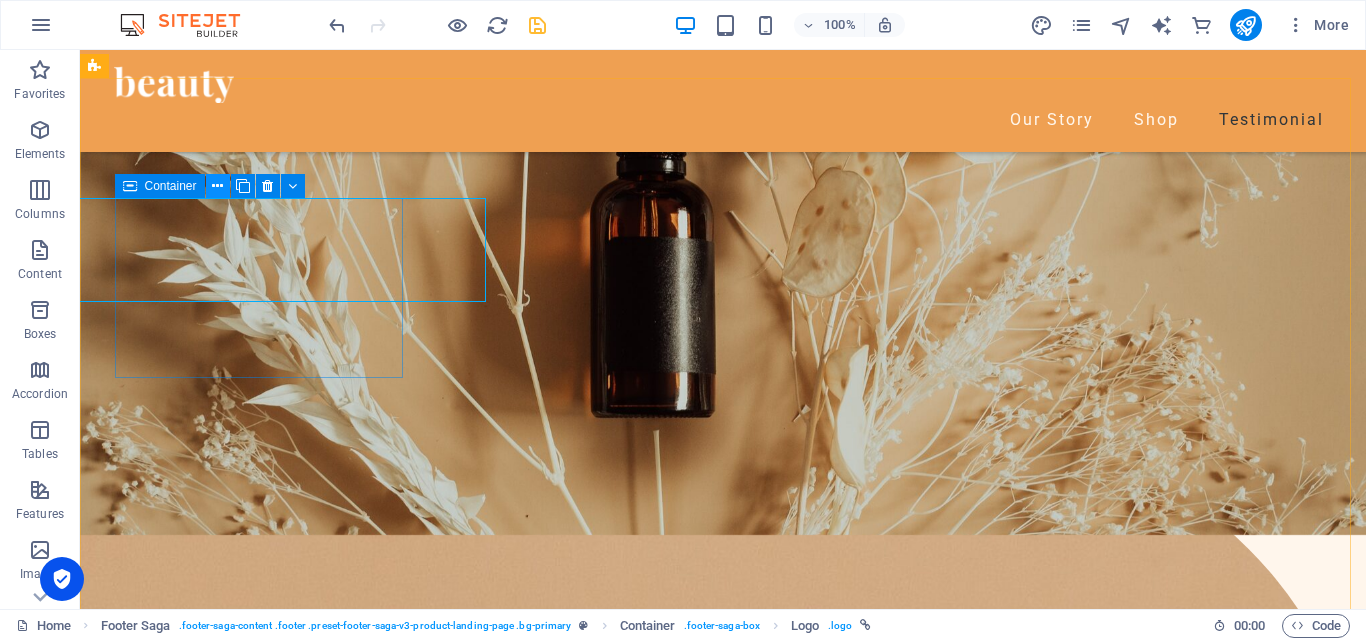 click at bounding box center [217, 186] 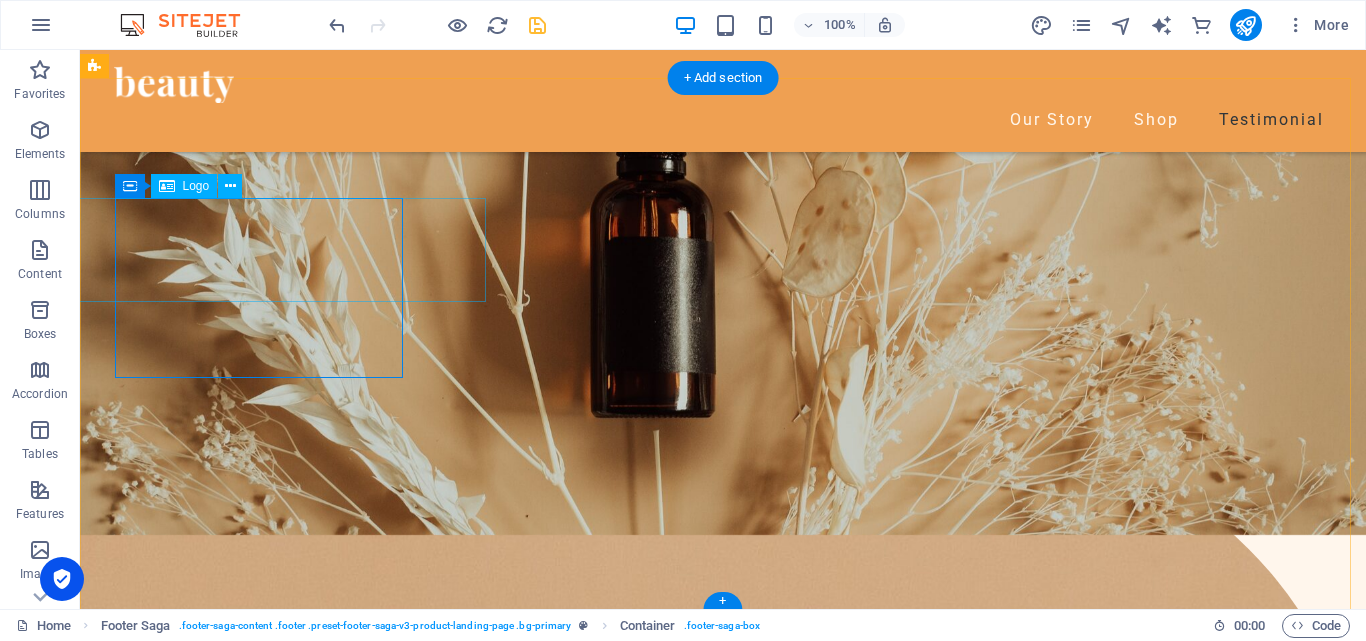 click on "deena.my.id" at bounding box center [248, 7803] 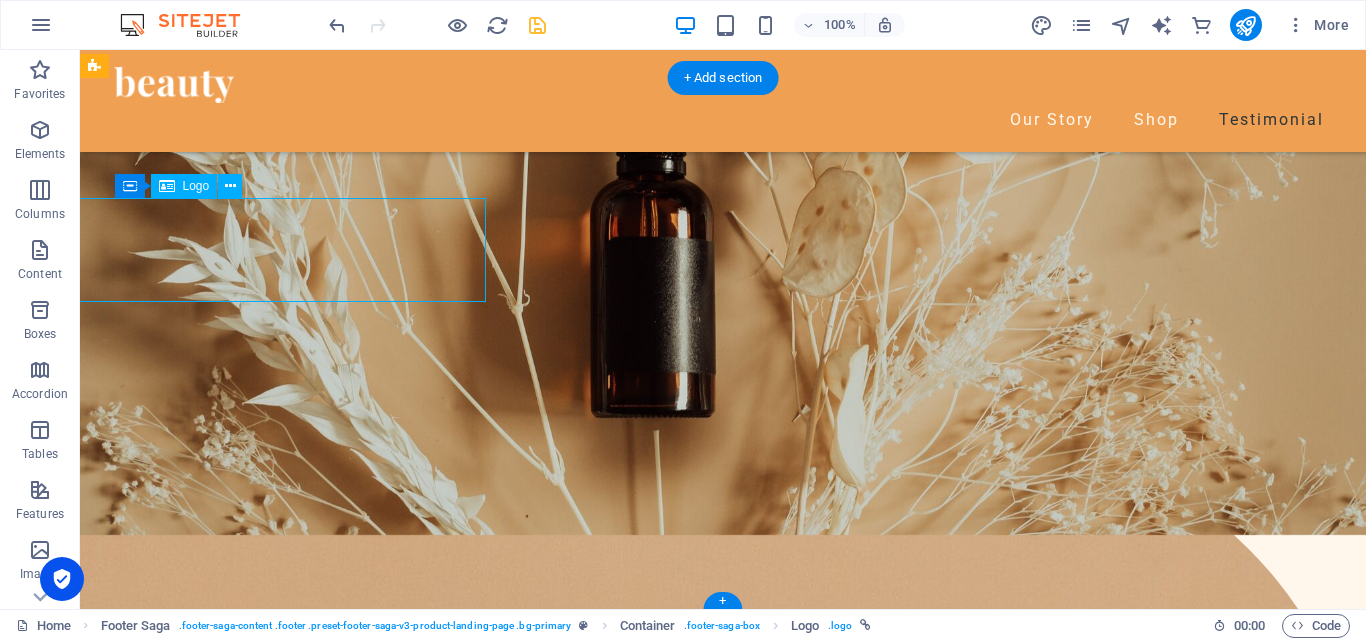 click on "deena.my.id" at bounding box center (248, 7803) 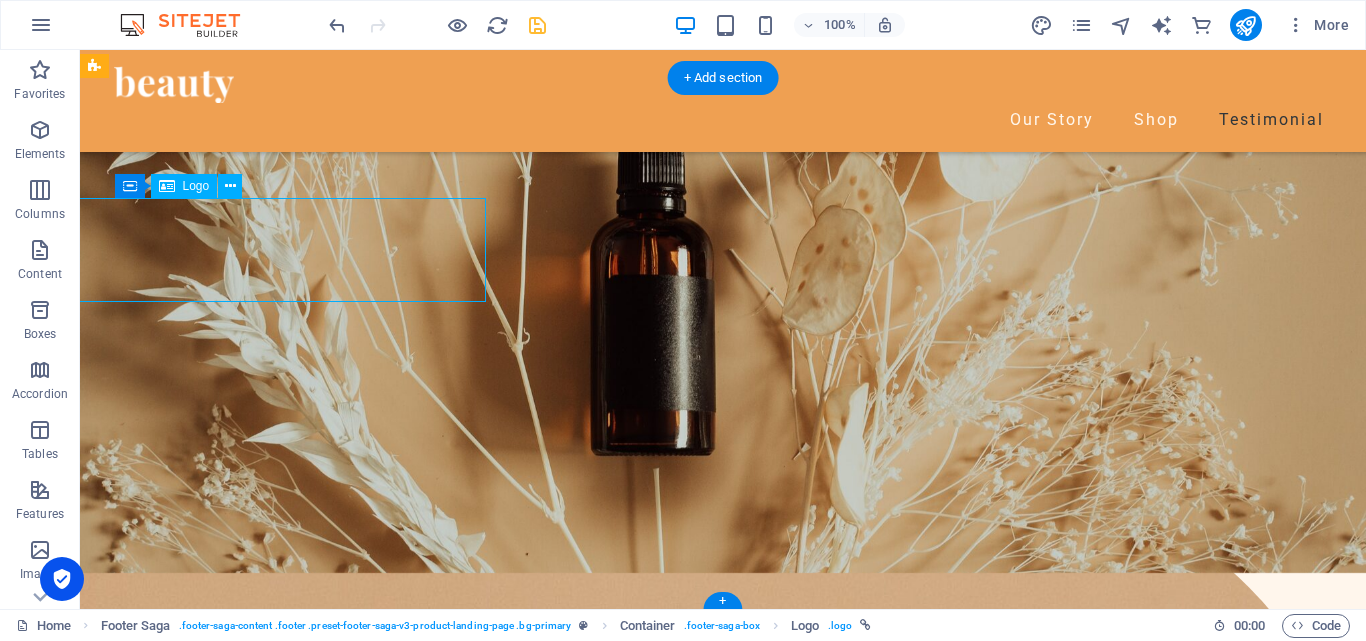 select on "px" 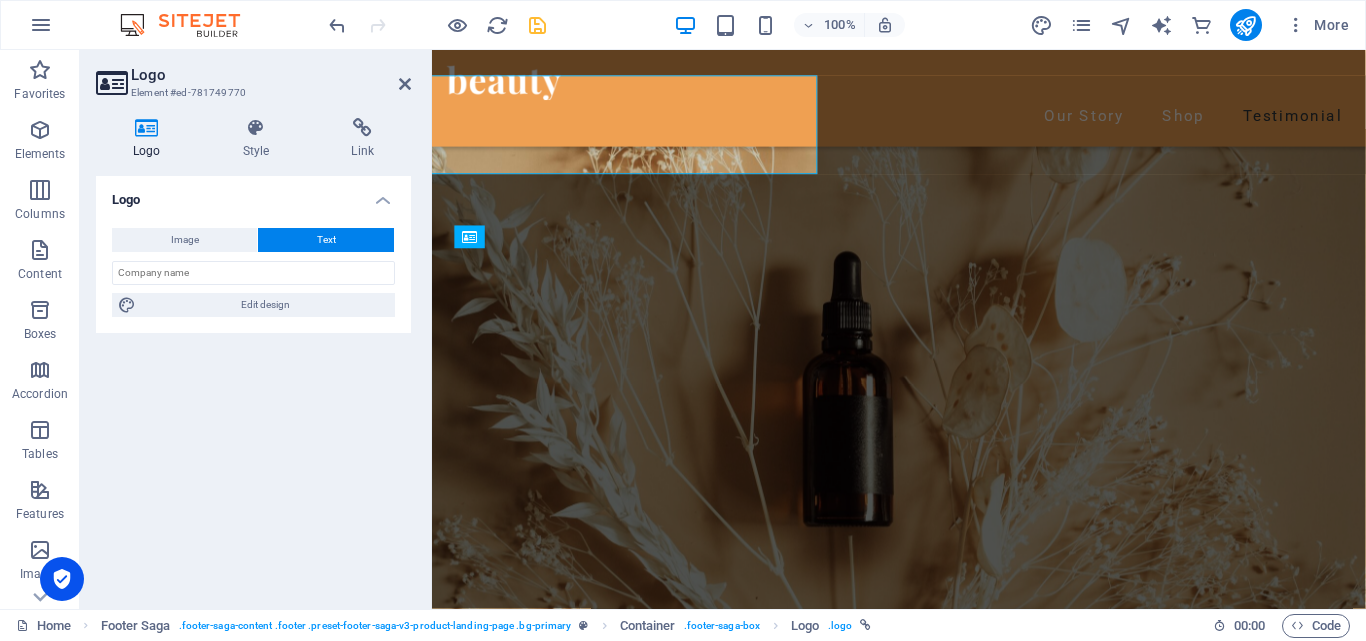 click on "Image" at bounding box center (184, 240) 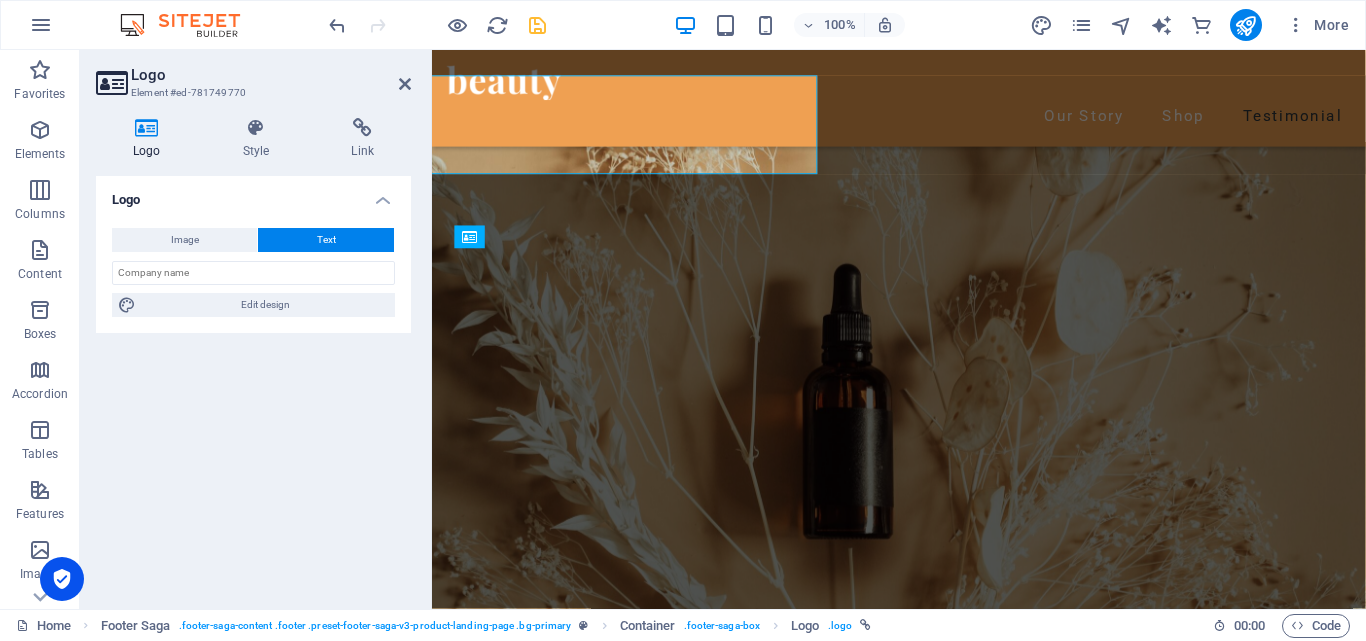 scroll, scrollTop: 5323, scrollLeft: 0, axis: vertical 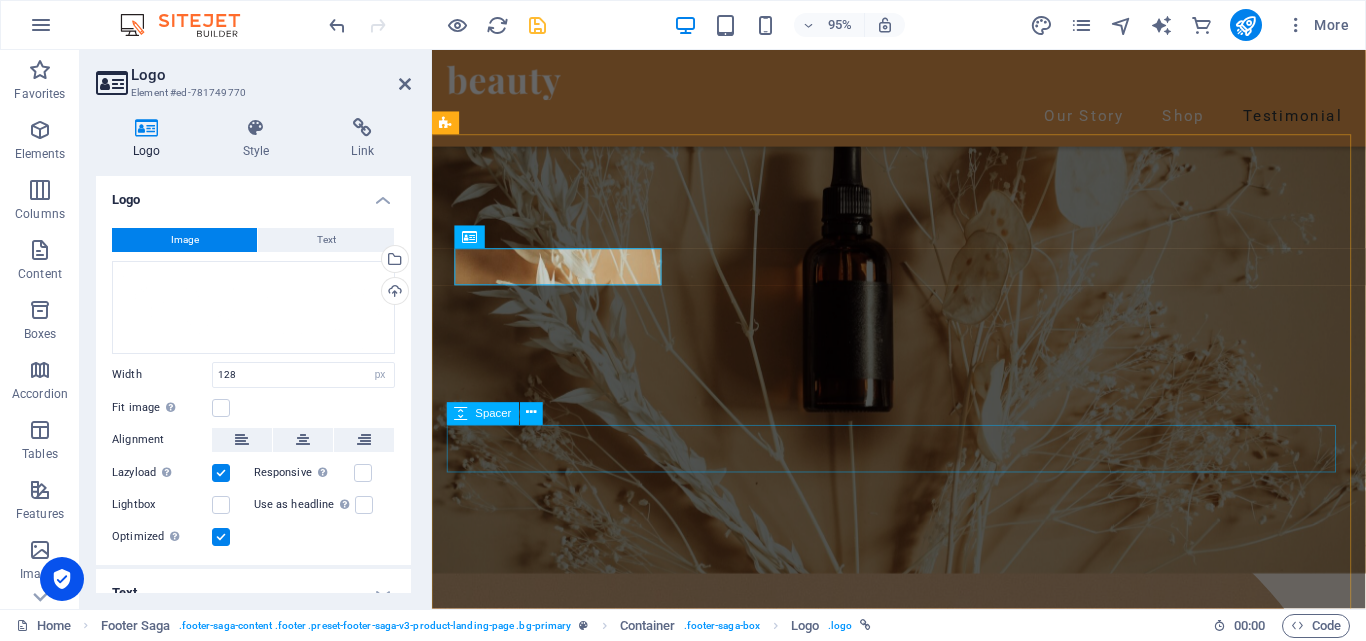 type 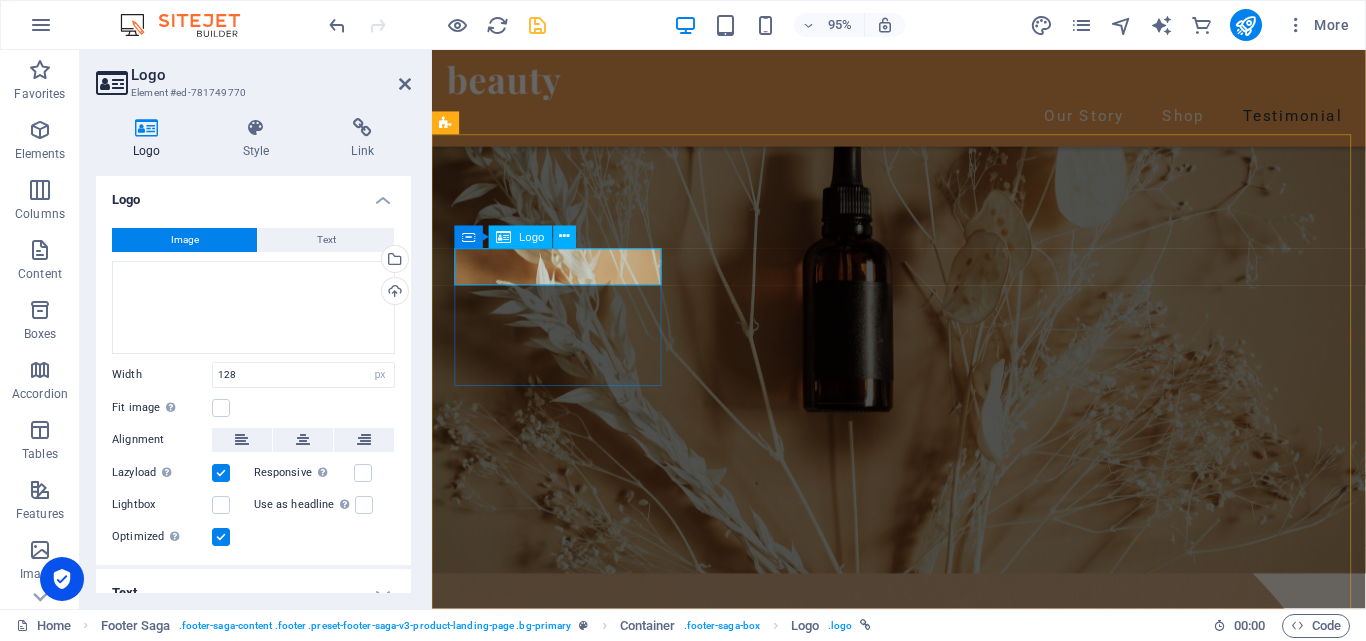 click at bounding box center [567, 6251] 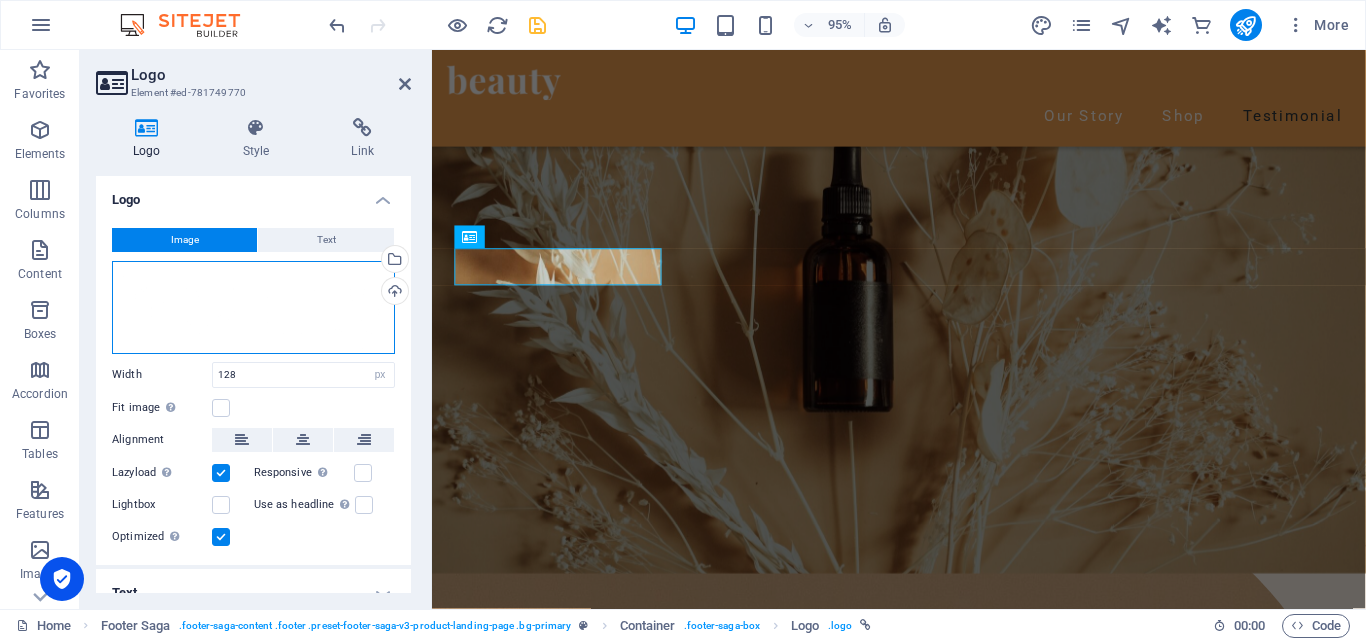 click on "Drag files here, click to choose files or select files from Files or our free stock photos & videos" at bounding box center [253, 307] 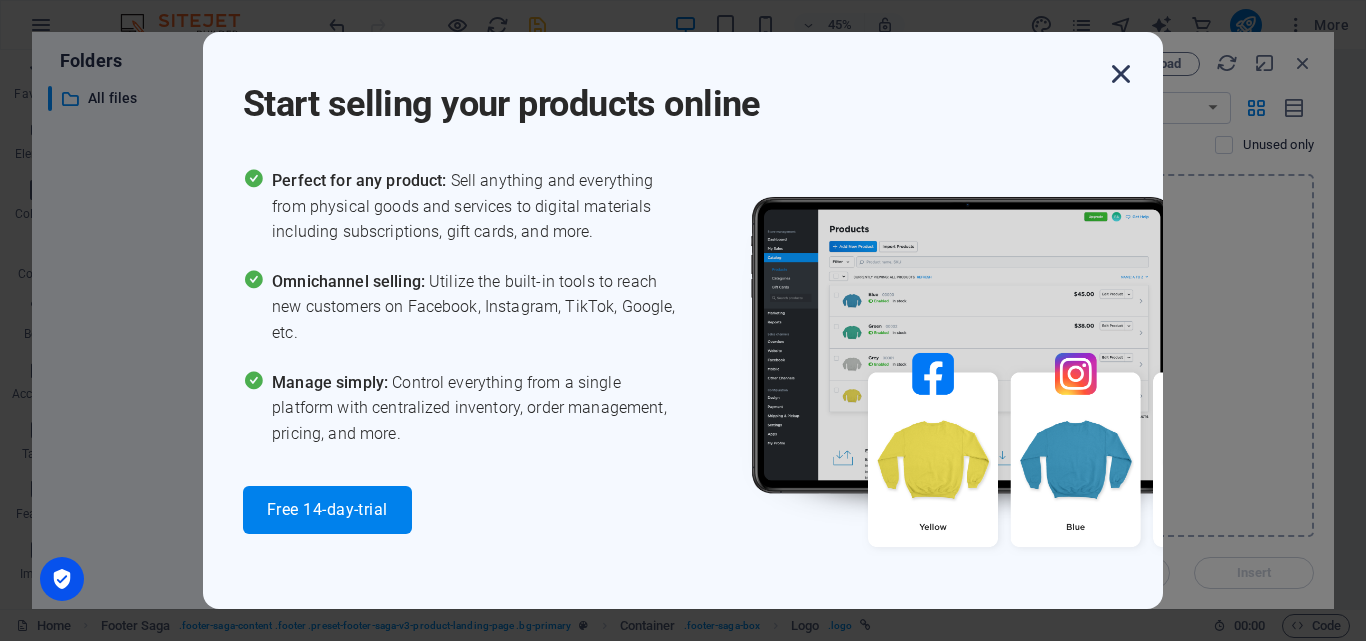 click at bounding box center [1121, 74] 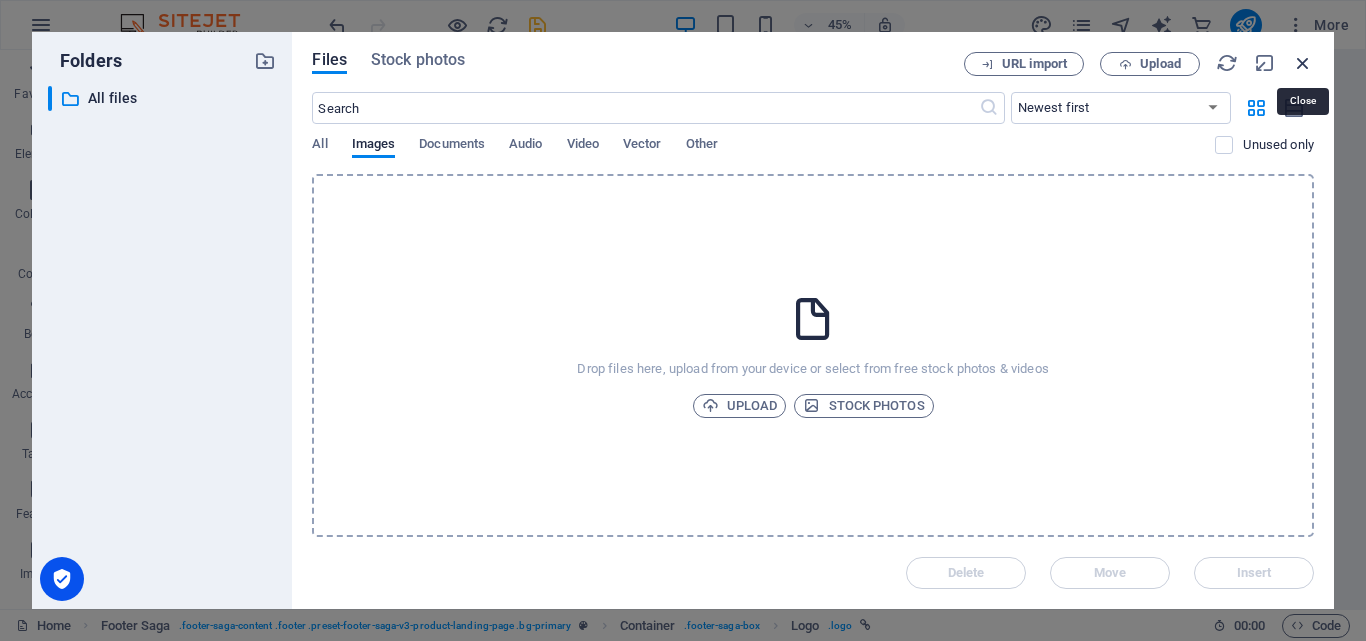 click at bounding box center [1303, 63] 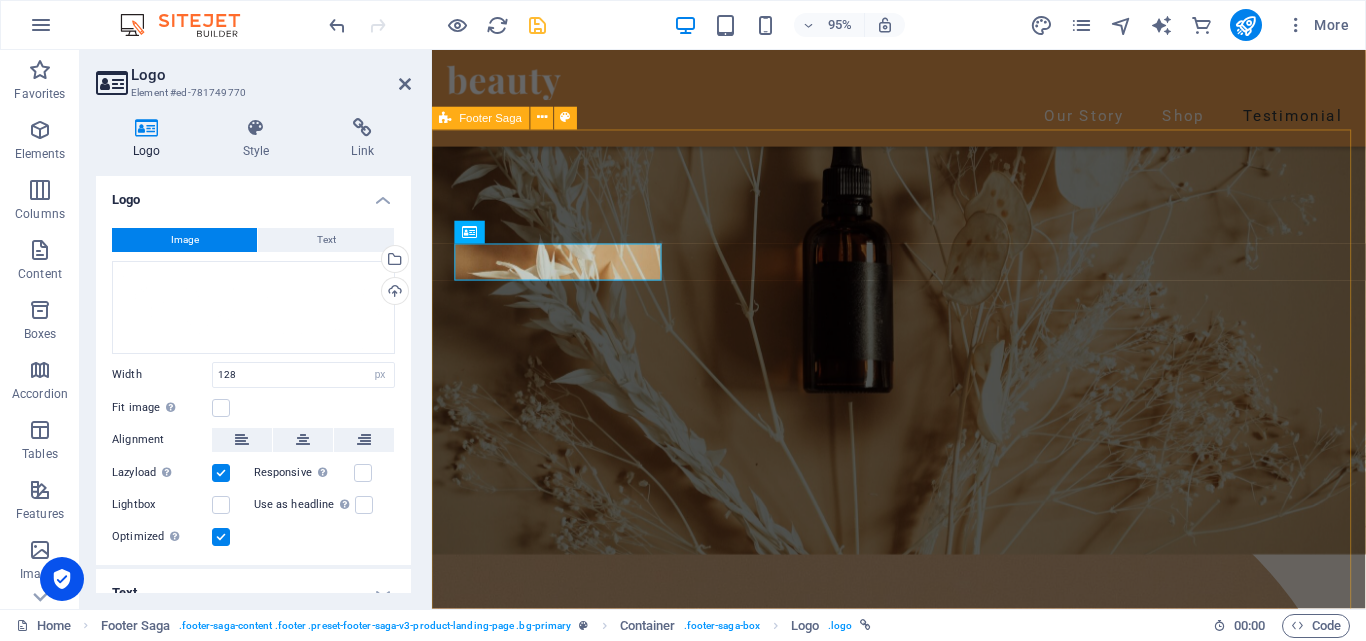 scroll, scrollTop: 5355, scrollLeft: 0, axis: vertical 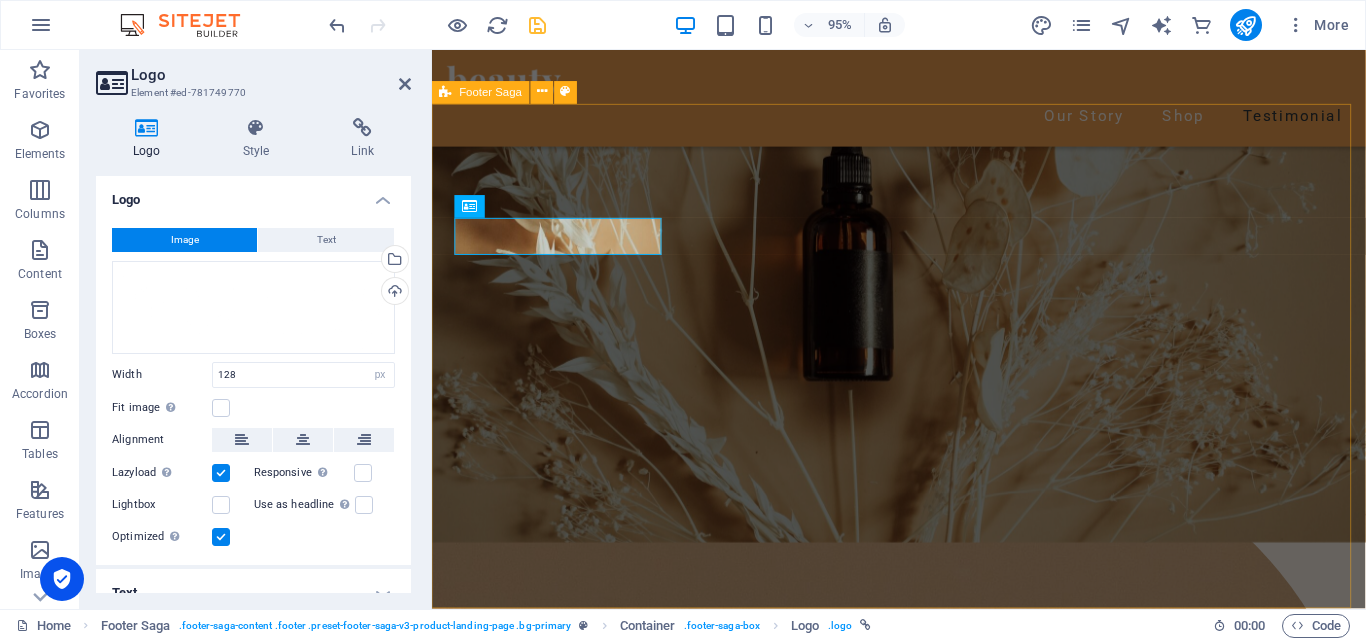 click on "Lorem ipsum dolor sit amet, consectetur adipiscing elit. Nunc vulputate libero et velit . Drop content here or  Add elements  Paste clipboard Contact Mail Us:  8bd46895dce084f853e11ddb04e7b2@cpanel.local Call Us:  0123 - 456789 Visit Us Street ,  Berlin , California  12345   2025 DNA natural soap. All rights reserved Legal Notice | Privacy Policy" at bounding box center (923, 6626) 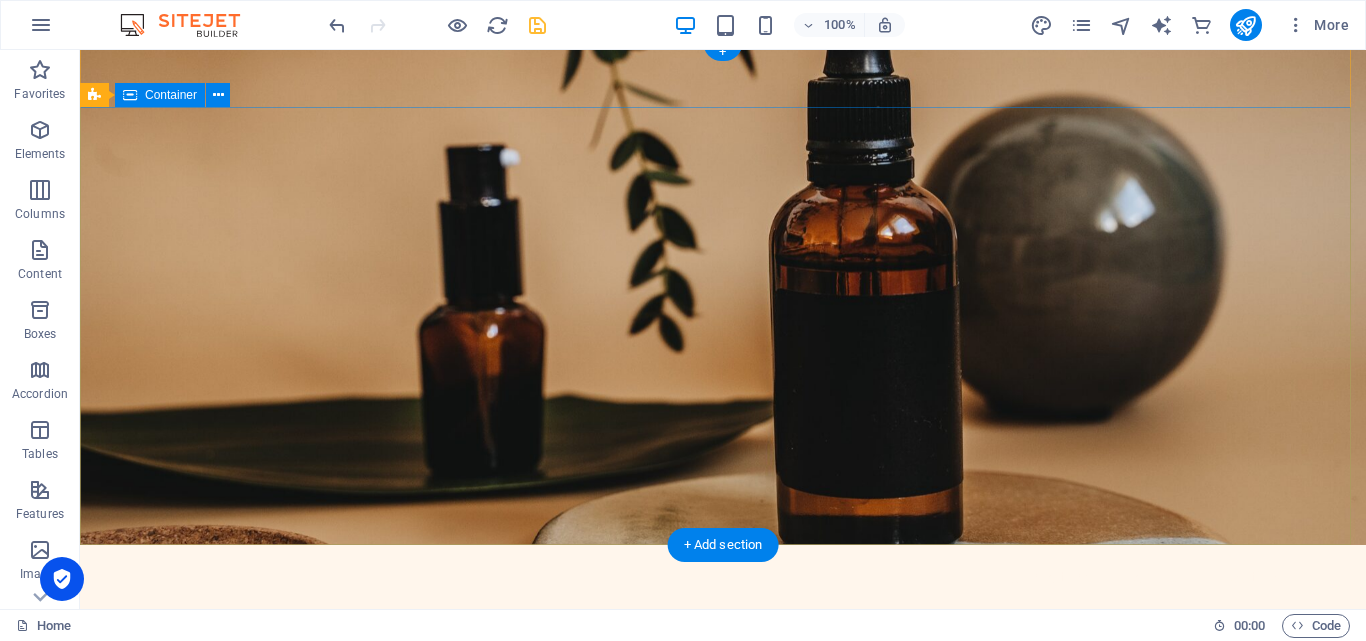 scroll, scrollTop: 0, scrollLeft: 0, axis: both 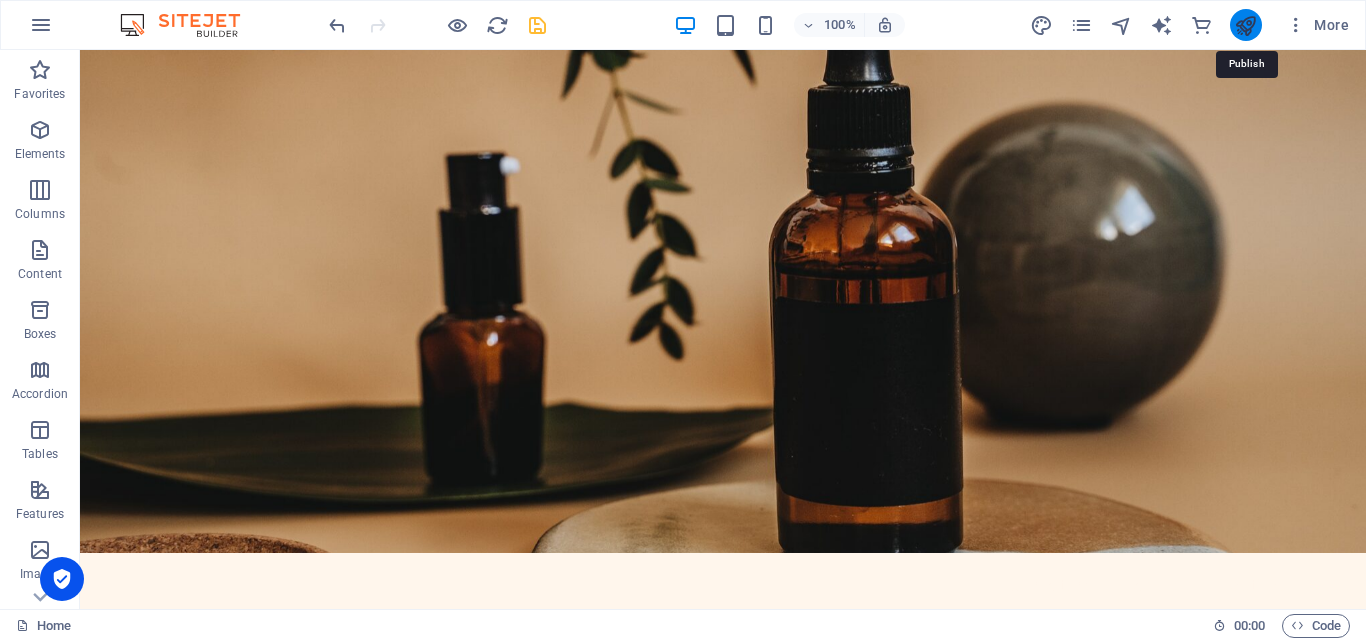 click at bounding box center (1245, 25) 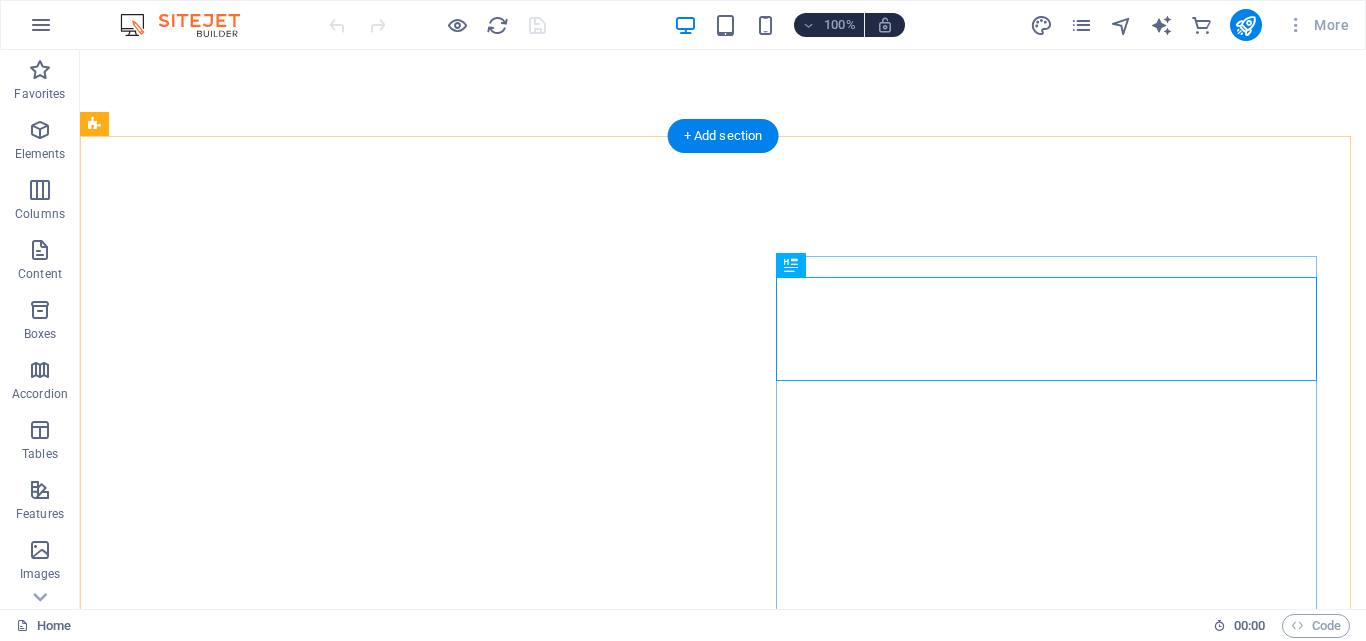 scroll, scrollTop: 0, scrollLeft: 0, axis: both 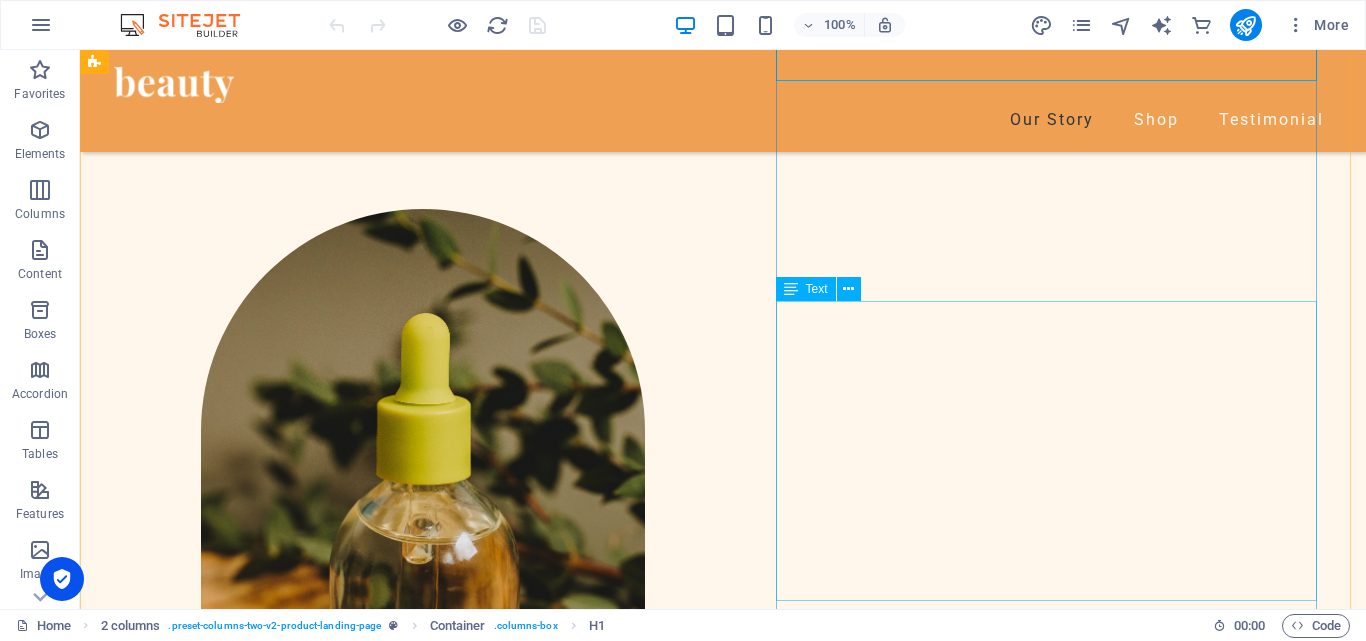 click on "Lorem ipsum dolor sit amet, consectetur adipiscing elit. Velit ullamcorper faucibus bibendum facilisis ante nunc. Odio pharetra mauris orci malesuada non. Ultricies quisque aenean nunc, id eu. Pellentesque sed sem mauris et sit id [PERSON_NAME] pharetra. Neque tellus placerat [PERSON_NAME] mollis scelerisque donec pretium. [PERSON_NAME], fringilla ultricies sed odio sit lacus non in. Arcu commodo imperdiet sed consectetur viverra nisi, egestas interdum." at bounding box center (374, 1409) 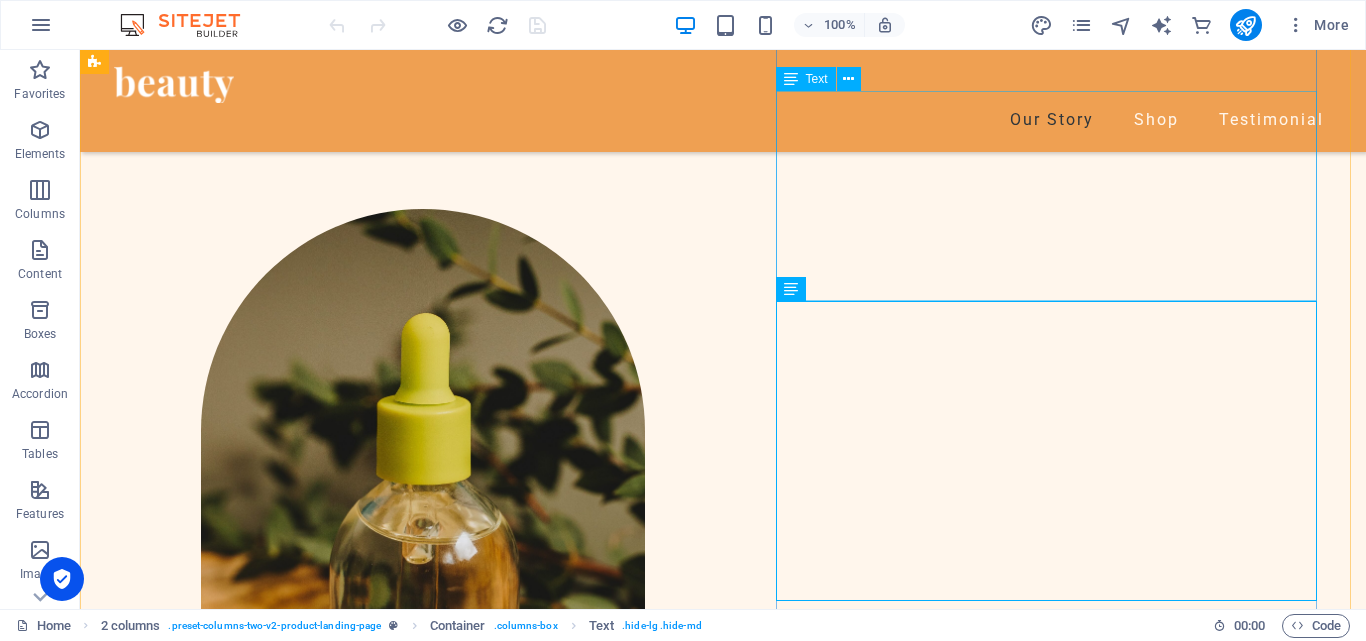 click on "Sepenggal kisah dibalik pembuatan sabun alami "DNA" berasal dari kehangatan cinta suami untuk istrinya.  Neque tellus placerat [PERSON_NAME] mollis scelerisque donec pretium. [PERSON_NAME], fringilla ultricies sed odio sit lacus non in. Arcu commodo imperdiet sed consectetur viverra nisi, egestas interdum." at bounding box center [374, 1154] 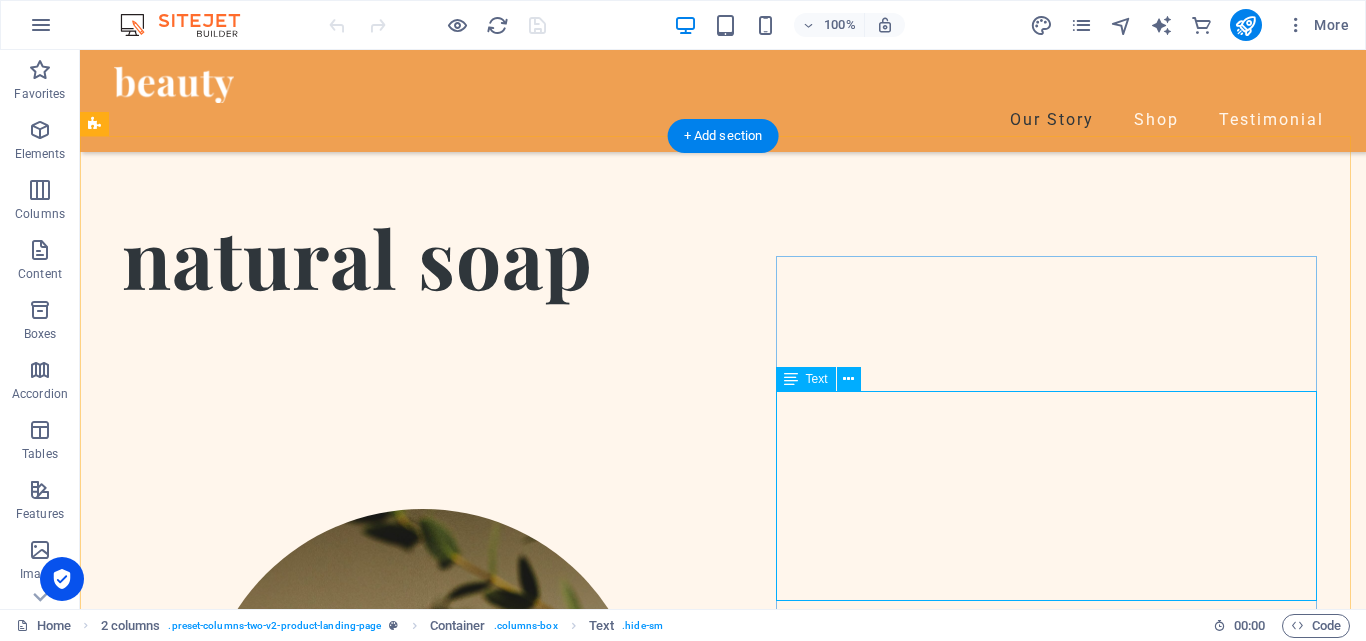 scroll, scrollTop: 617, scrollLeft: 0, axis: vertical 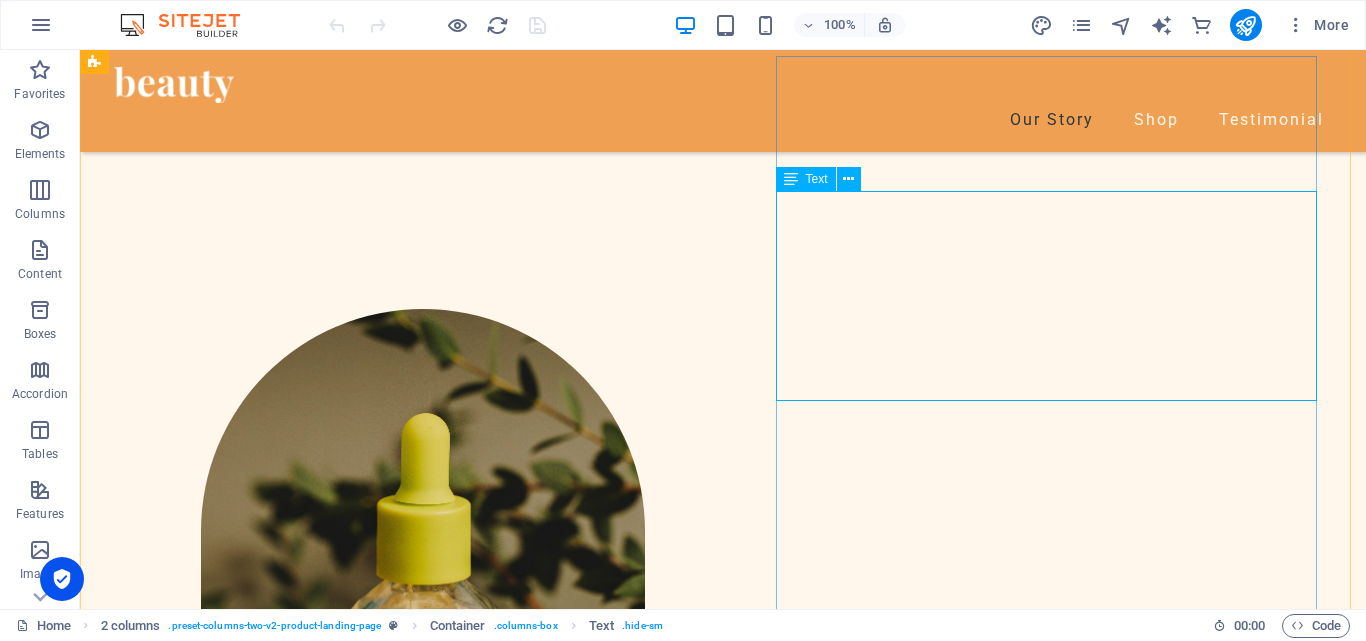 click on "Sepenggal kisah dibalik pembuatan sabun alami "DNA" berasal dari kehangatan cinta suami untuk istrinya.  Neque tellus placerat [PERSON_NAME] mollis scelerisque donec pretium. [PERSON_NAME], fringilla ultricies sed odio sit lacus non in. Arcu commodo imperdiet sed consectetur viverra nisi, egestas interdum." at bounding box center (374, 1254) 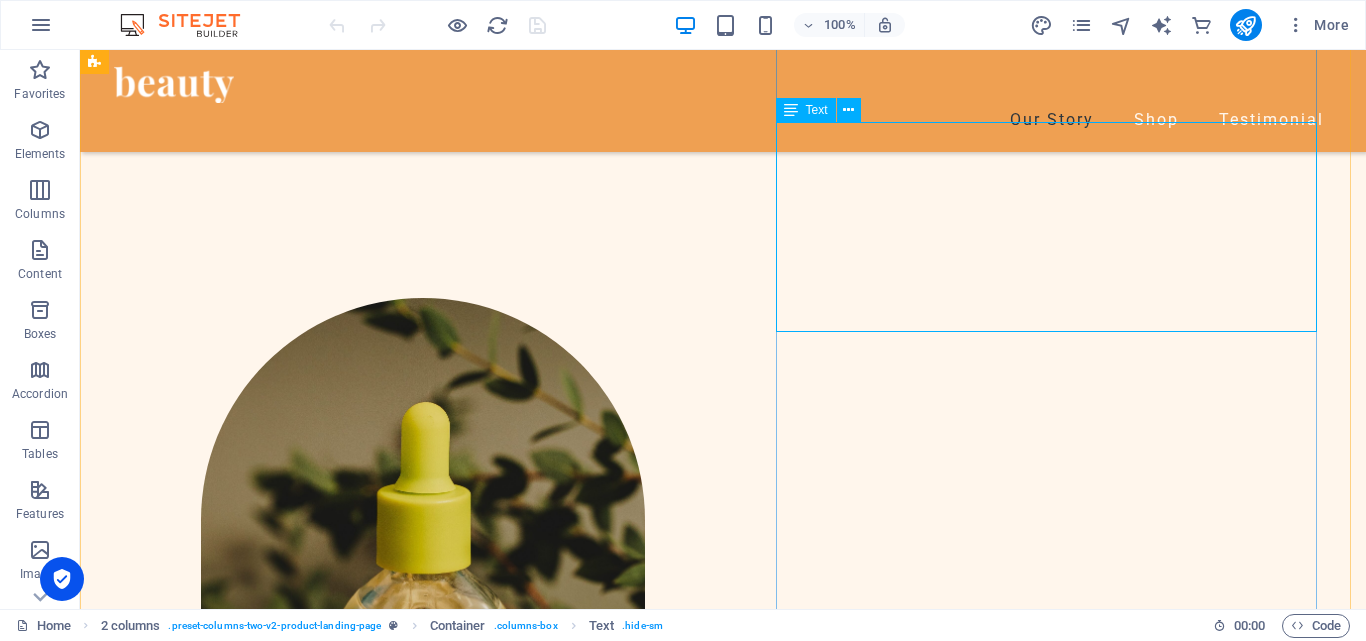 scroll, scrollTop: 617, scrollLeft: 0, axis: vertical 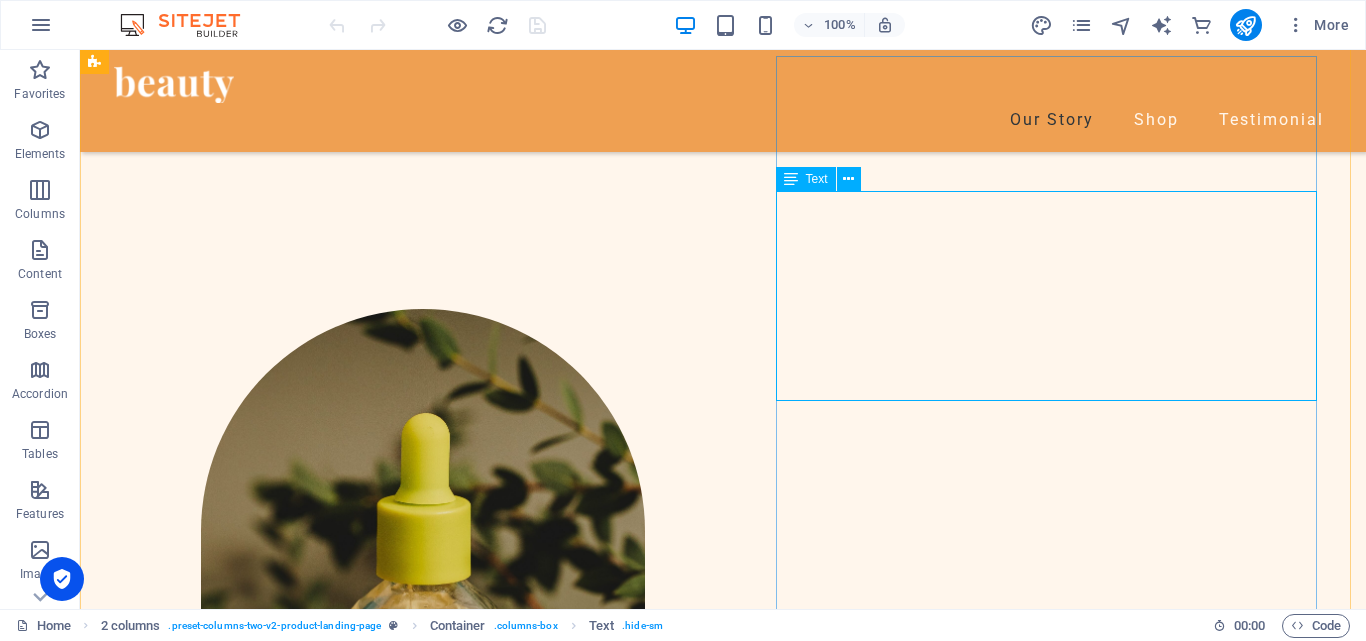 click on "Sepenggal kisah dibalik pembuatan sabun alami "DNA" berasal dari kehangatan cinta suami untuk istrinya.  Neque tellus placerat [PERSON_NAME] mollis scelerisque donec pretium. [PERSON_NAME], fringilla ultricies sed odio sit lacus non in. Arcu commodo imperdiet sed consectetur viverra nisi, egestas interdum." at bounding box center [374, 1254] 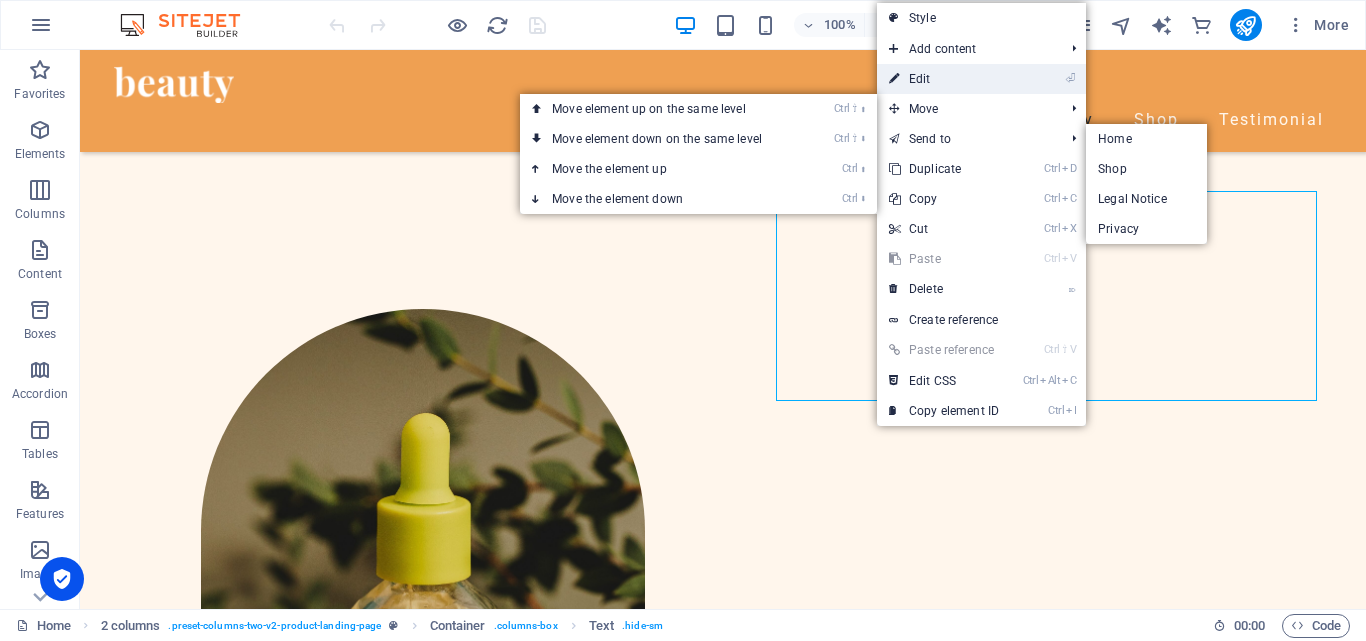 click on "⏎  Edit" at bounding box center (944, 79) 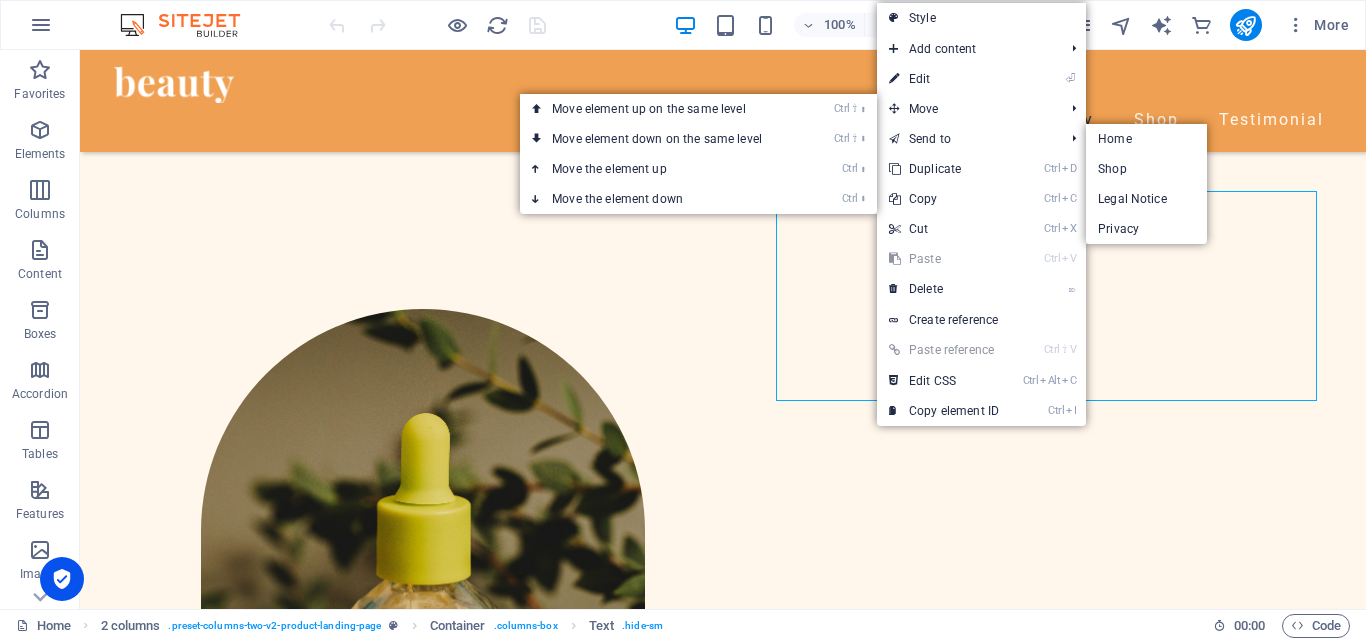 scroll, scrollTop: 643, scrollLeft: 0, axis: vertical 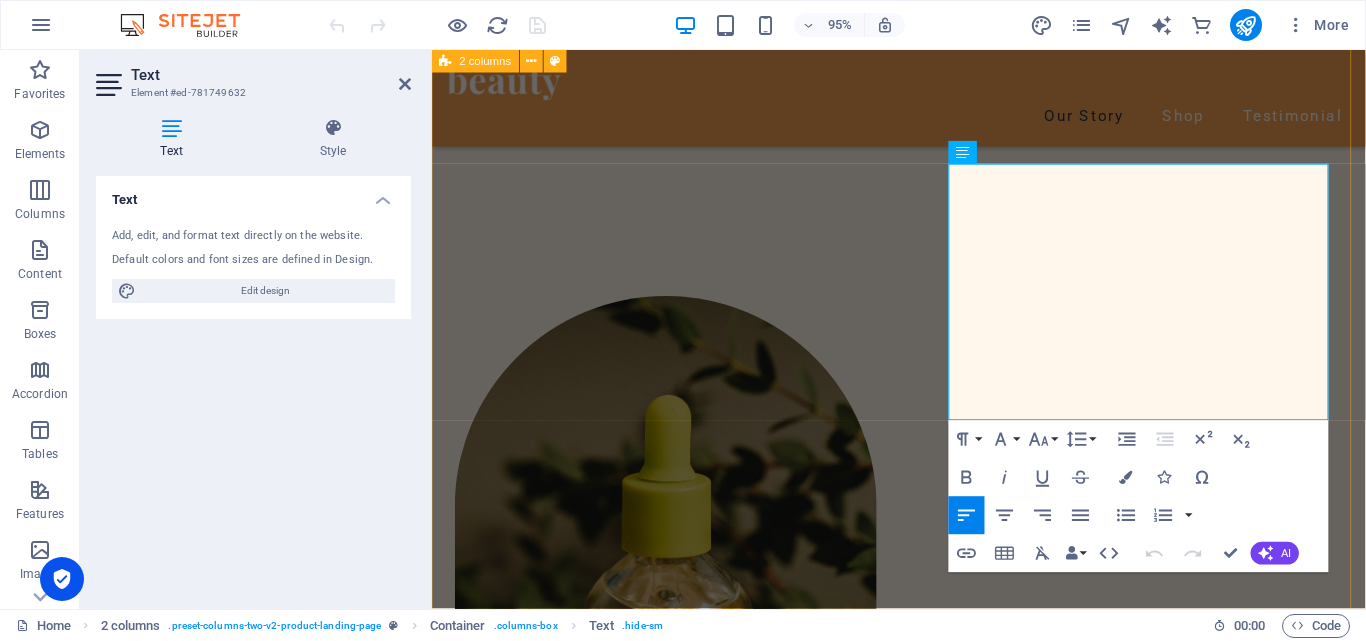 drag, startPoint x: 1182, startPoint y: 248, endPoint x: 971, endPoint y: 183, distance: 220.78496 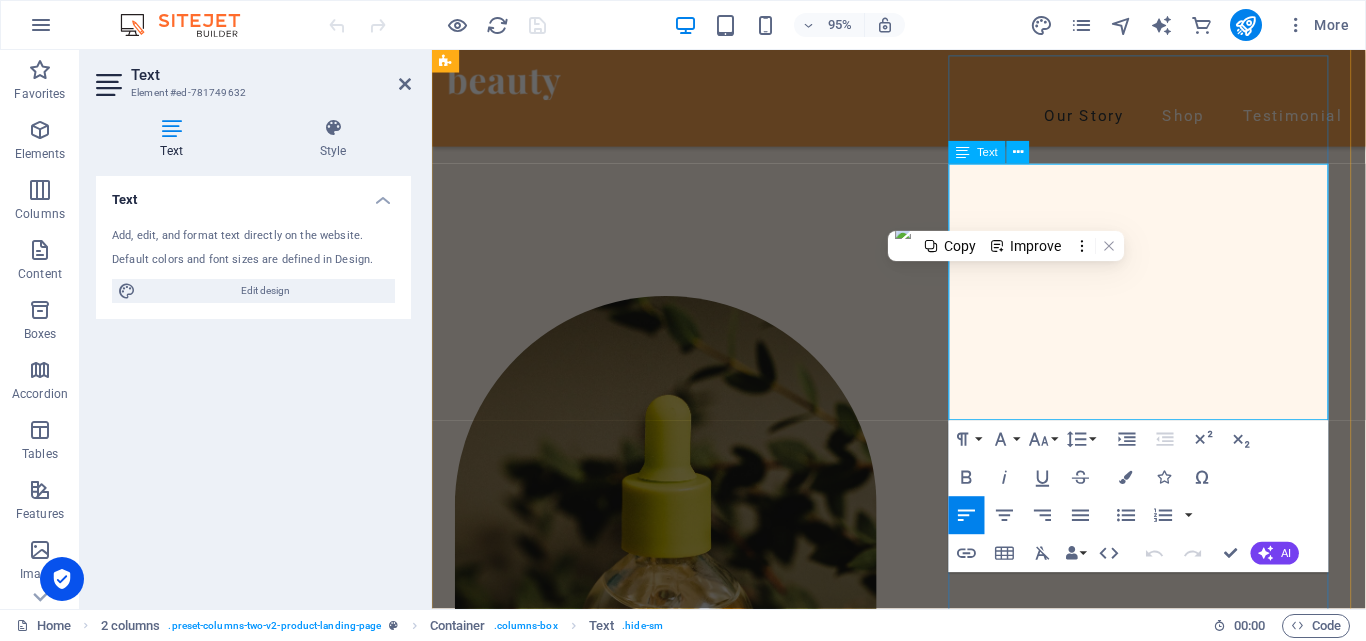 copy on "Sepenggal kisah dibalik pembuatan sabun alami "DNA" berasal dari kehangatan cinta suami untuk istrinya." 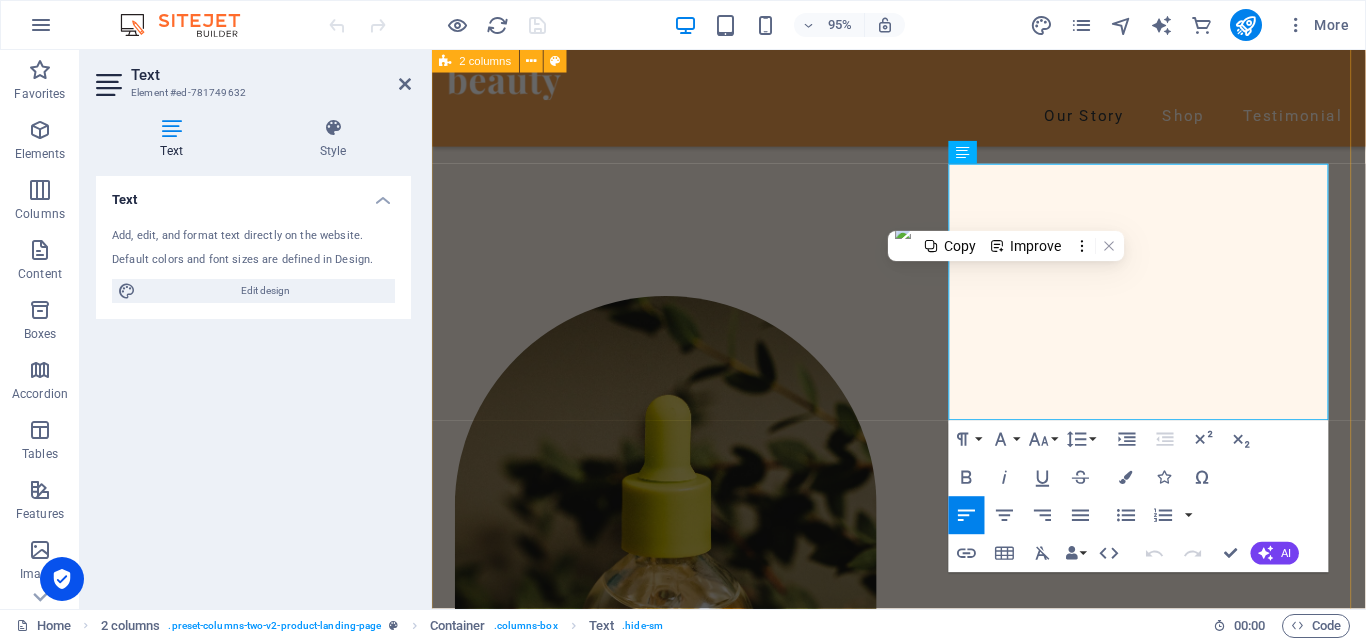 click on "Our Story Sepenggal kisah dibalik pembuatan sabun alami "DNA" berasal dari kehangatan cinta suami untuk istrinya.  Neque tellus placerat [PERSON_NAME] mollis scelerisque donec pretium. [PERSON_NAME], fringilla ultricies sed odio sit lacus non in. Arcu commodo imperdiet sed consectetur viverra nisi, egestas interdum.   Lorem ipsum dolor sit amet, consectetur adipiscing elit. Velit ullamcorper faucibus bibendum facilisis ante nunc. Odio pharetra mauris orci malesuada non. Ultricies quisque aenean nunc, id eu. Pellentesque sed sem mauris et sit id [PERSON_NAME] pharetra. Neque tellus placerat [PERSON_NAME] mollis scelerisque donec pretium. [PERSON_NAME], fringilla ultricies sed odio sit lacus non in. Arcu commodo imperdiet sed consectetur viverra nisi, egestas interdum." at bounding box center [923, 1044] 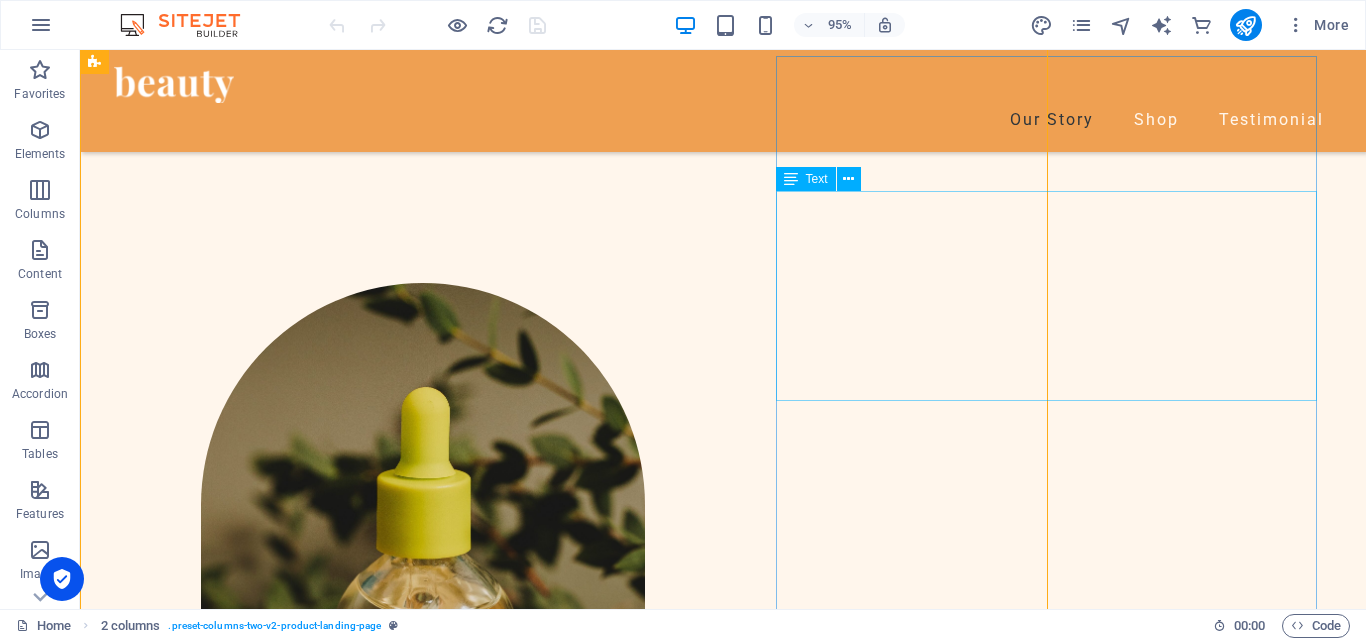 scroll, scrollTop: 617, scrollLeft: 0, axis: vertical 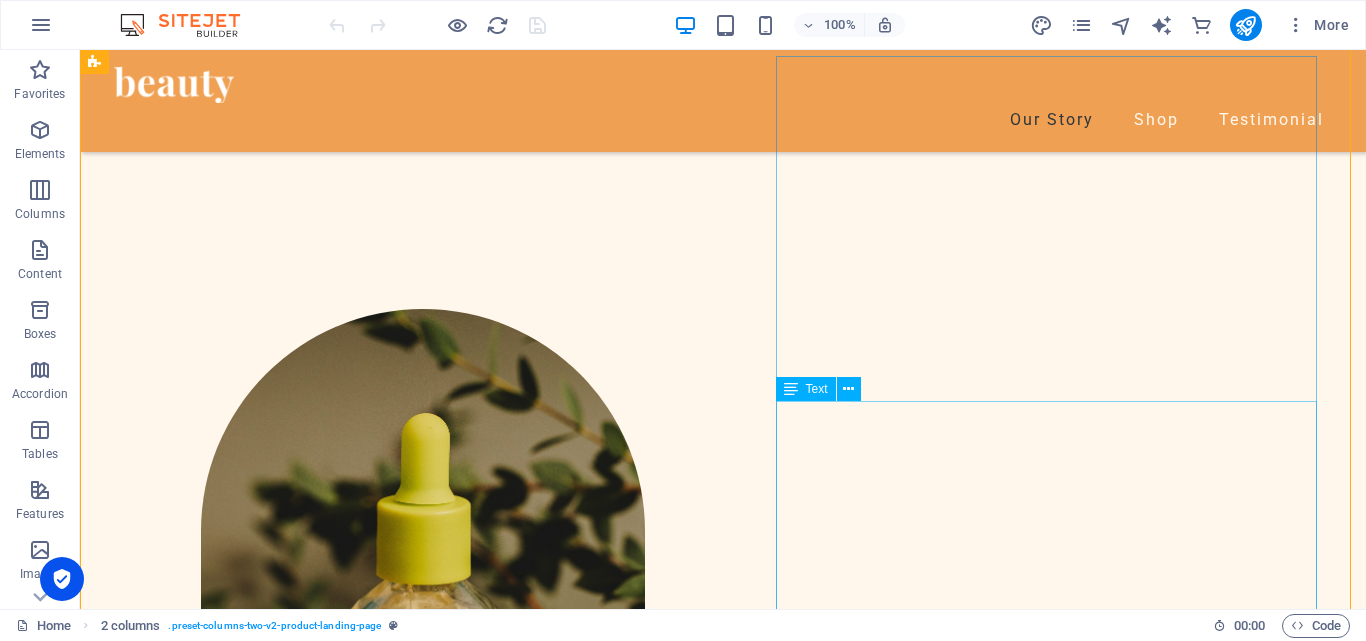 click on "Lorem ipsum dolor sit amet, consectetur adipiscing elit. Velit ullamcorper faucibus bibendum facilisis ante nunc. Odio pharetra mauris orci malesuada non. Ultricies quisque aenean nunc, id eu. Pellentesque sed sem mauris et sit id [PERSON_NAME] pharetra. Neque tellus placerat [PERSON_NAME] mollis scelerisque donec pretium. [PERSON_NAME], fringilla ultricies sed odio sit lacus non in. Arcu commodo imperdiet sed consectetur viverra nisi, egestas interdum." at bounding box center [374, 1509] 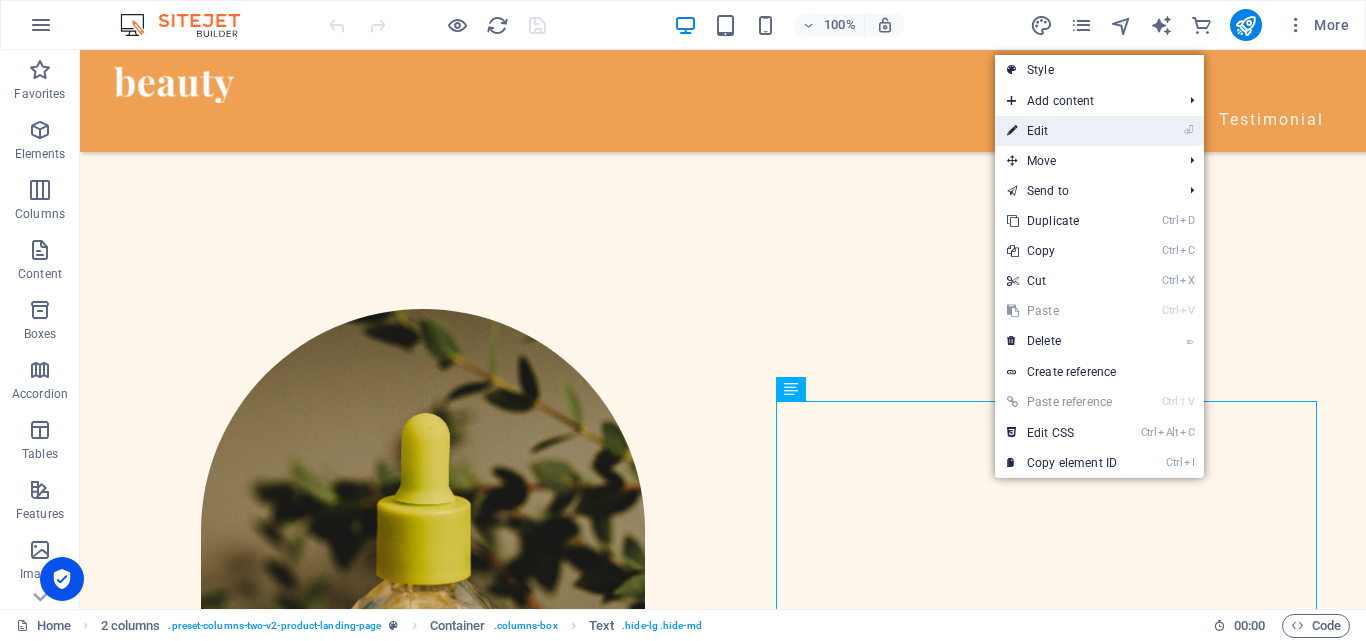 click on "⏎  Edit" at bounding box center (1062, 131) 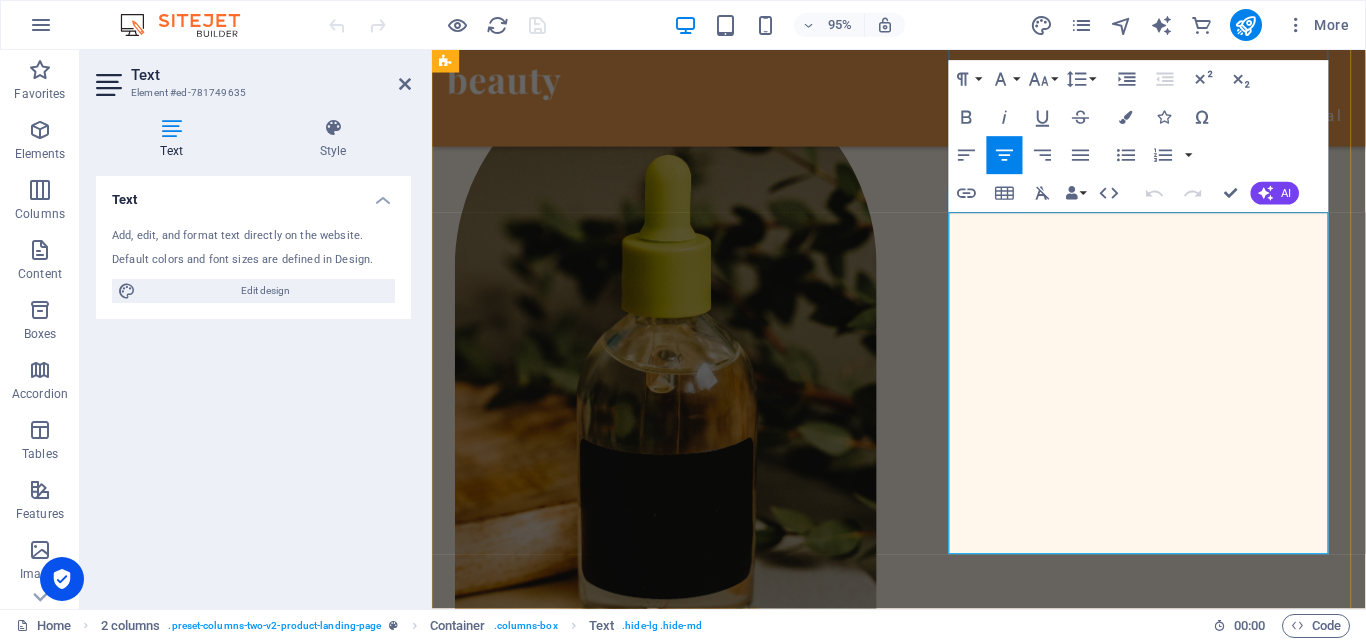 scroll, scrollTop: 743, scrollLeft: 0, axis: vertical 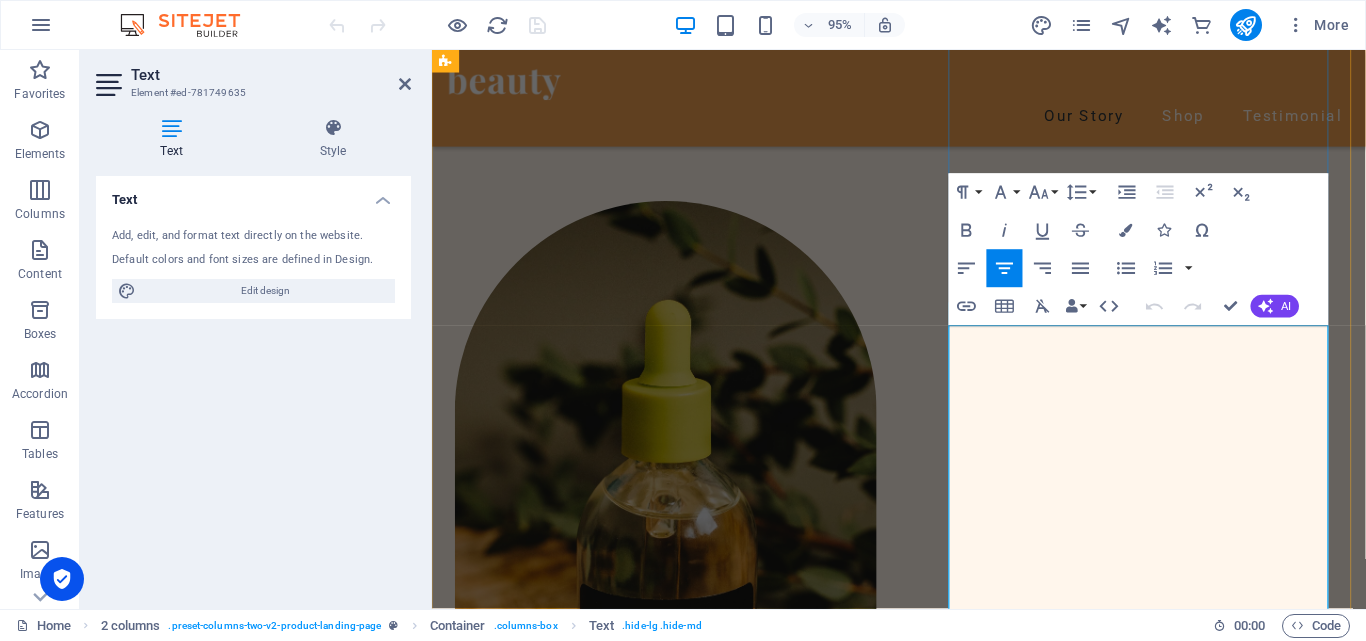 drag, startPoint x: 996, startPoint y: 357, endPoint x: 1310, endPoint y: 505, distance: 347.1311 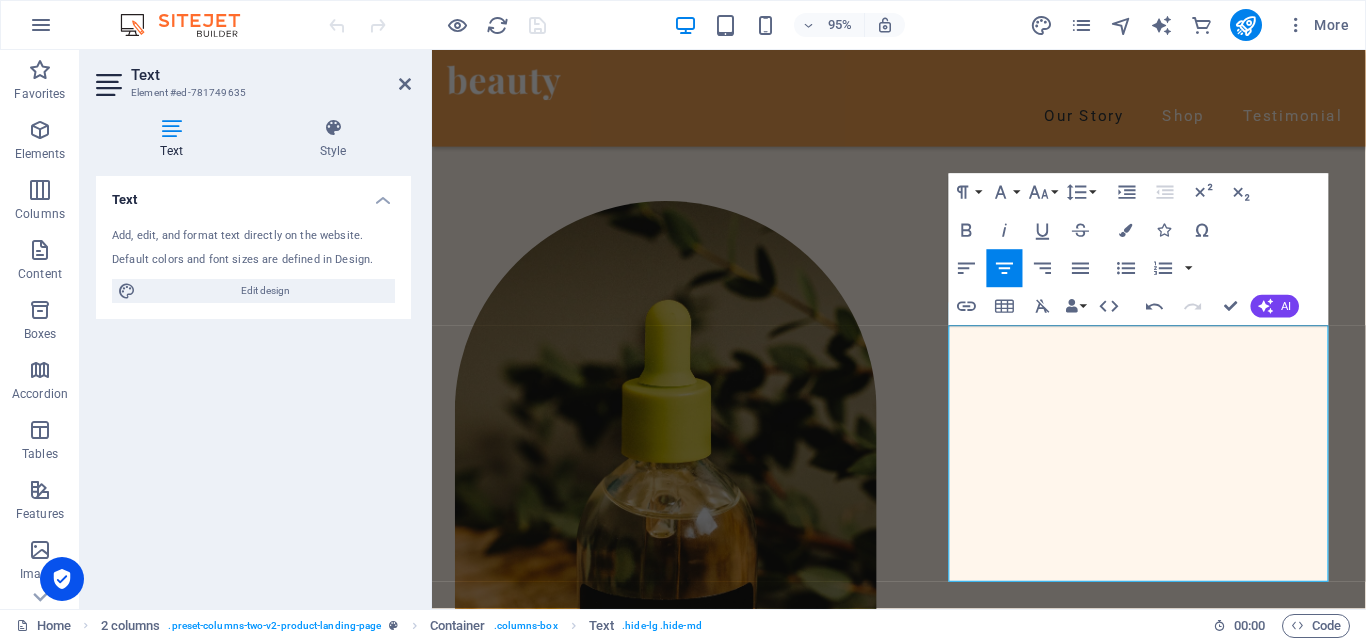 click on "Text Add, edit, and format text directly on the website. Default colors and font sizes are defined in Design. Edit design Alignment Left aligned Centered Right aligned" at bounding box center (253, 384) 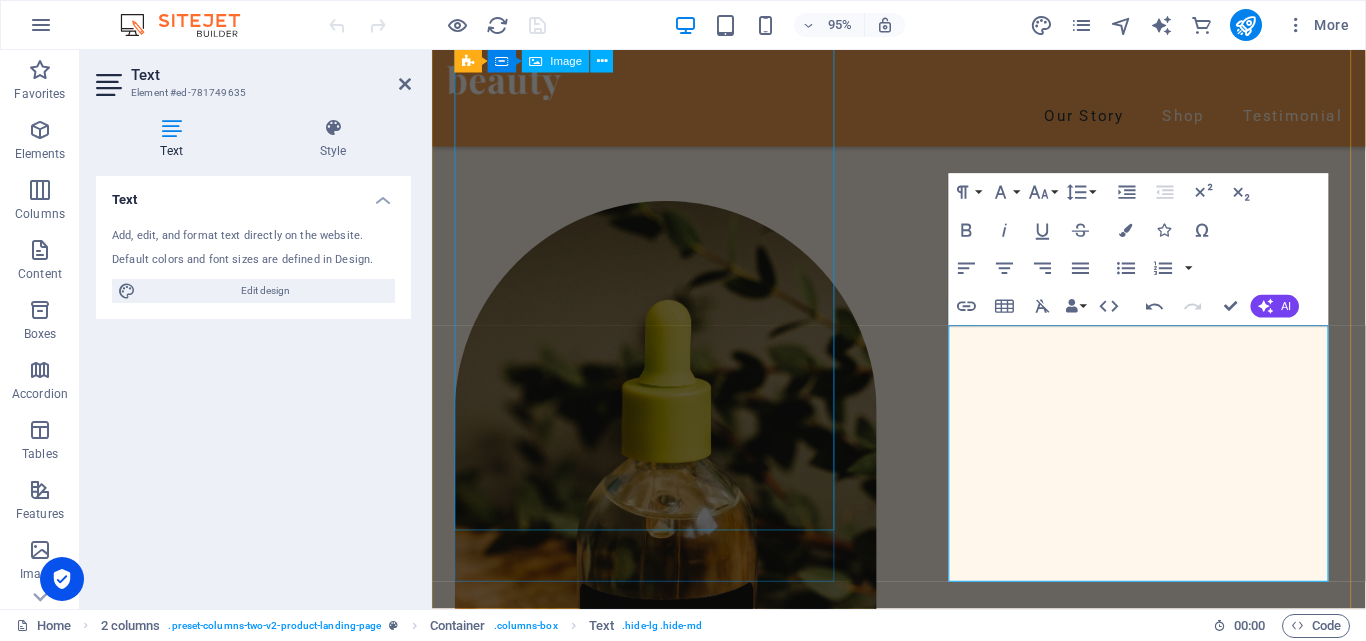 click at bounding box center [660, 542] 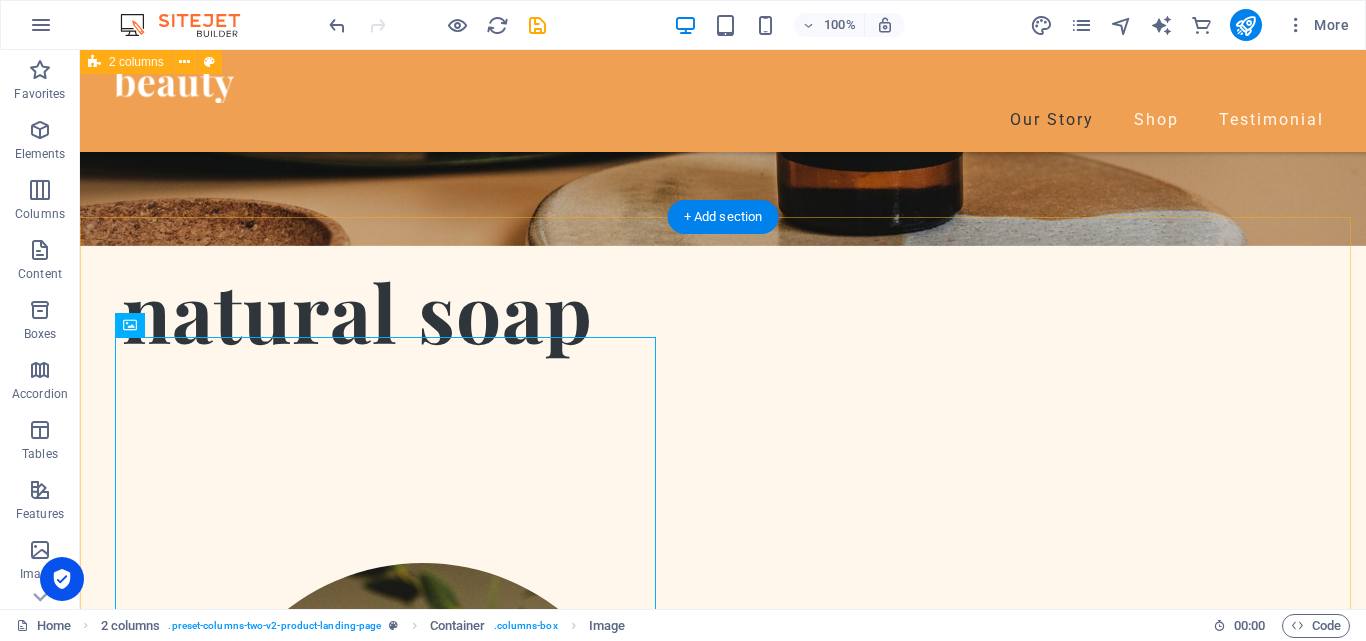 scroll, scrollTop: 317, scrollLeft: 0, axis: vertical 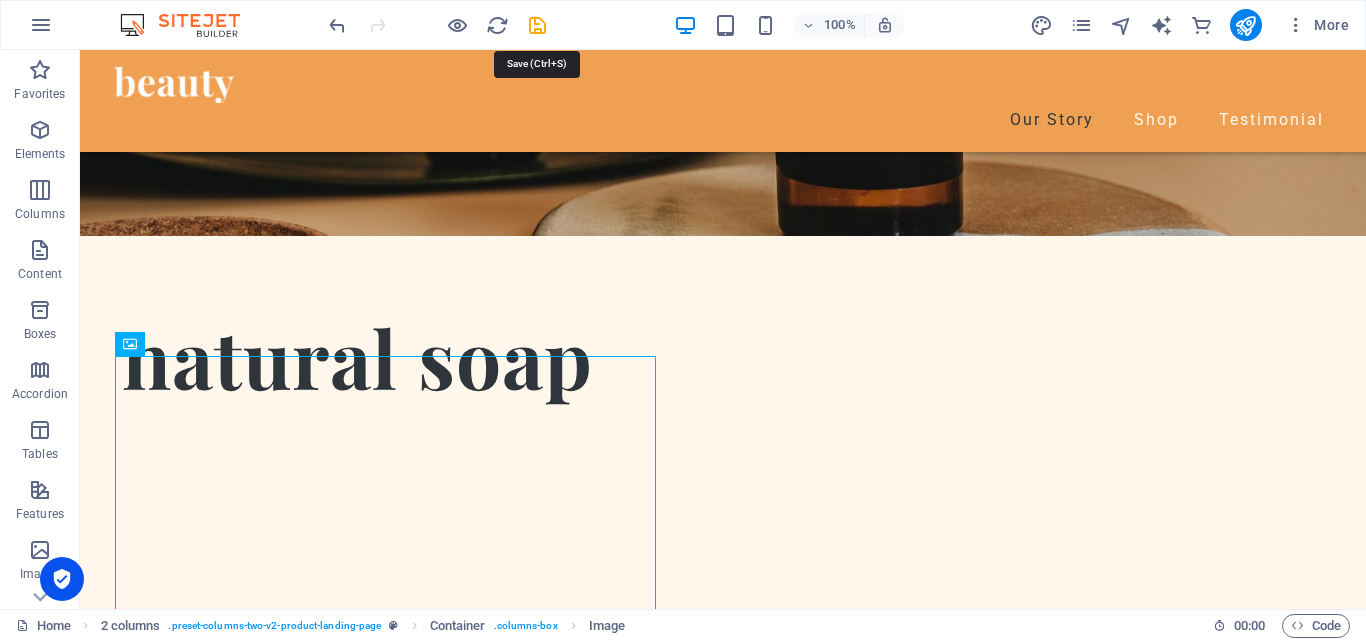 click at bounding box center [537, 25] 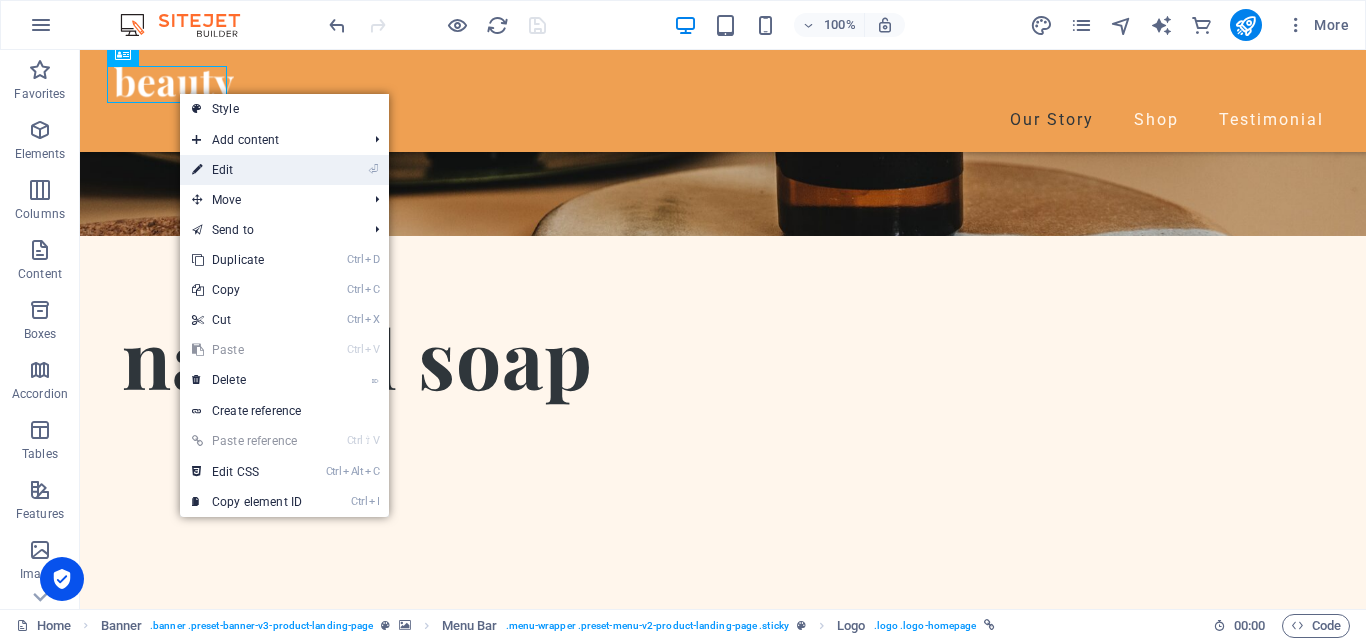 click on "⏎  Edit" at bounding box center [247, 170] 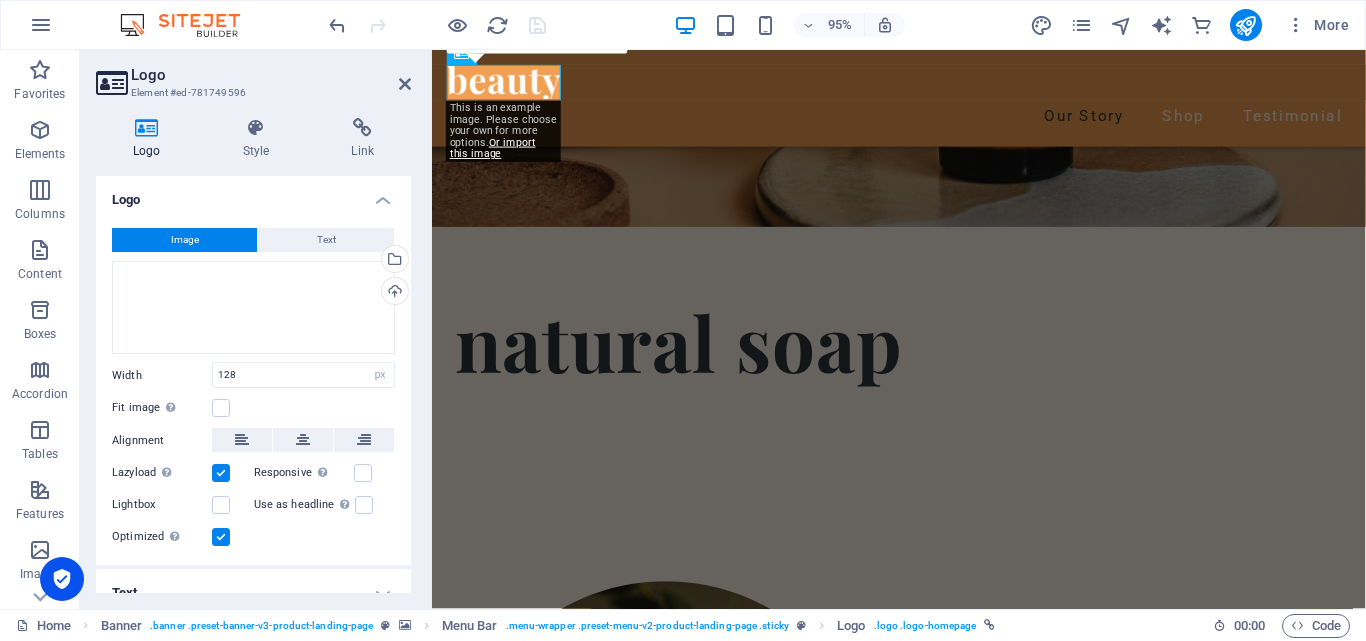 scroll, scrollTop: 23, scrollLeft: 0, axis: vertical 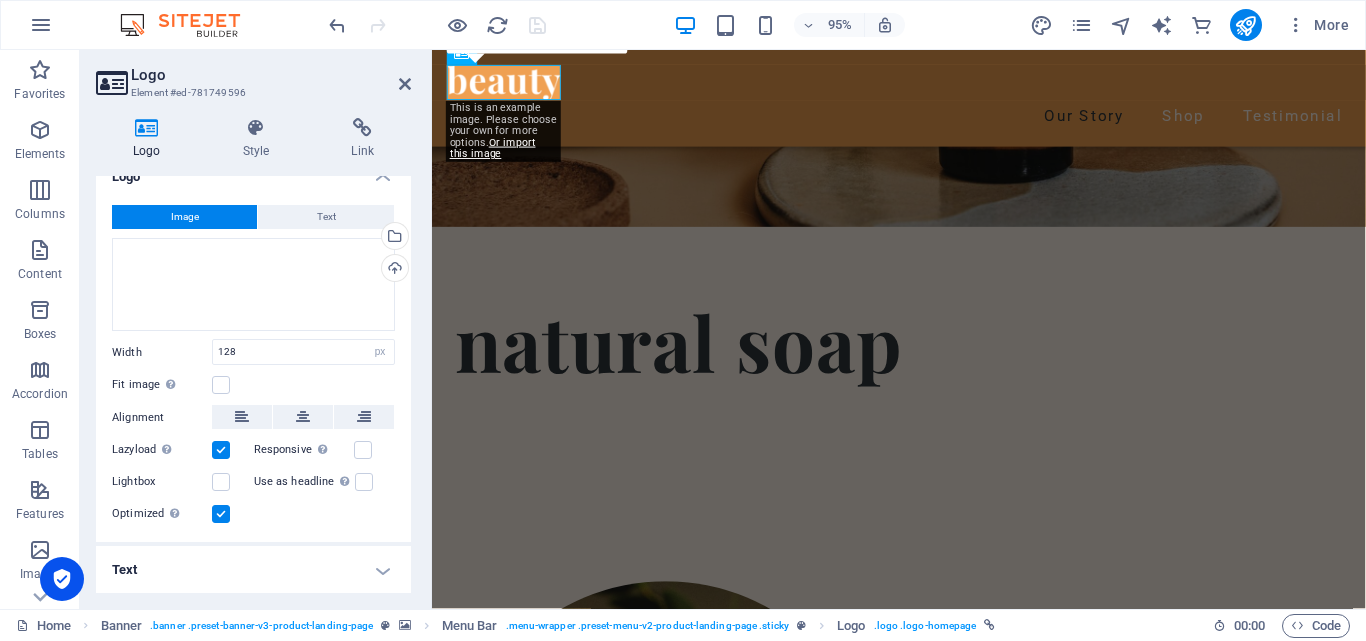 click on "Text" at bounding box center [253, 570] 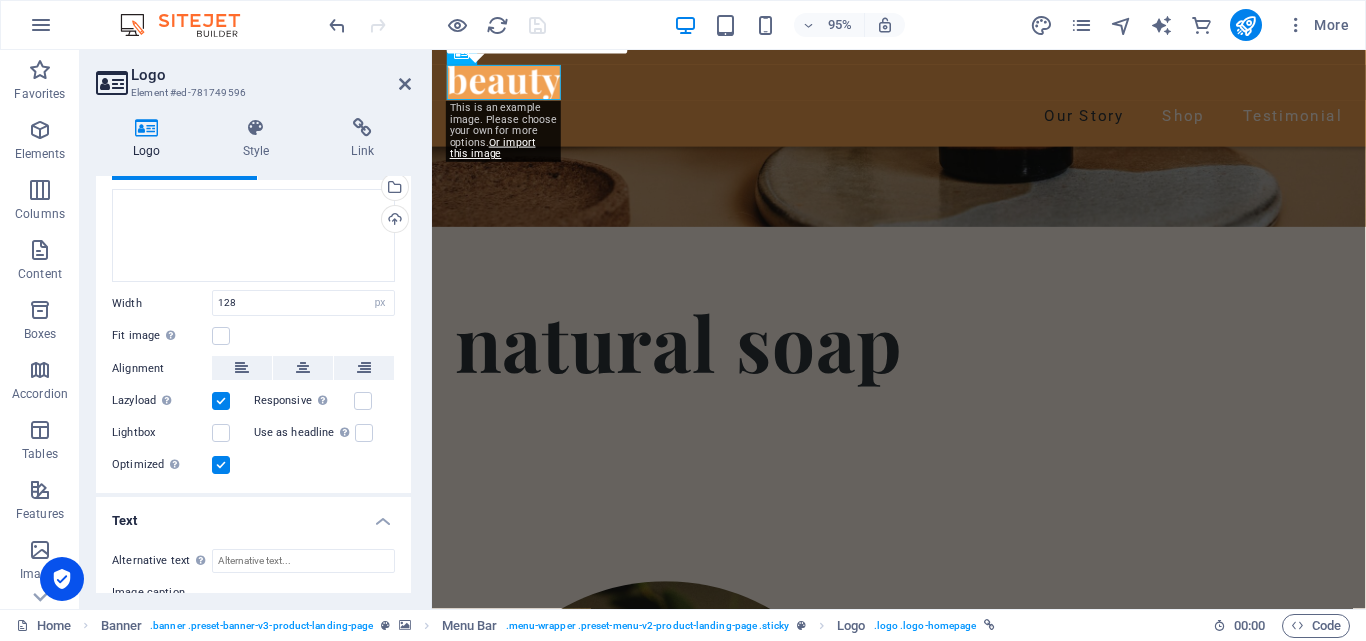 scroll, scrollTop: 0, scrollLeft: 0, axis: both 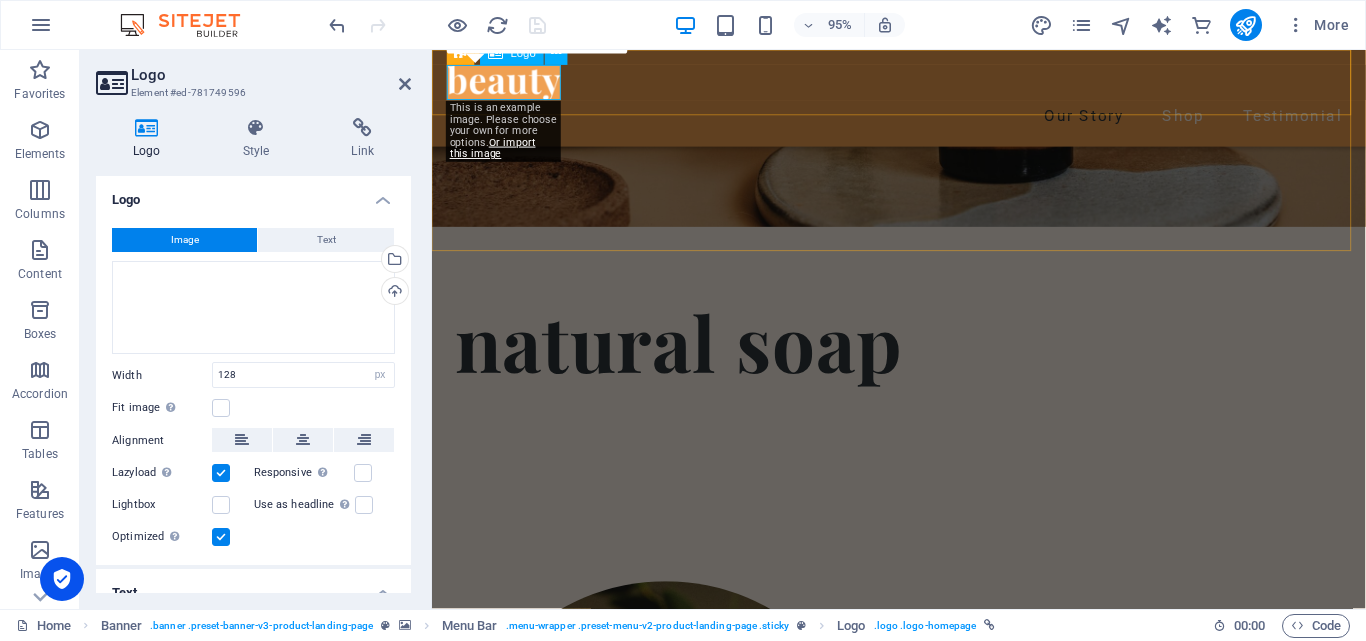 click at bounding box center [508, 83] 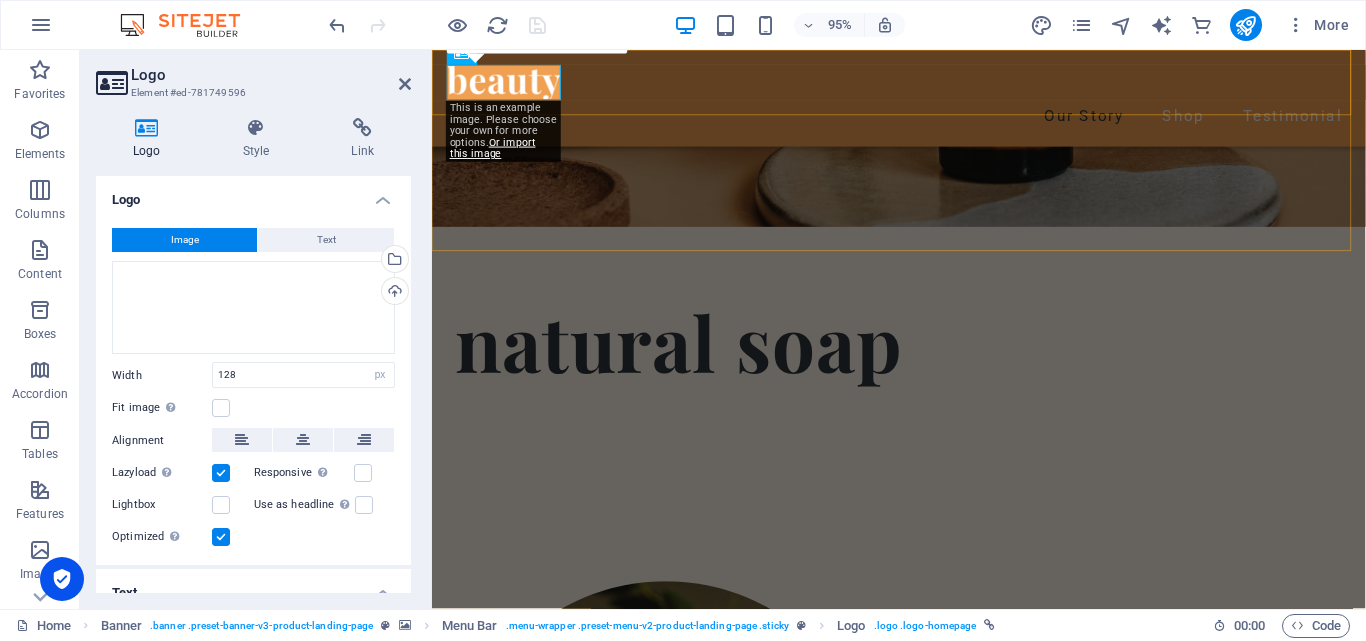 click on "Our Story Shop Testimonial" at bounding box center [923, 101] 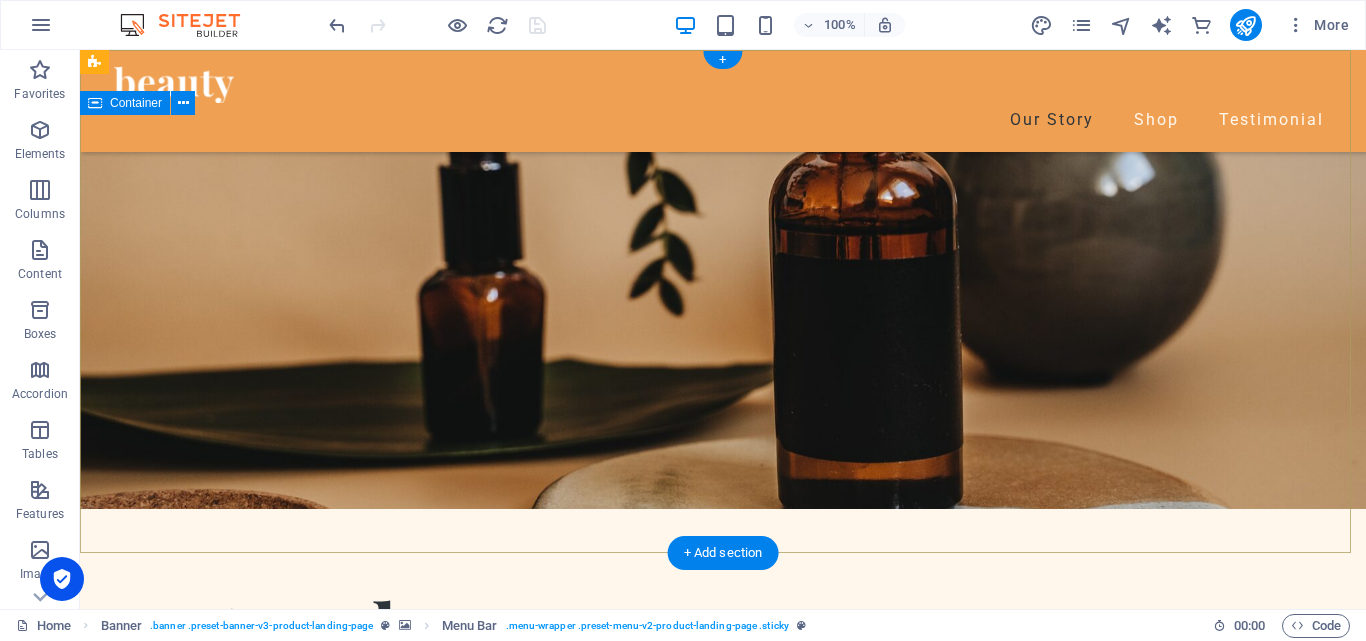 scroll, scrollTop: 0, scrollLeft: 0, axis: both 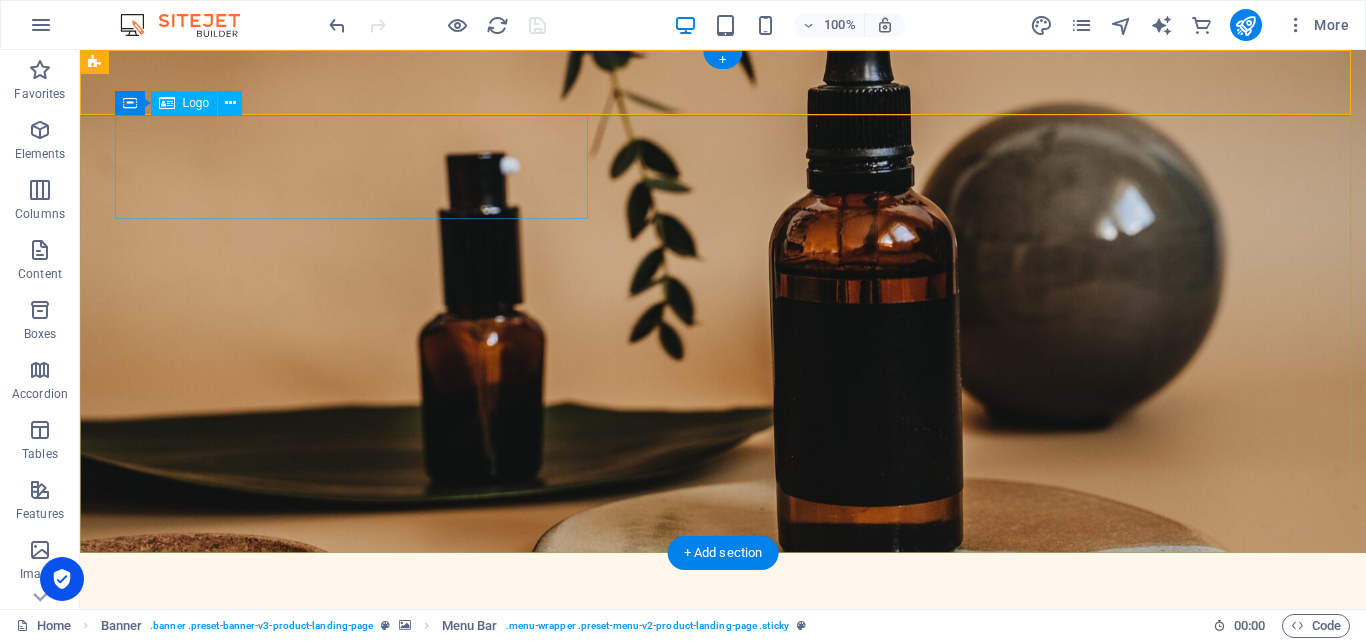 click on "natural soap" at bounding box center (723, 670) 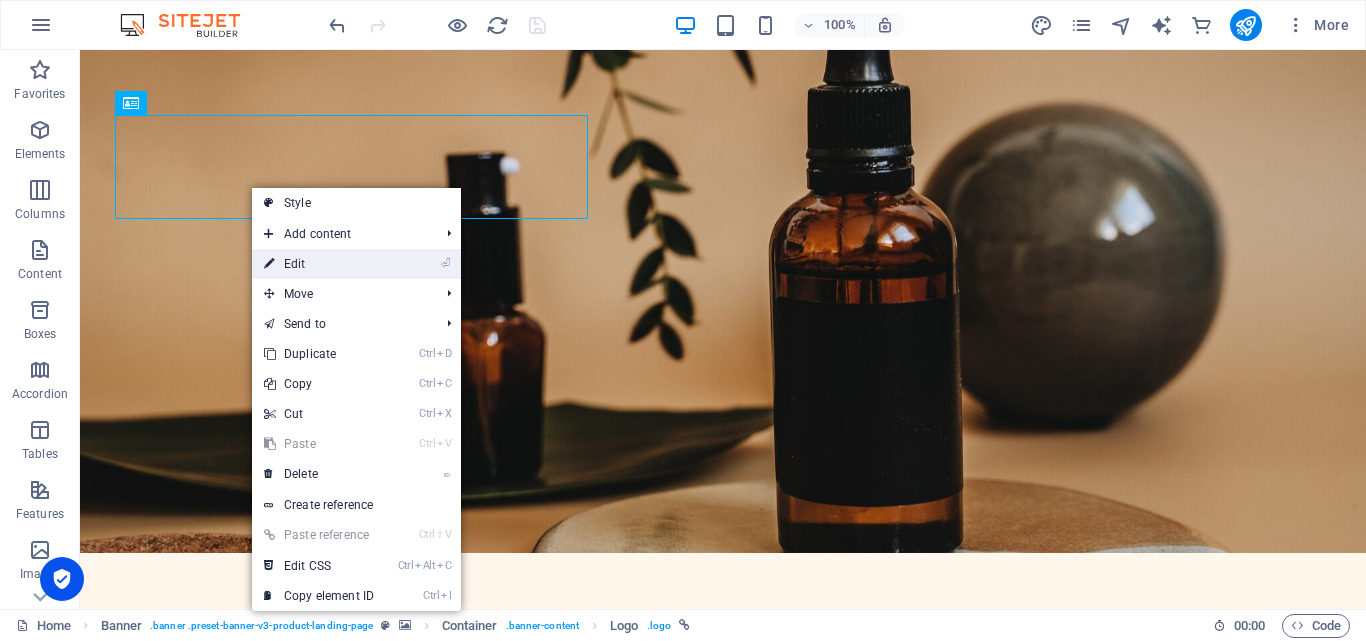 click on "⏎  Edit" at bounding box center (319, 264) 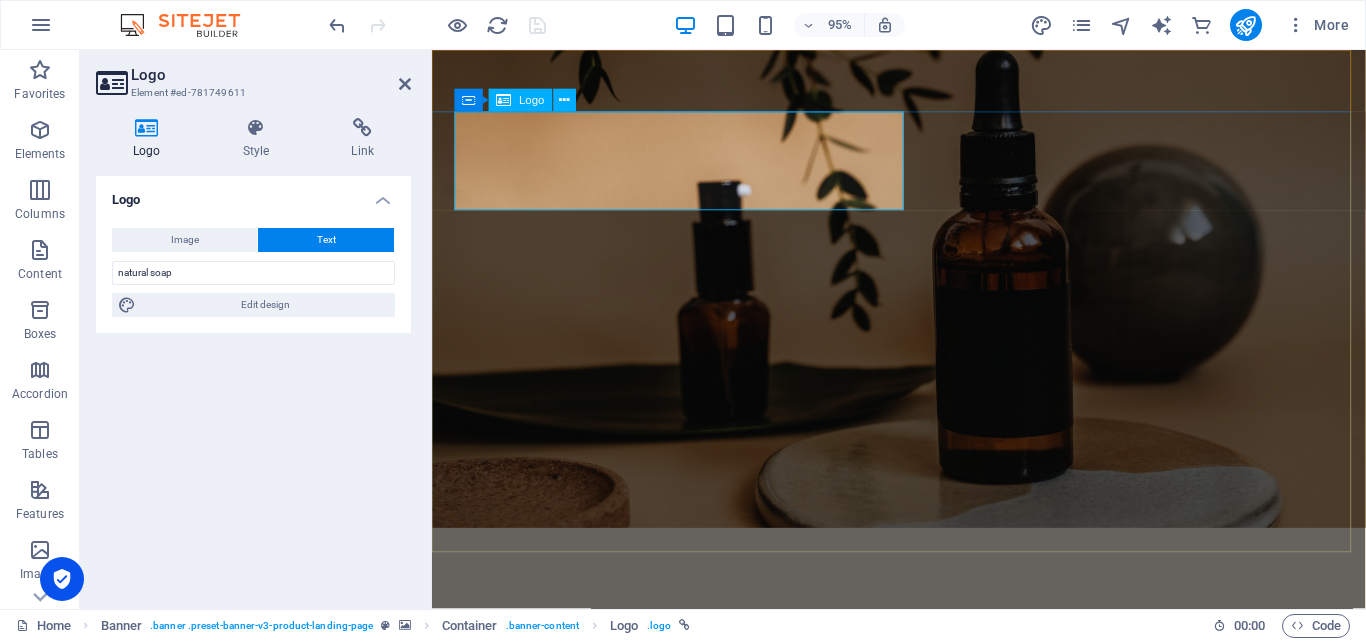 click on "natural soap" at bounding box center [923, 670] 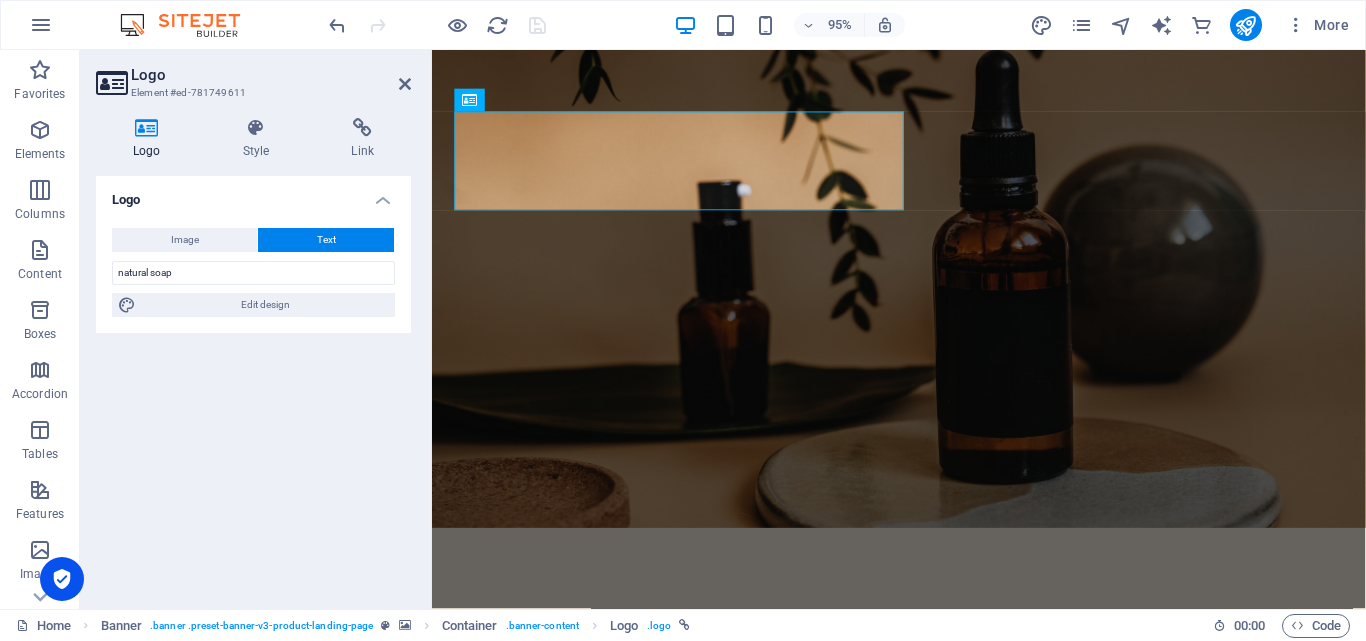 click on "Text" at bounding box center [326, 240] 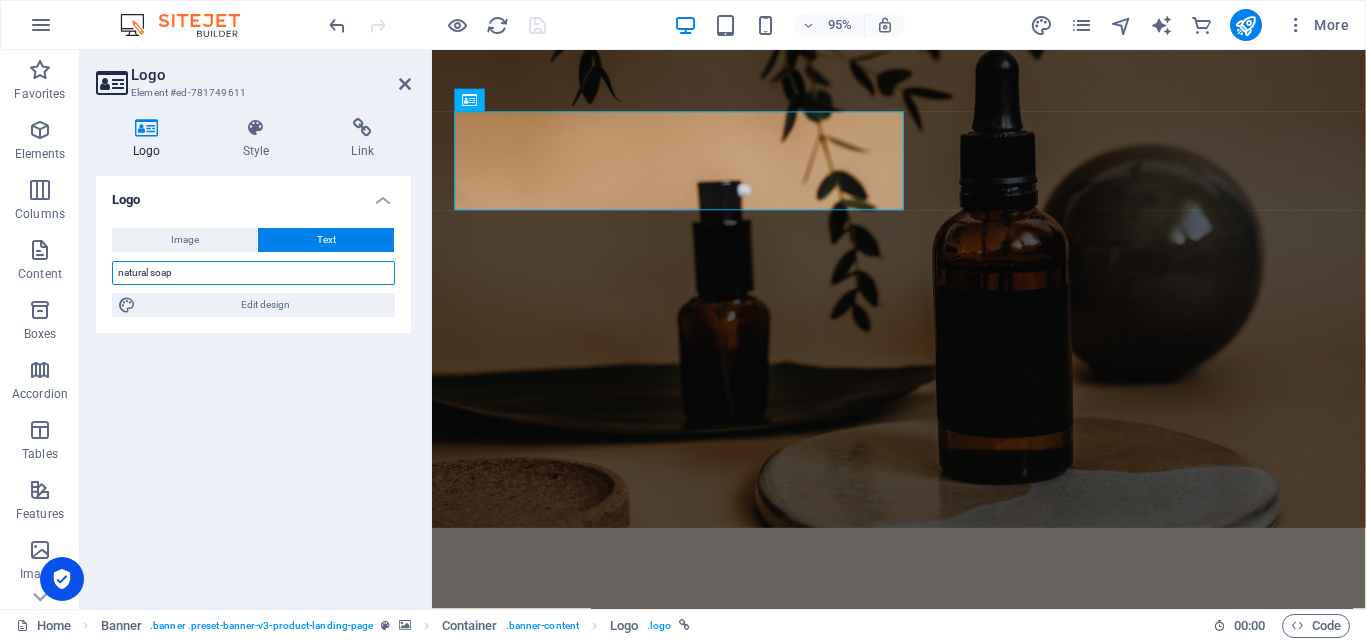 click on "natural soap" at bounding box center (253, 273) 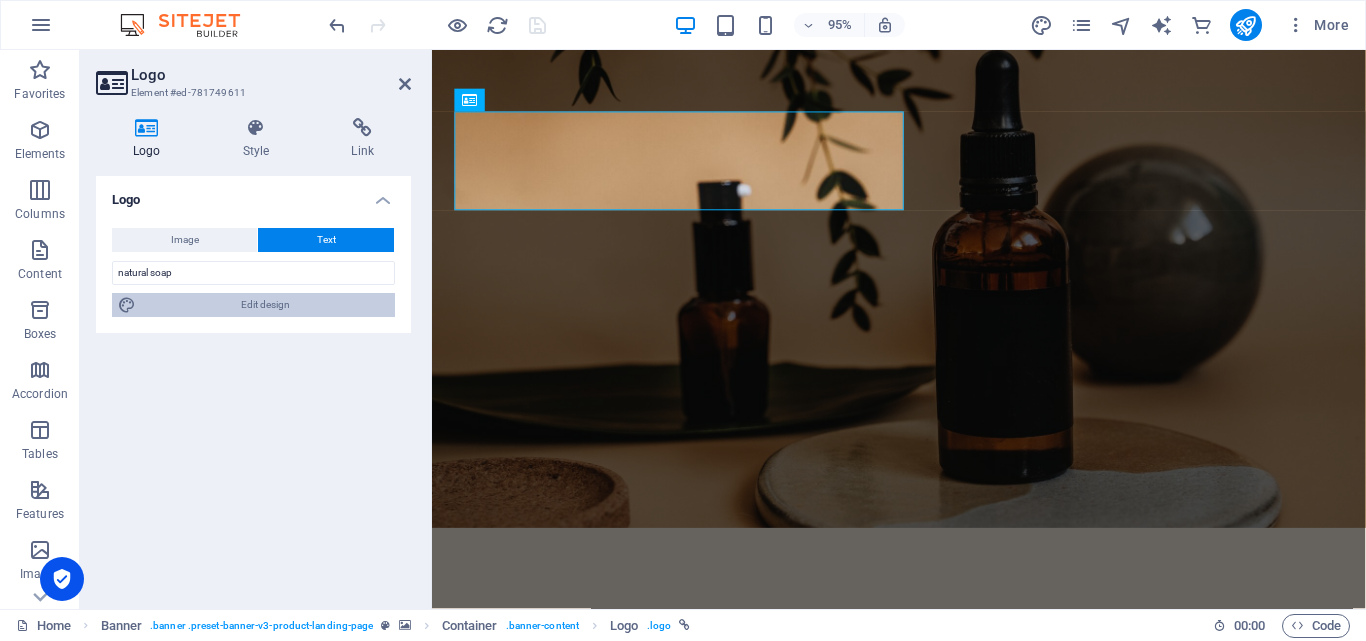 click on "Edit design" at bounding box center (265, 305) 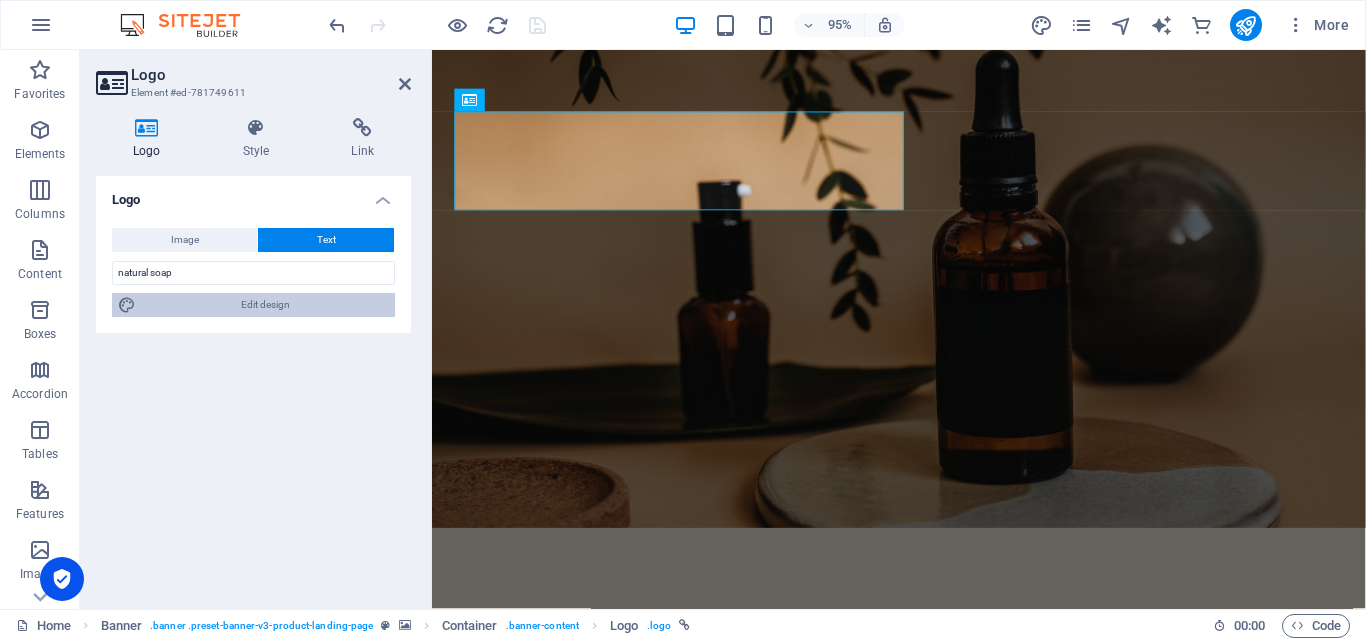 select on "px" 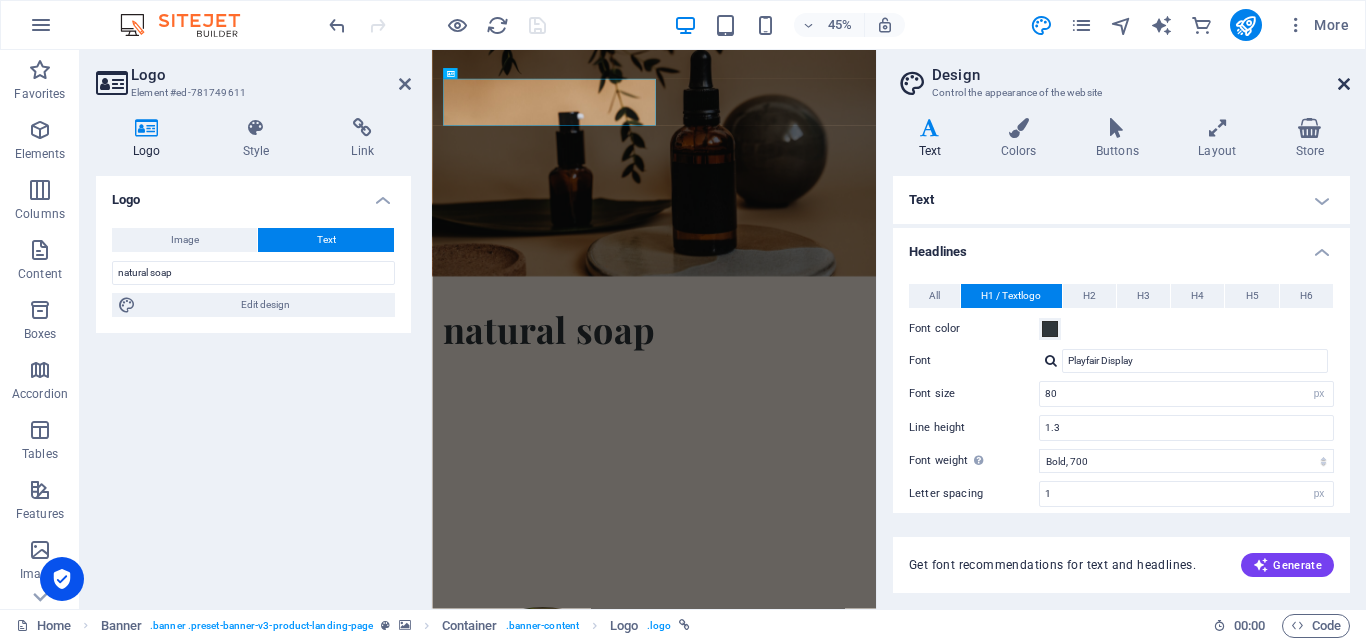 drag, startPoint x: 1345, startPoint y: 82, endPoint x: 954, endPoint y: 29, distance: 394.5757 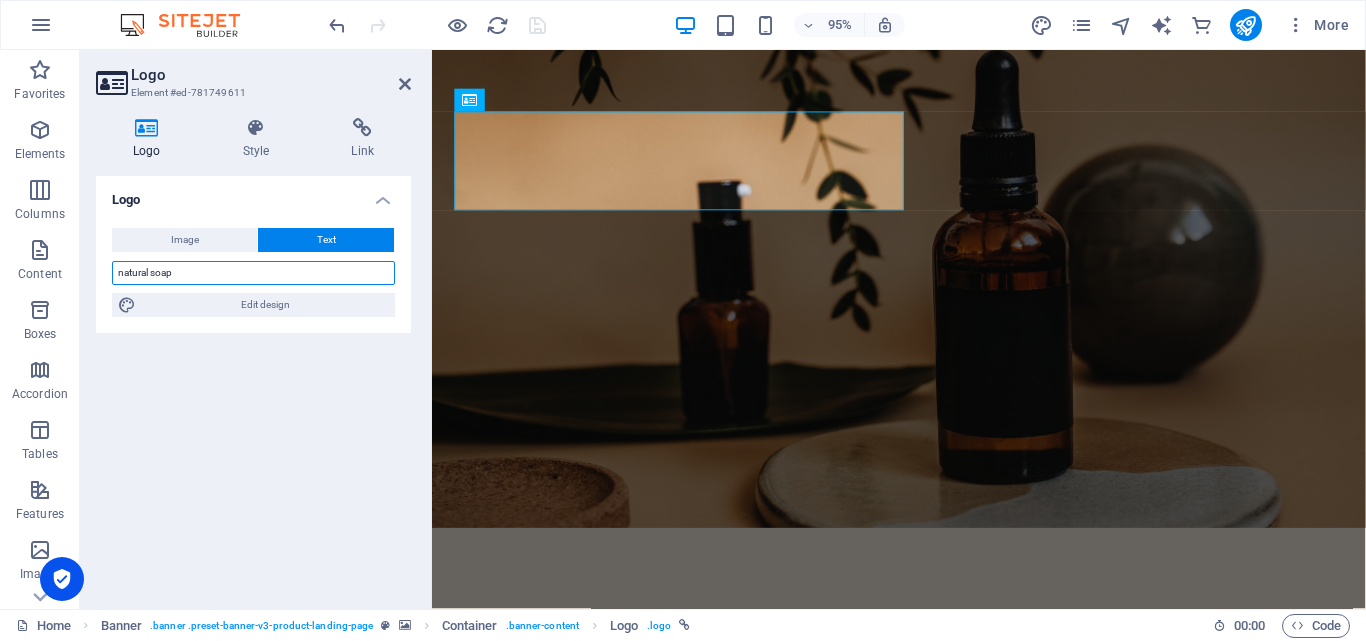 click on "natural soap" at bounding box center (253, 273) 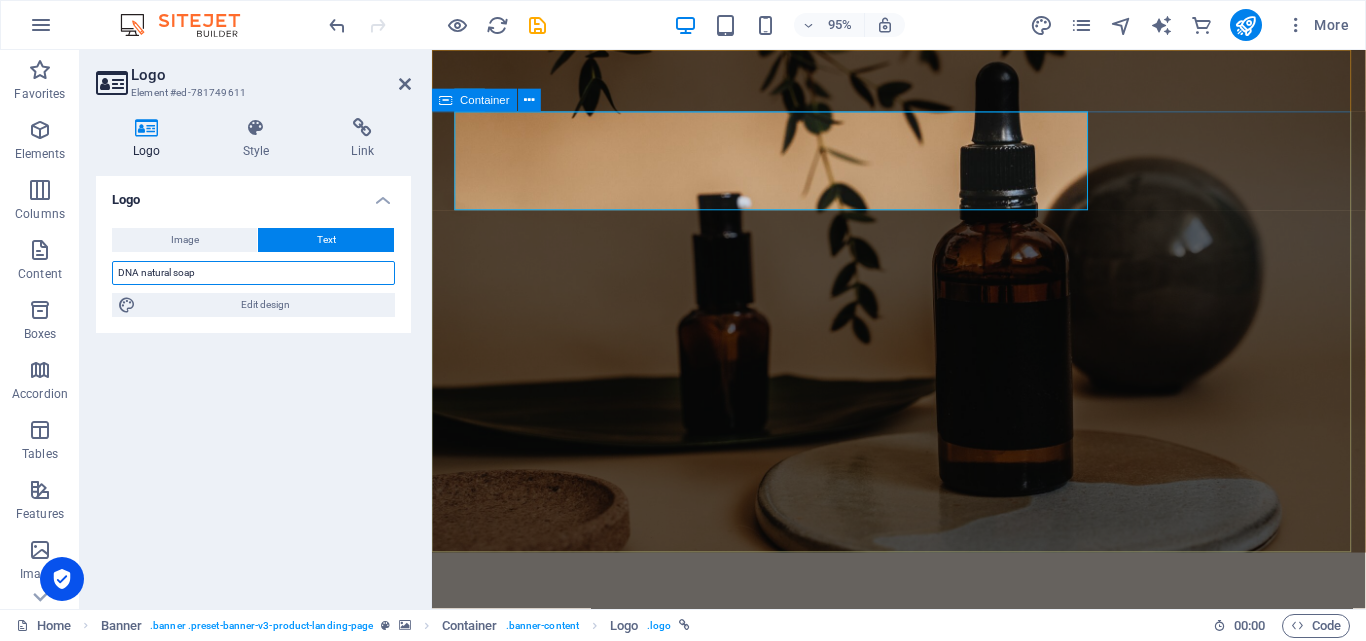 type on "DNA natural soap" 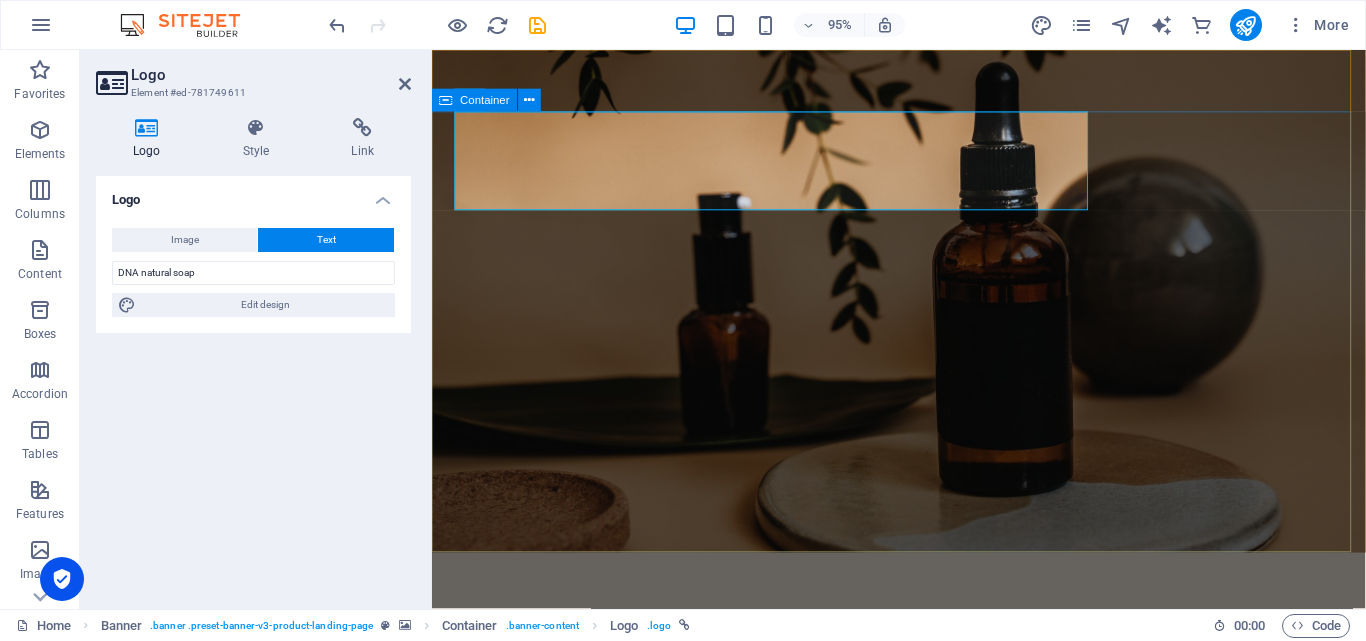 click on "DNA natural soap" at bounding box center [923, 736] 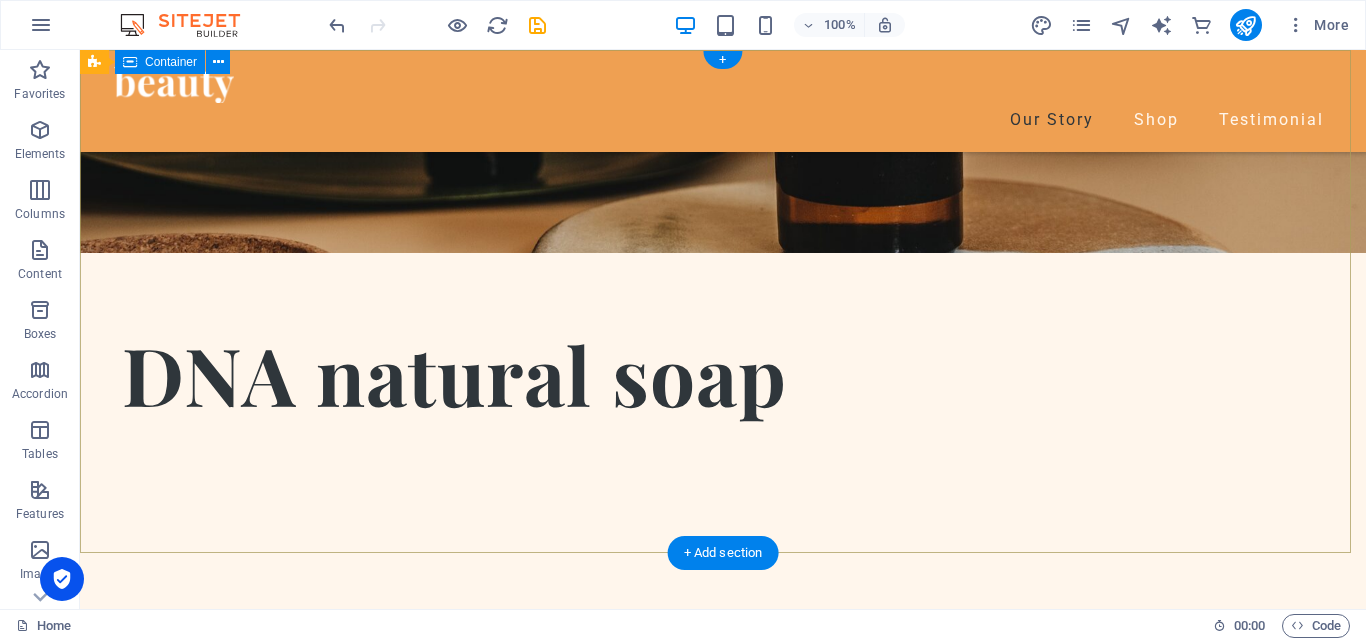 scroll, scrollTop: 0, scrollLeft: 0, axis: both 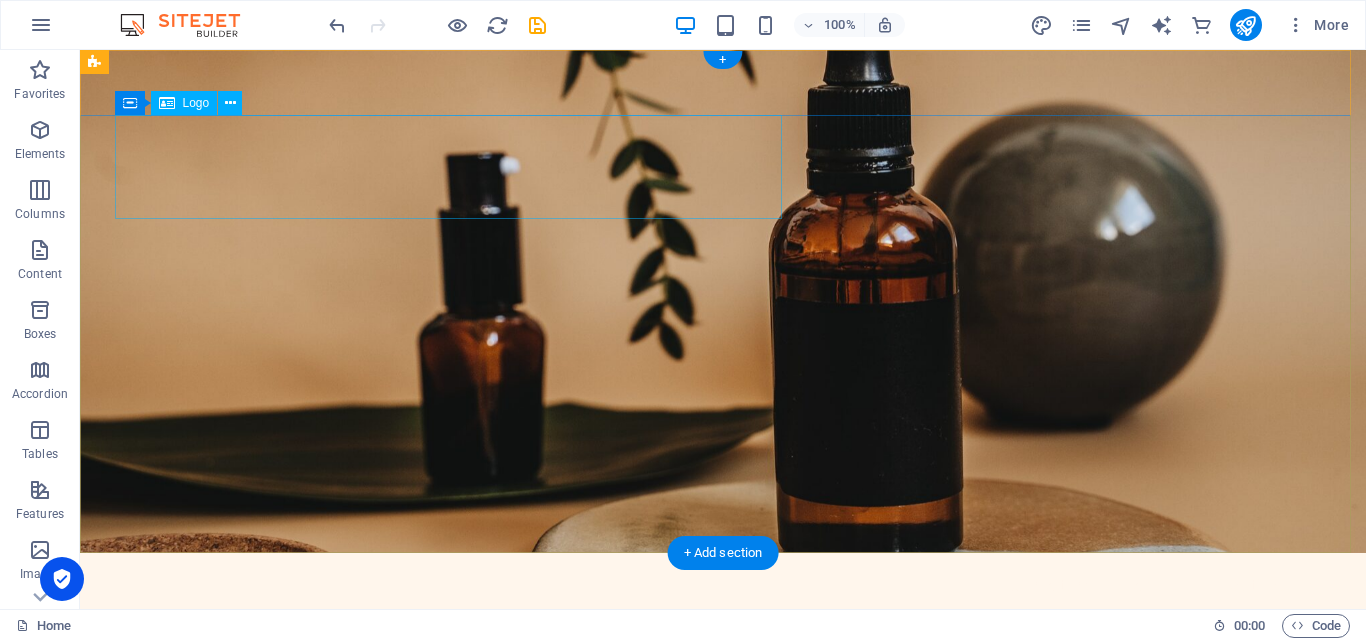 click on "DNA natural soap" at bounding box center [723, 670] 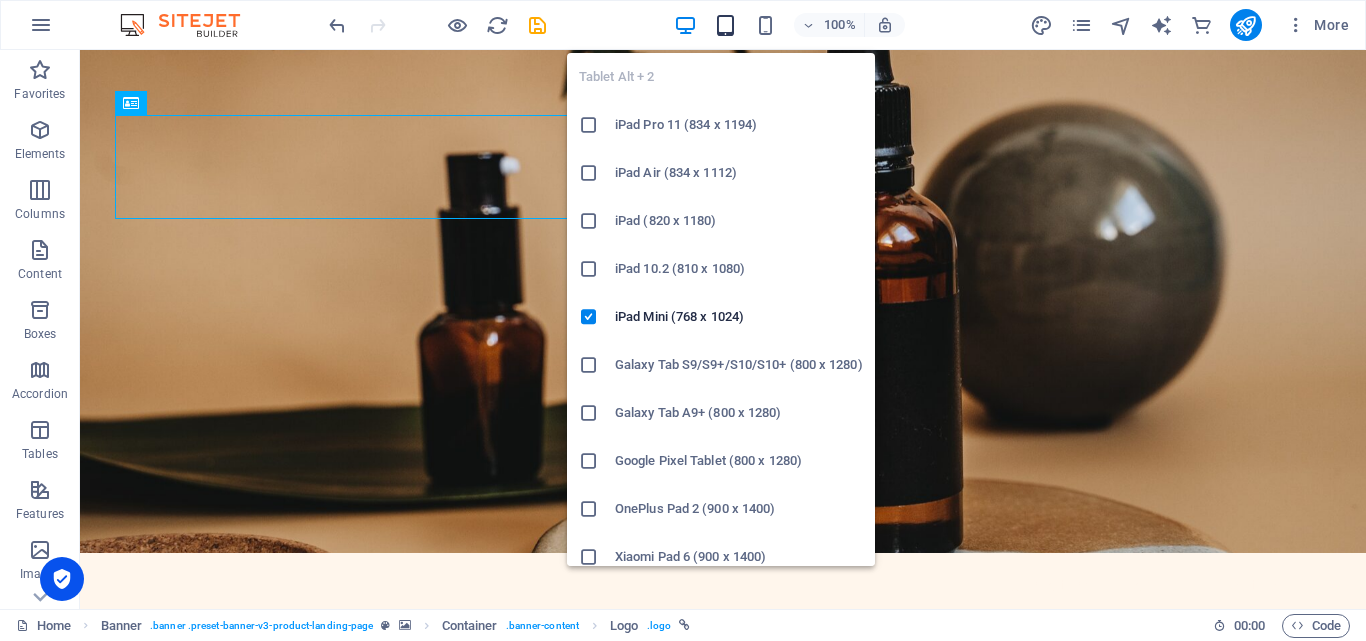 click at bounding box center [725, 25] 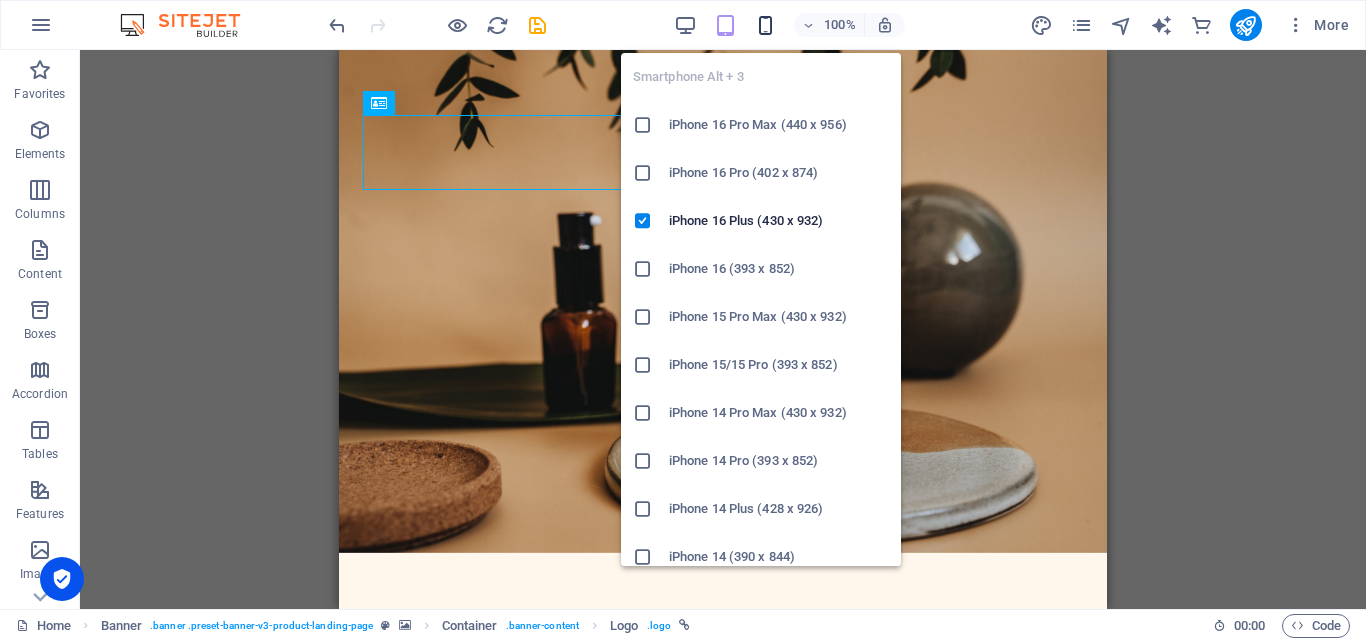 click at bounding box center (765, 25) 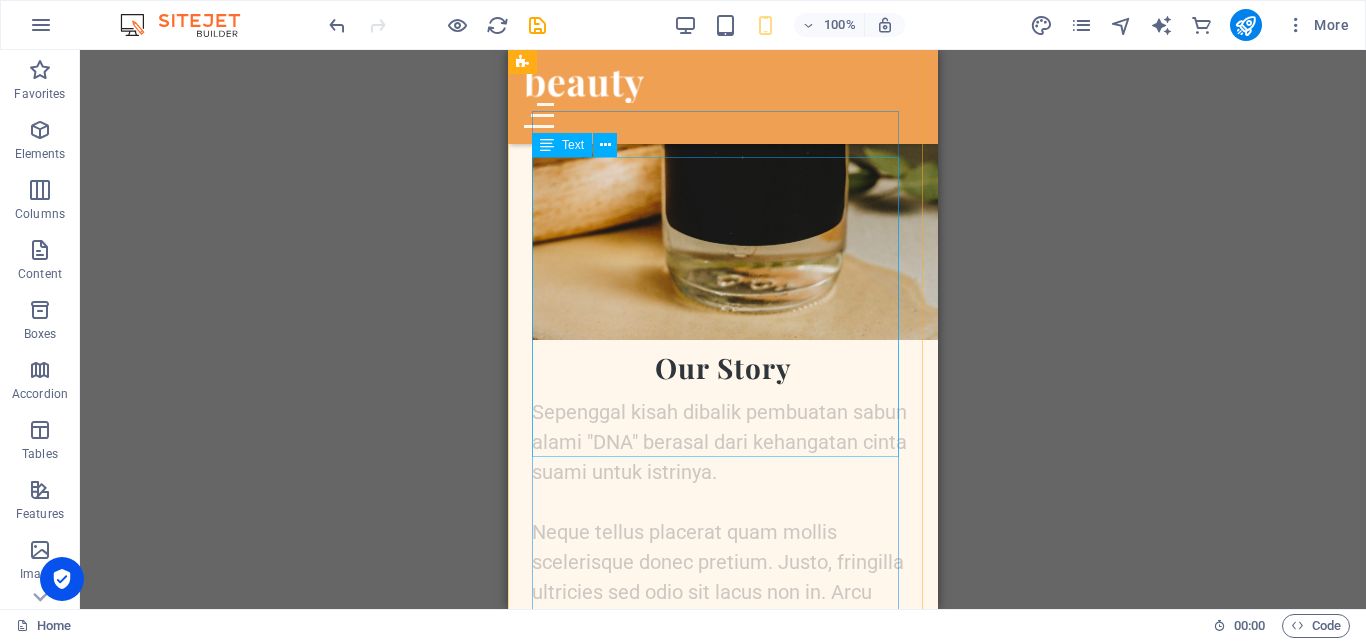 scroll, scrollTop: 1400, scrollLeft: 0, axis: vertical 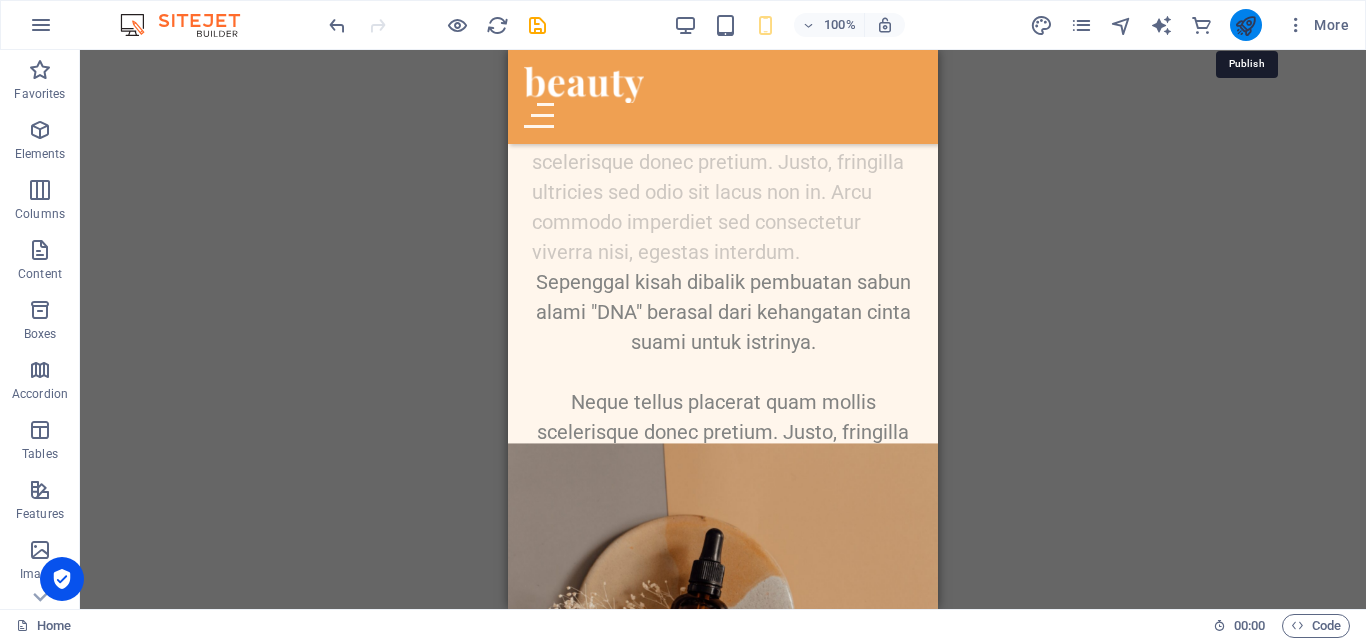 click at bounding box center (1245, 25) 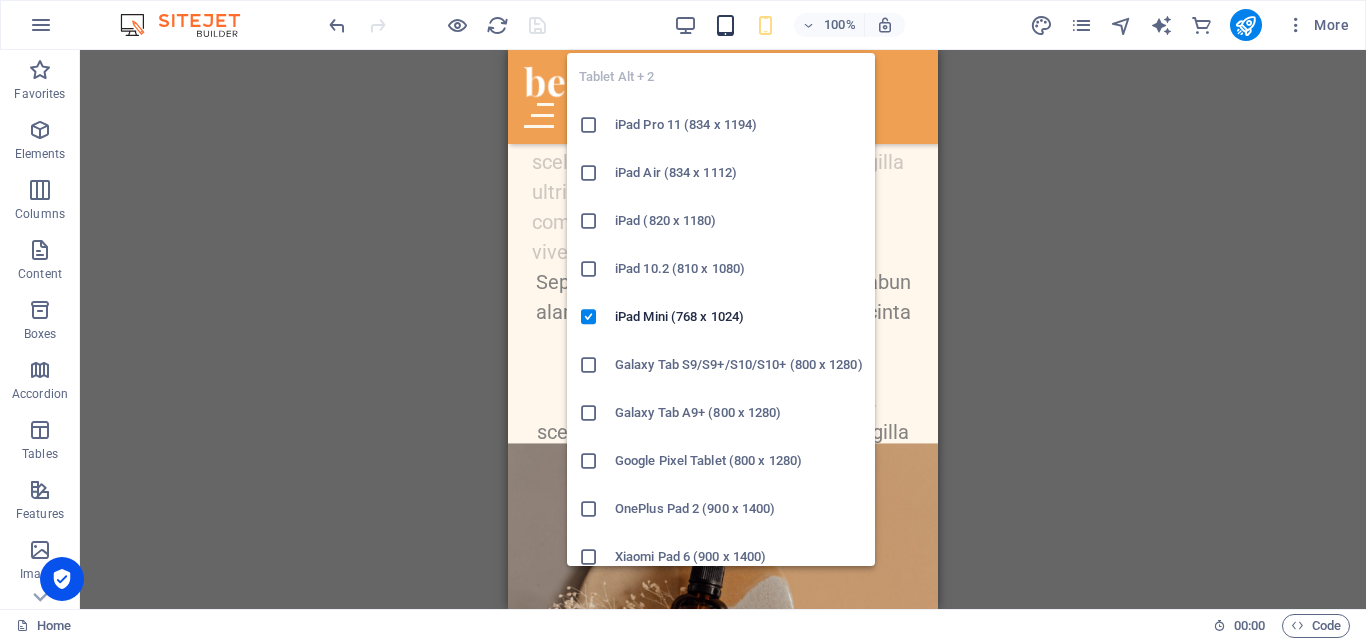 click at bounding box center (725, 25) 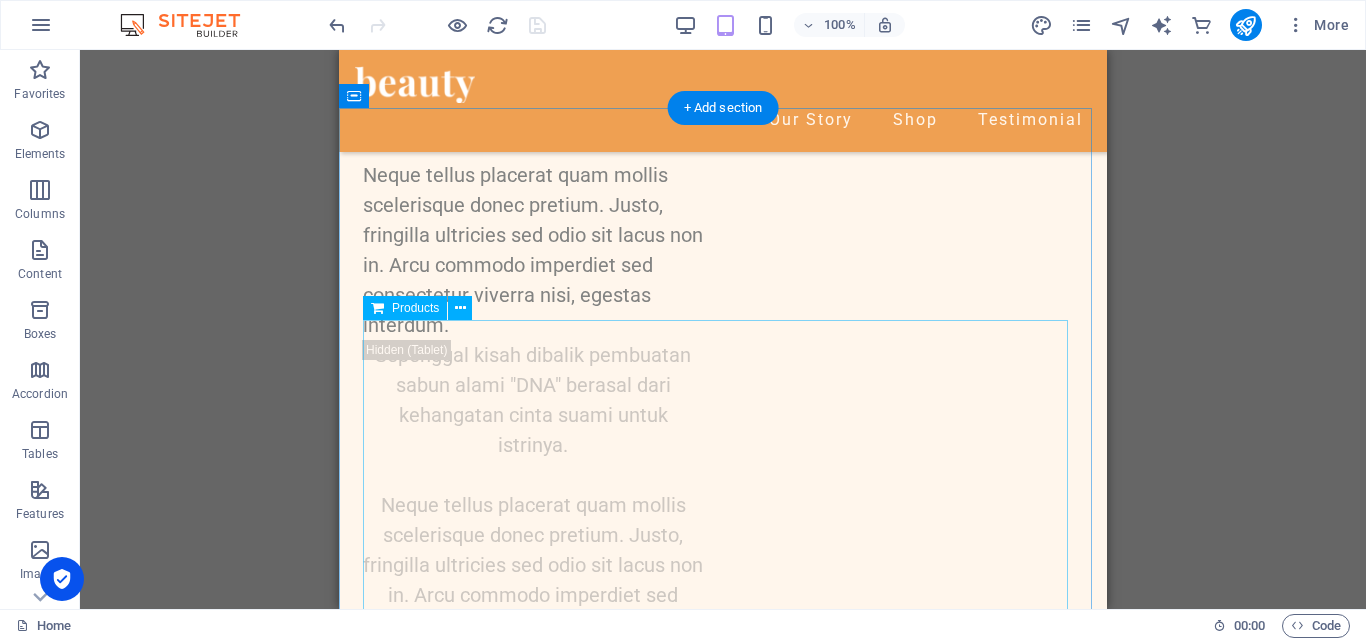 scroll, scrollTop: 1700, scrollLeft: 0, axis: vertical 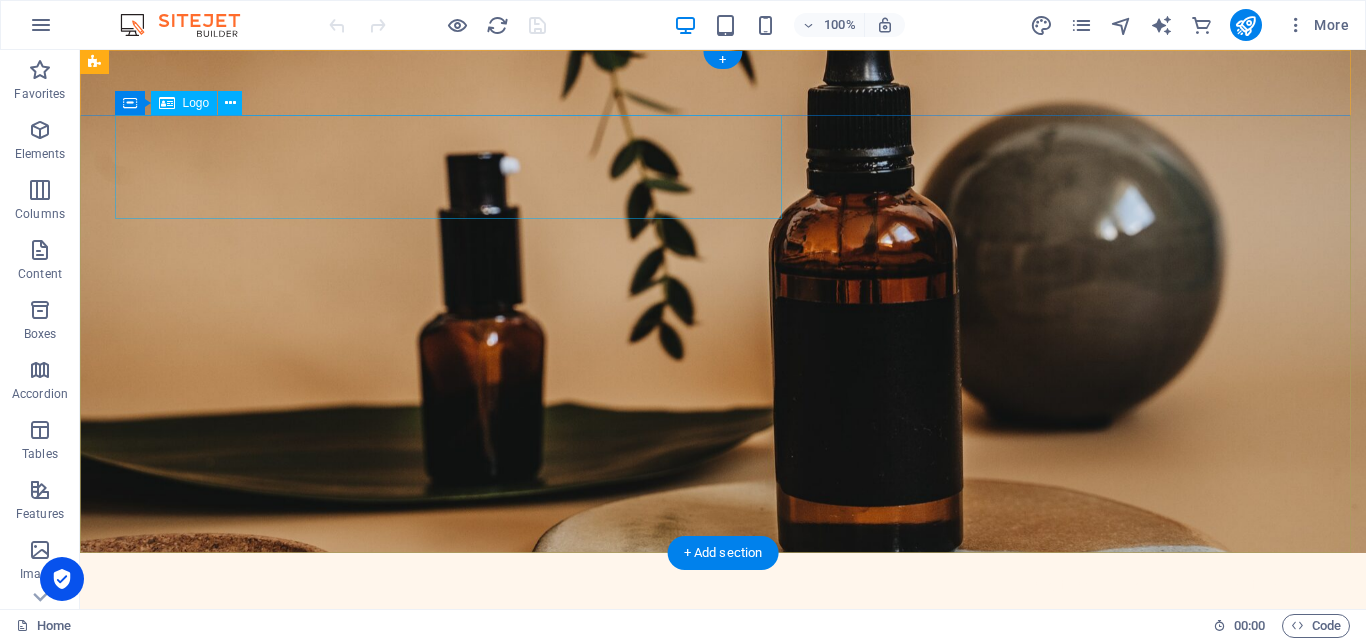 click on "DNA natural soap" at bounding box center [723, 670] 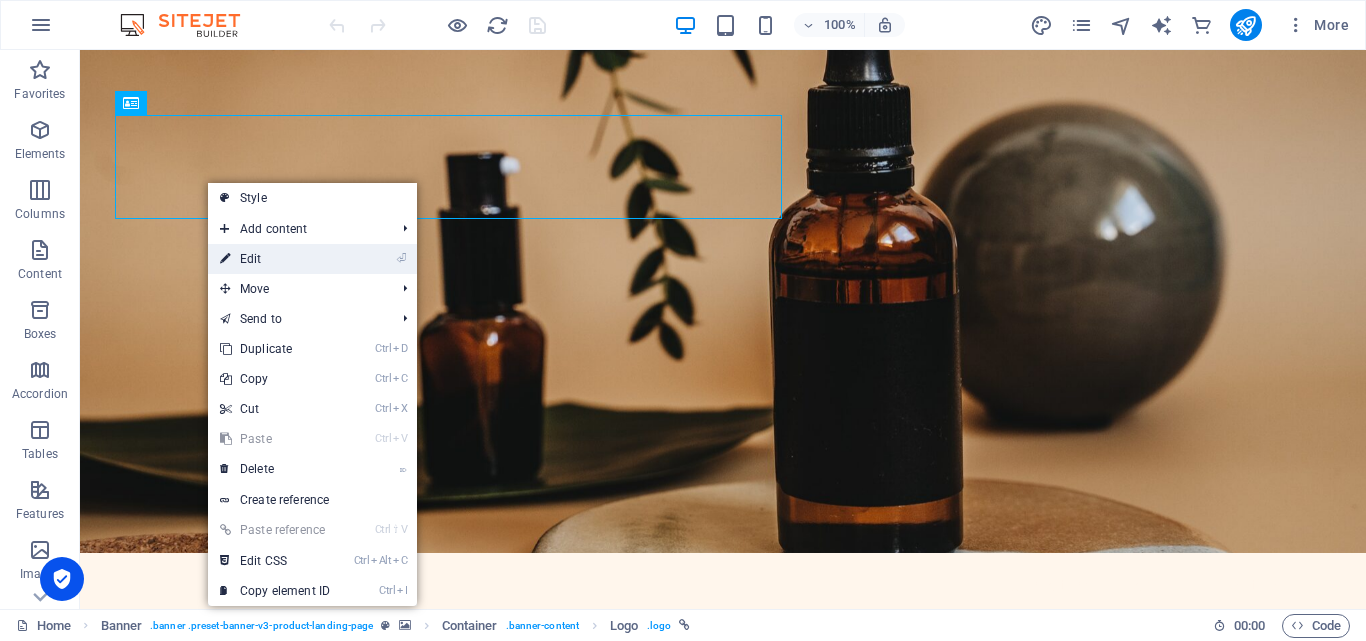 click on "⏎  Edit" at bounding box center [275, 259] 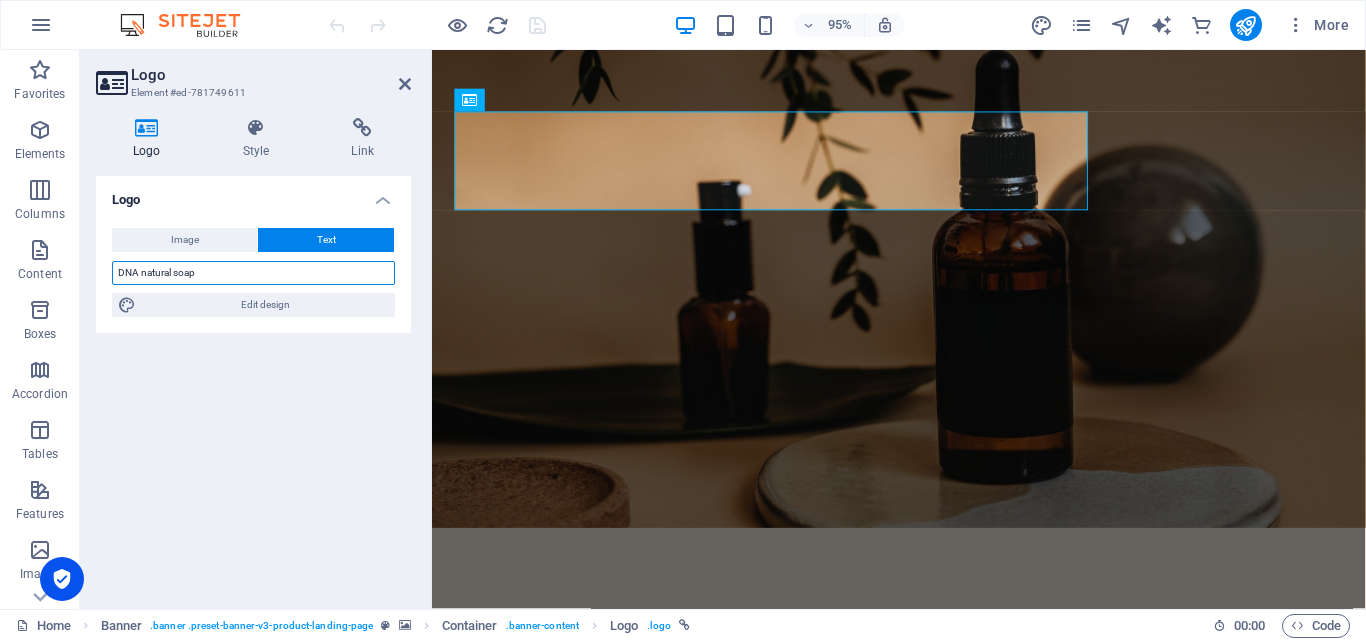 click on "DNA natural soap" at bounding box center (253, 273) 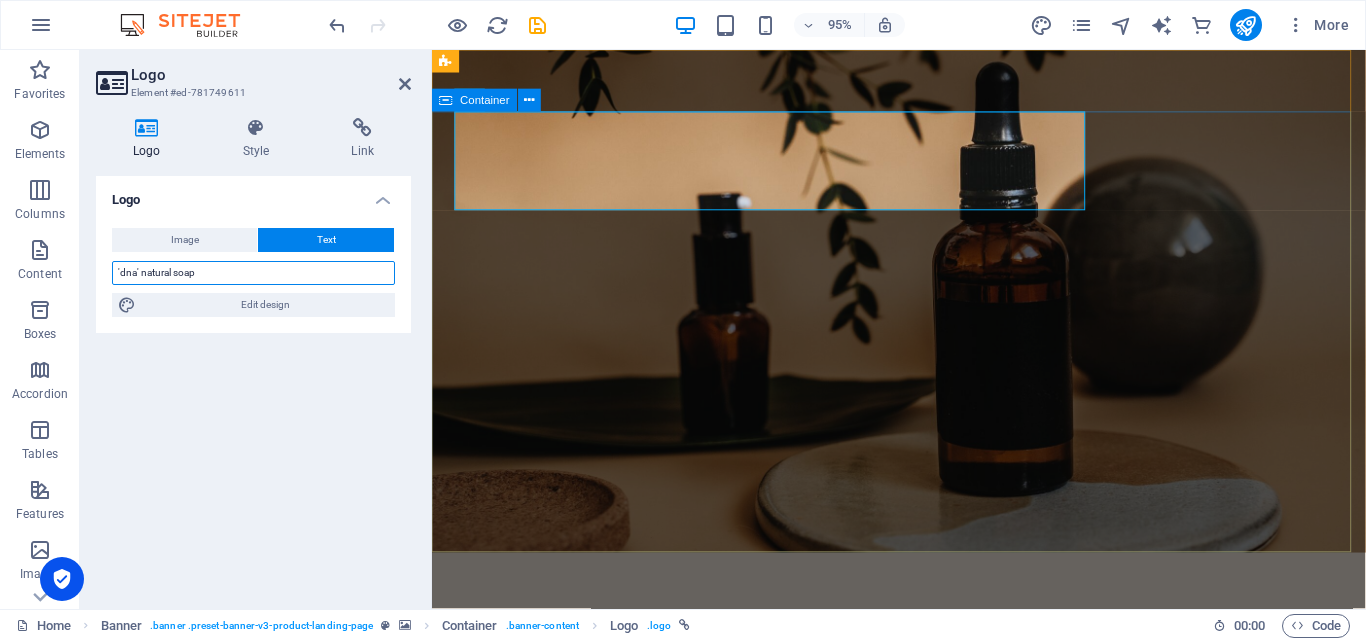 type on "'dna' natural soap" 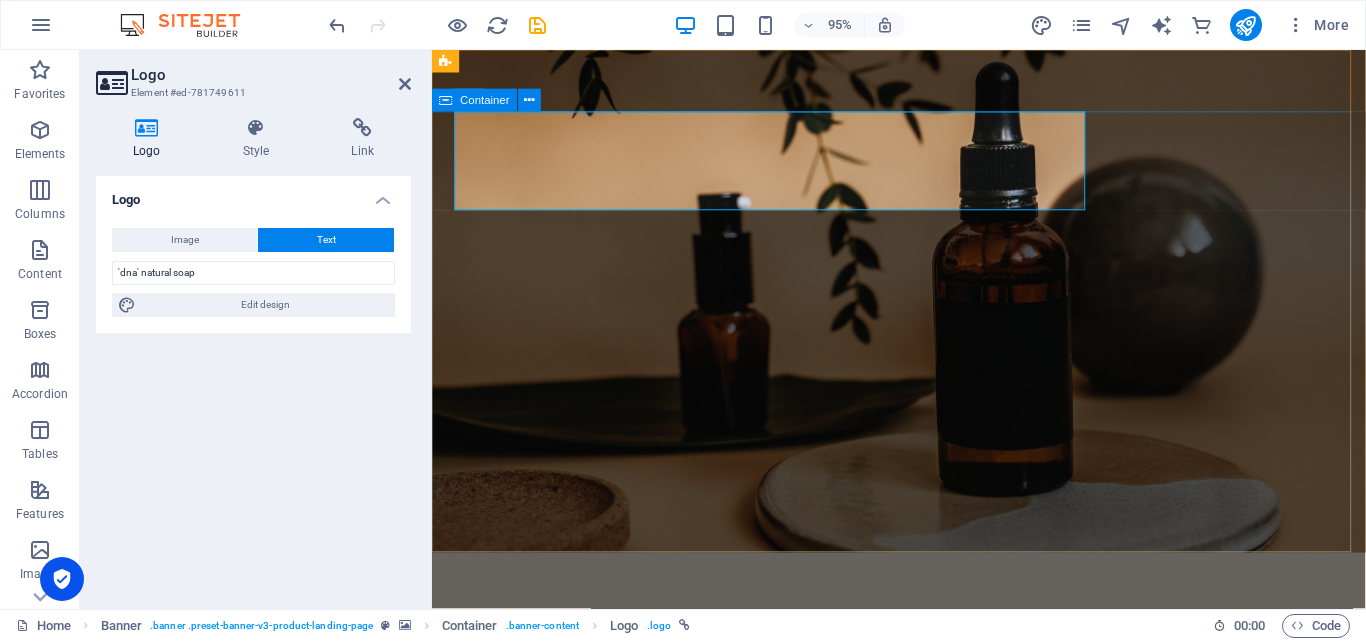 click on "'dna' natural soap" at bounding box center [923, 736] 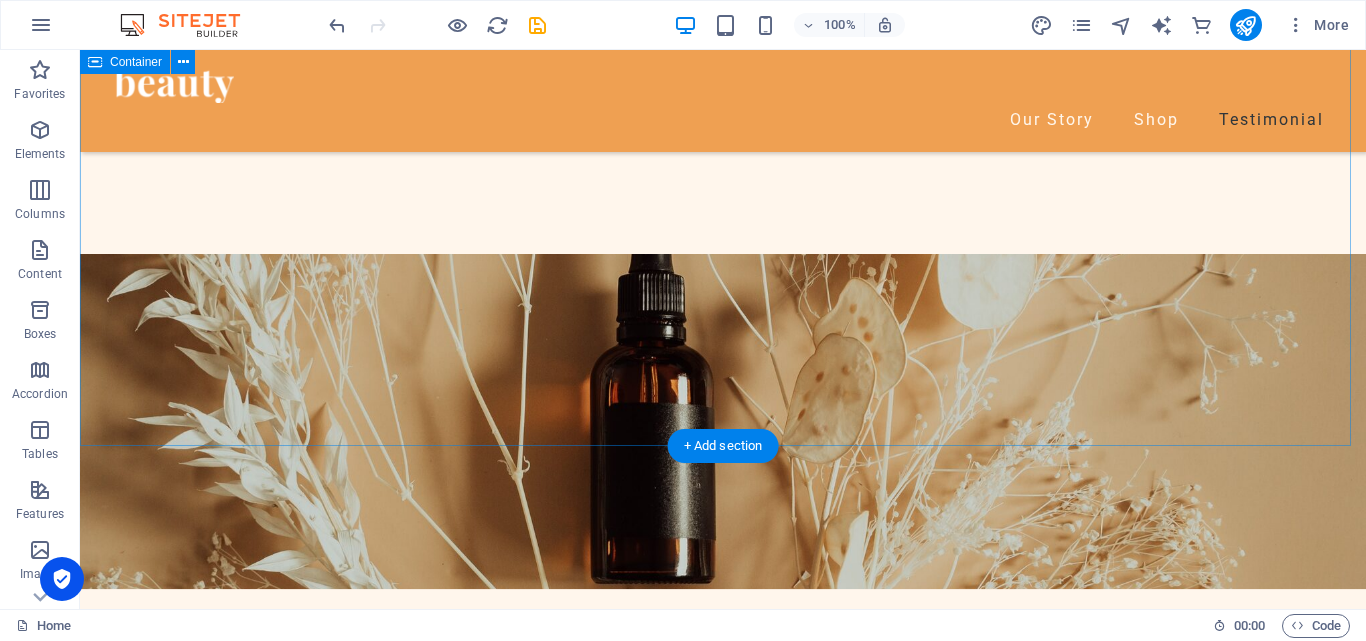 scroll, scrollTop: 5068, scrollLeft: 0, axis: vertical 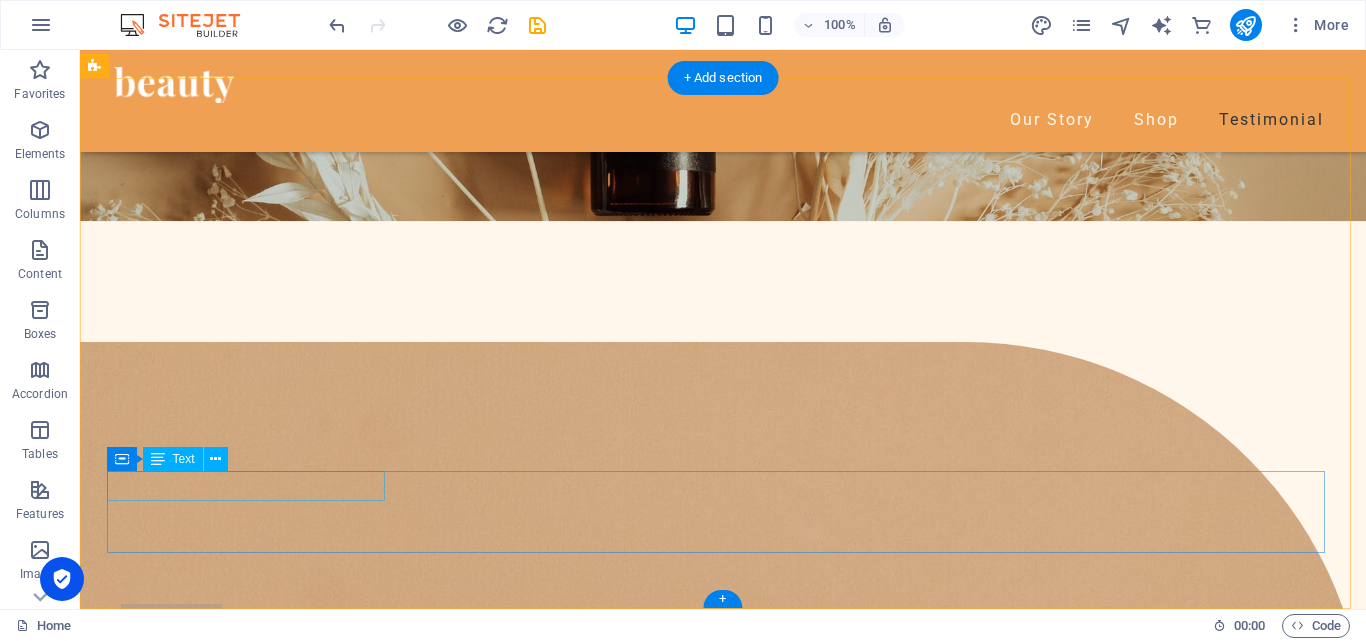 click on "  2025 DNA natural soap. All rights reserved" at bounding box center (705, 8212) 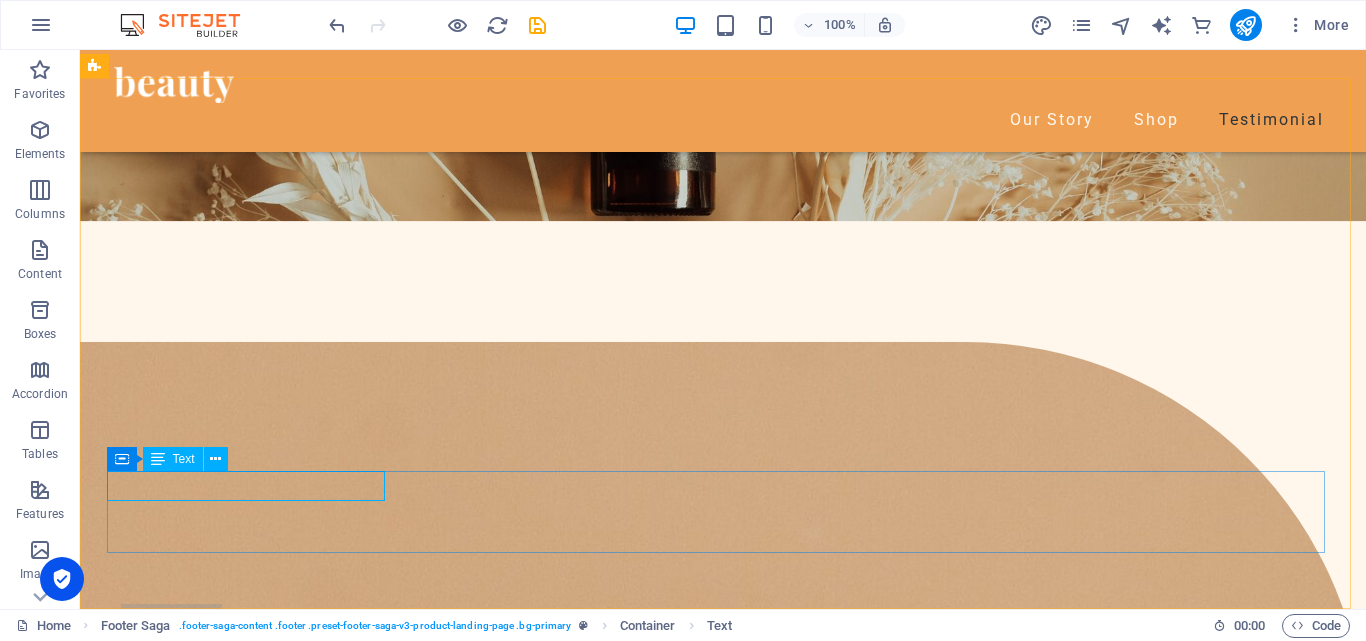 click on "Text" at bounding box center (184, 459) 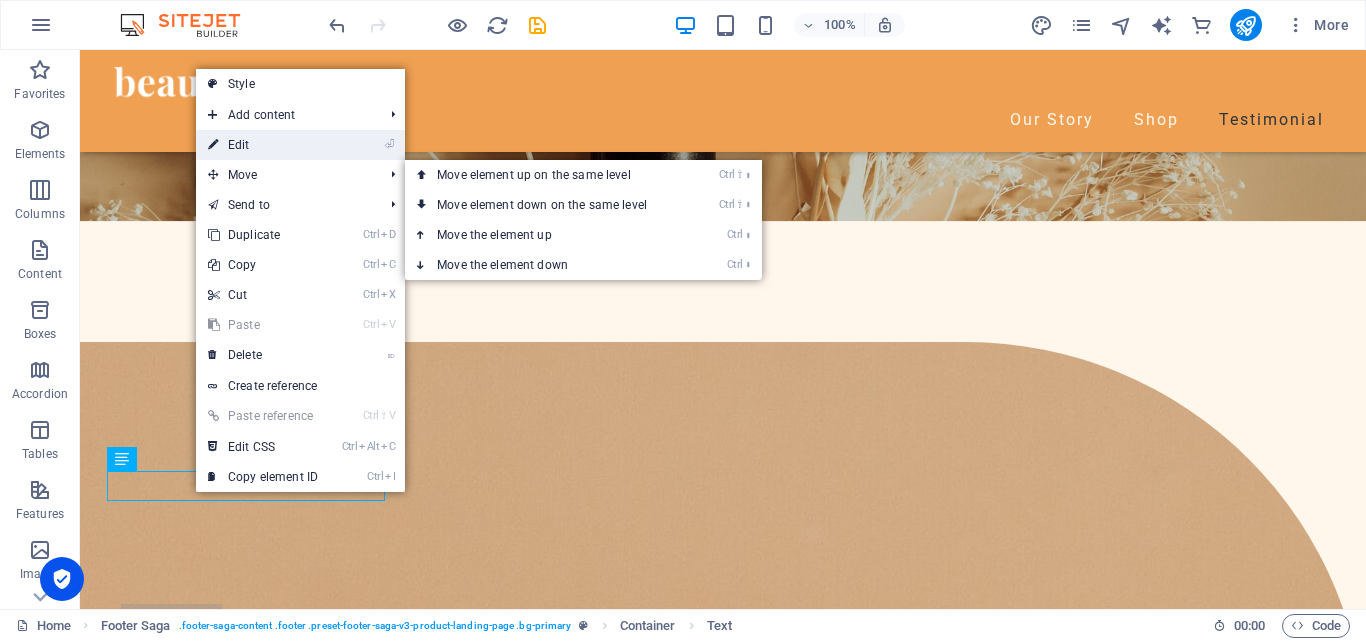 click on "⏎  Edit" at bounding box center (263, 145) 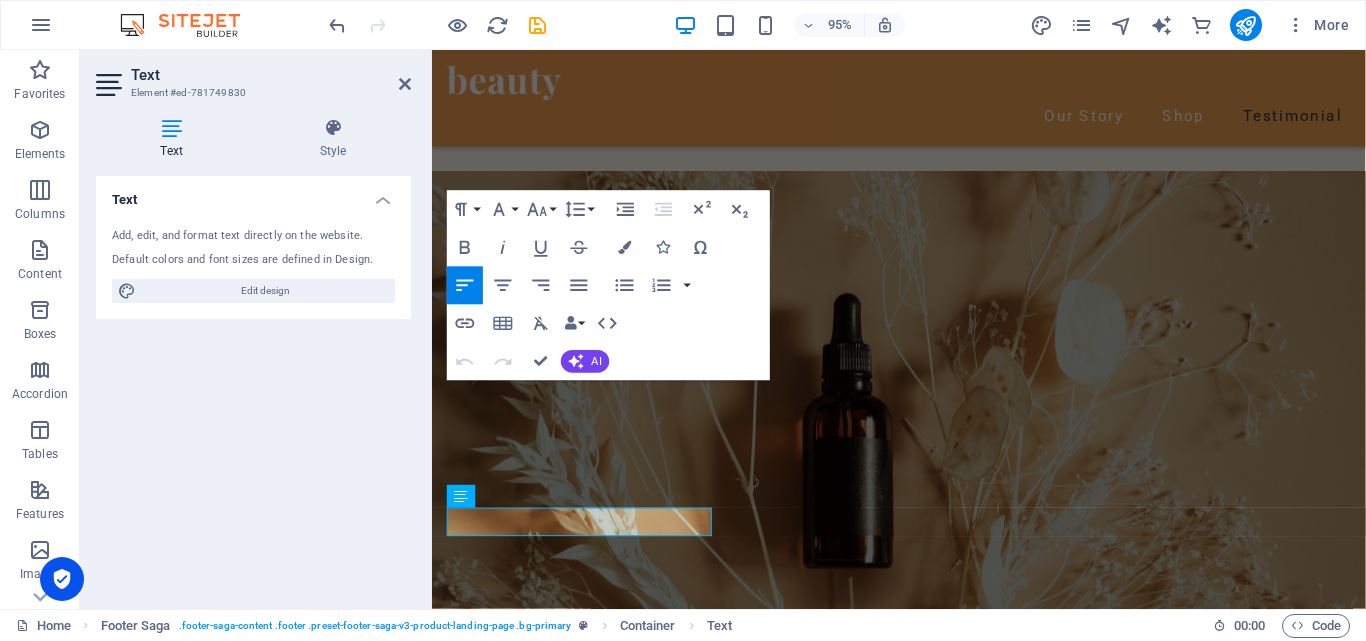 scroll, scrollTop: 5233, scrollLeft: 0, axis: vertical 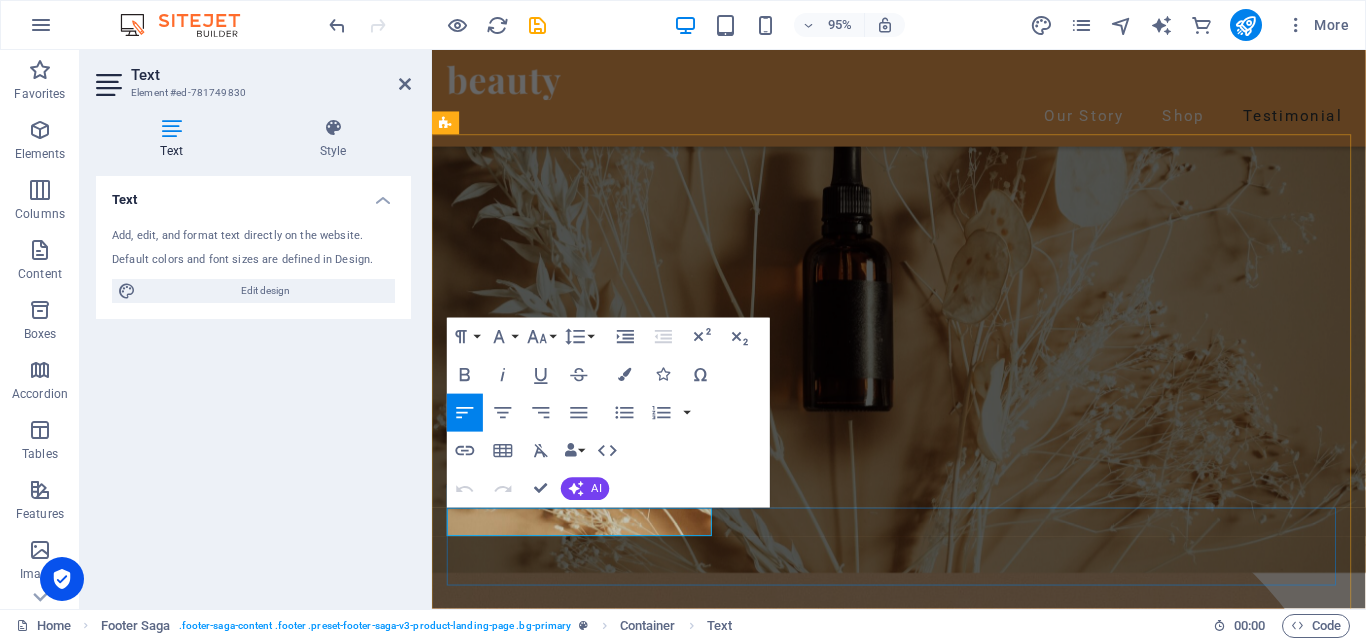 click on "  2025 DNA natural soap. All rights reserved" at bounding box center (581, 6903) 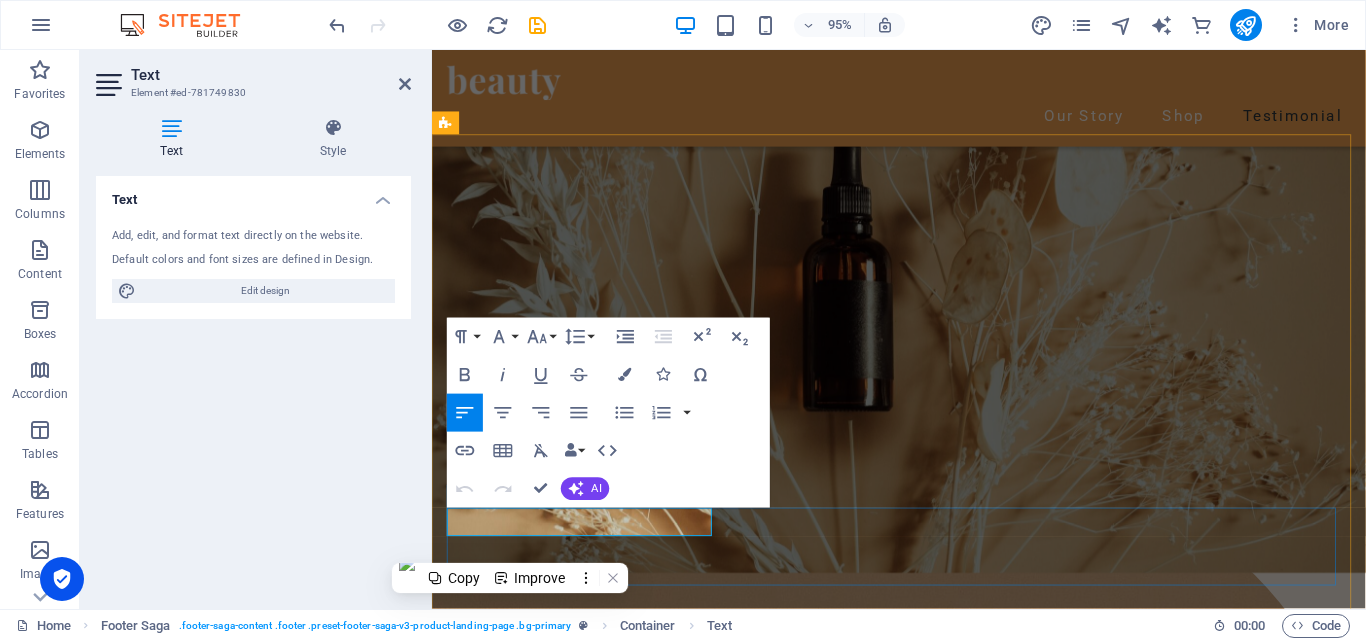 type 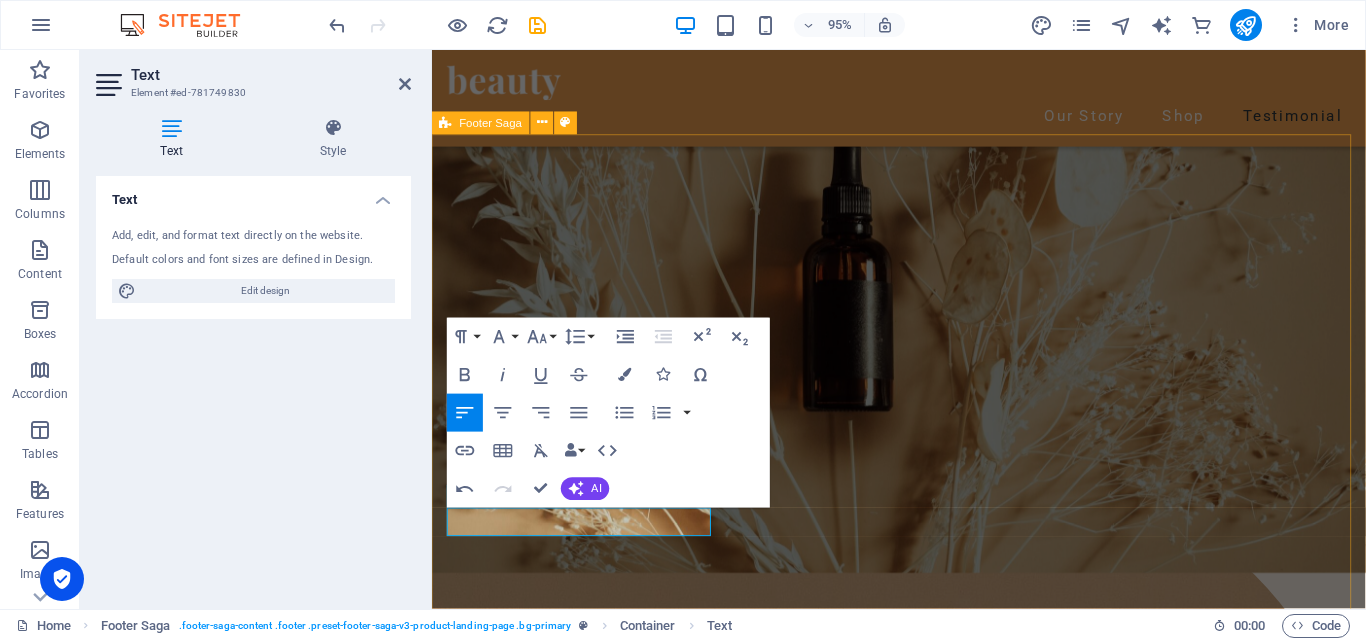 click on "Lorem ipsum dolor sit amet, consectetur adipiscing elit. Nunc vulputate libero et velit . Drop content here or  Add elements  Paste clipboard Contact Mail Us:  8bd46895dce084f853e11ddb04e7b2@cpanel.local Call Us:  0123 - 456789 Visit Us Street ,  Berlin , California  12345   2025 'dna'  natural soap. All rights reserved Legal Notice | Privacy Policy" at bounding box center (923, 6658) 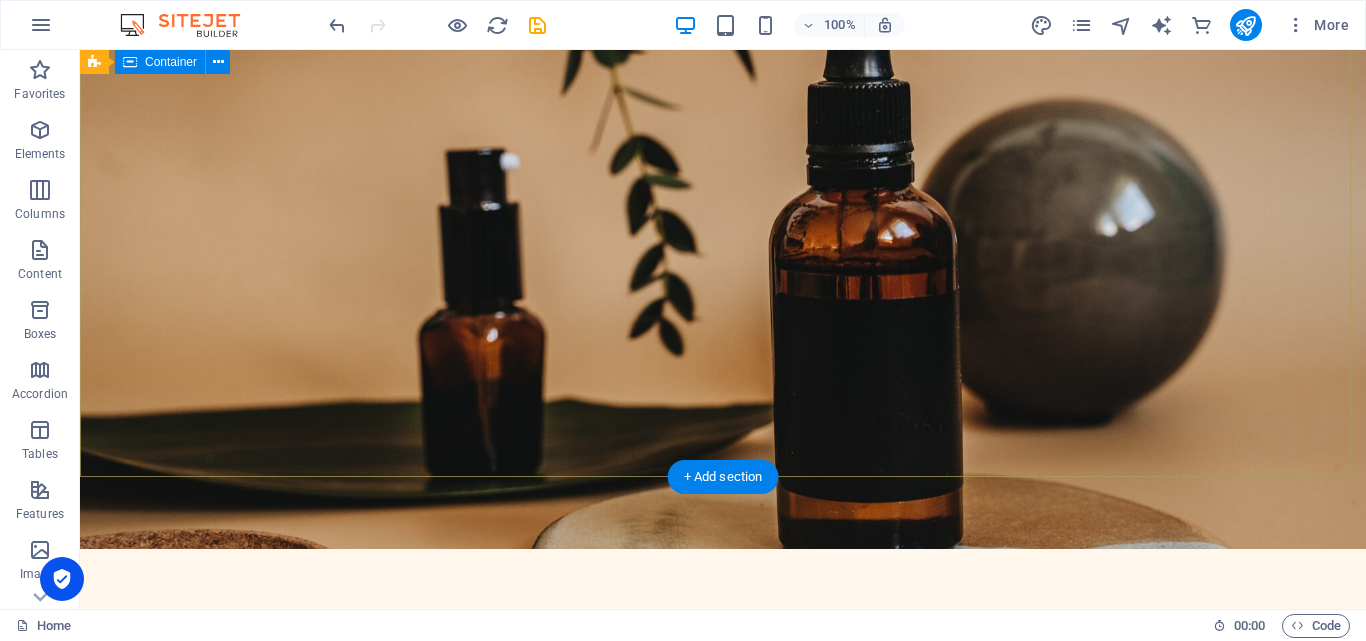 scroll, scrollTop: 0, scrollLeft: 0, axis: both 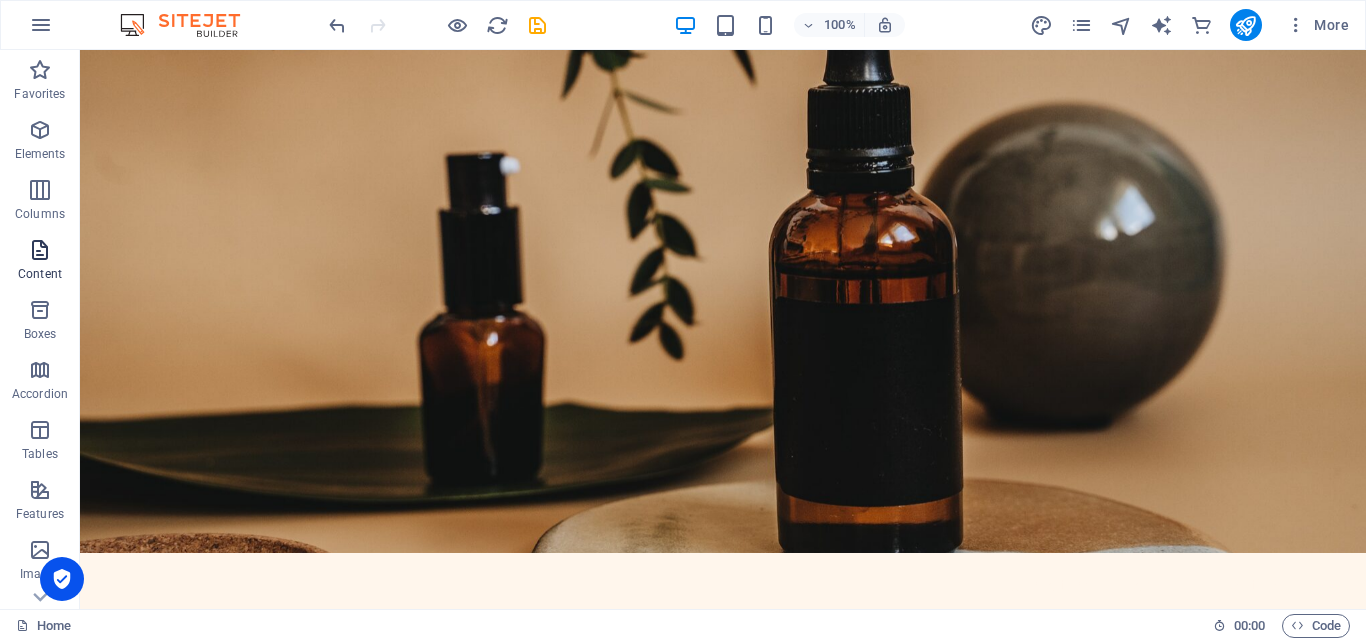 click at bounding box center (40, 250) 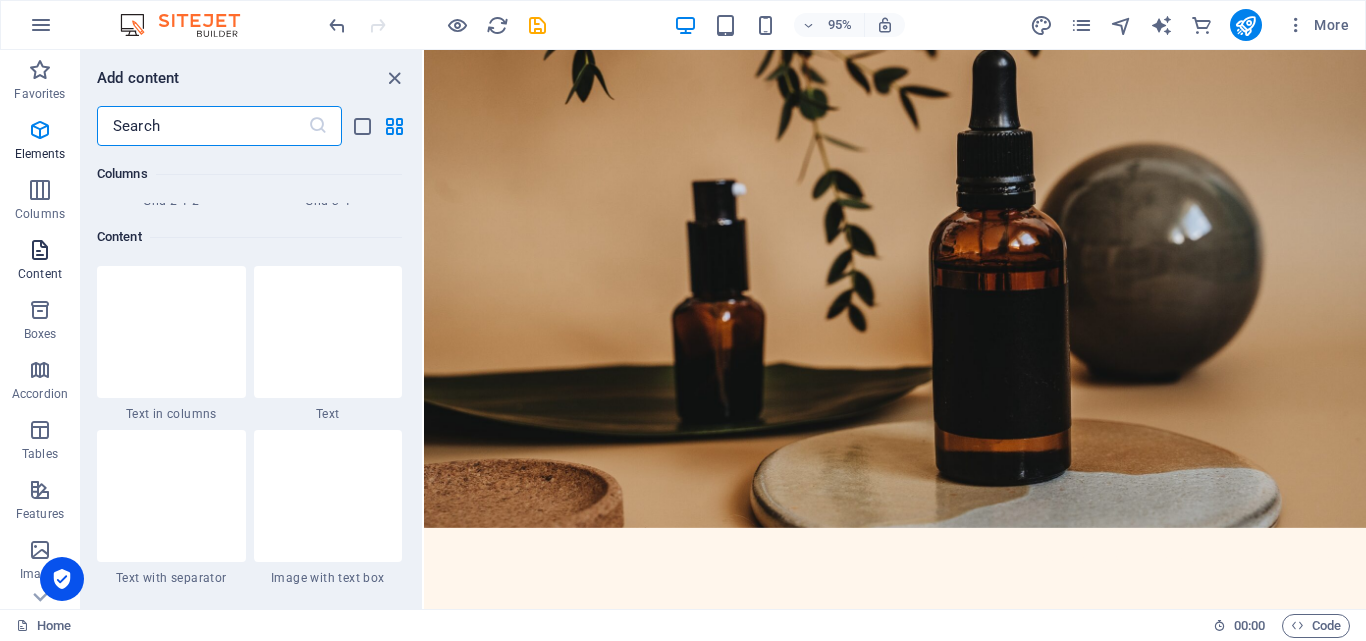 scroll, scrollTop: 3499, scrollLeft: 0, axis: vertical 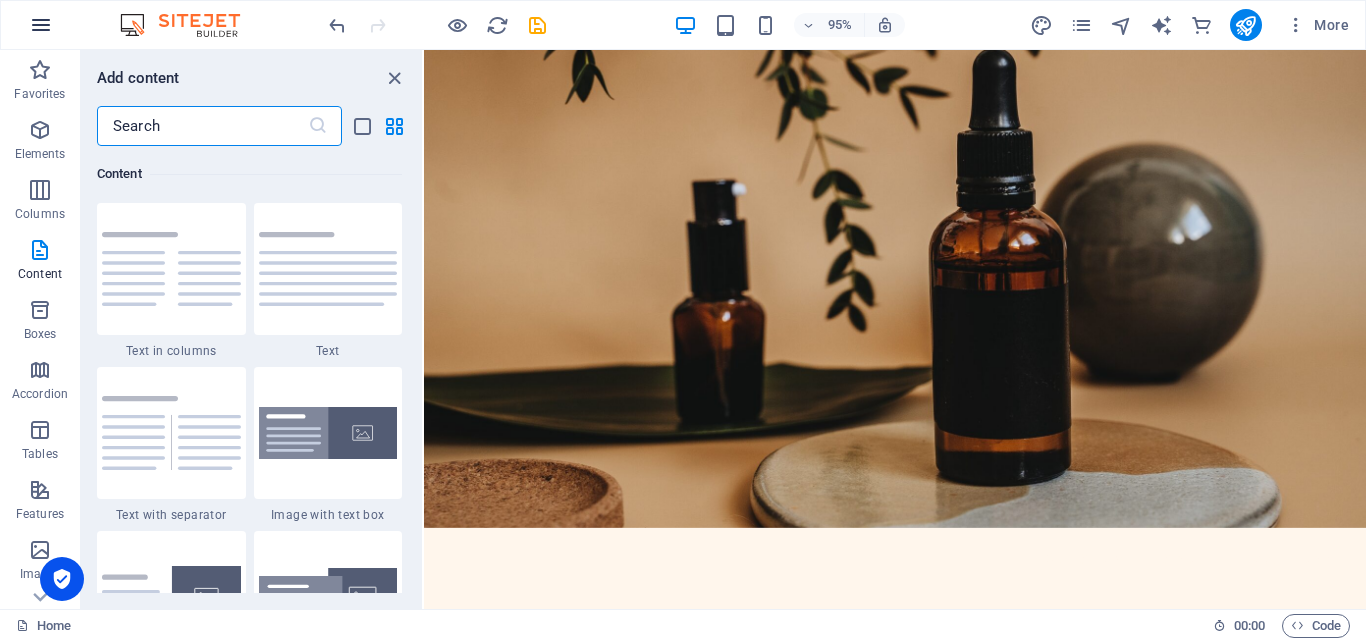 click at bounding box center [41, 25] 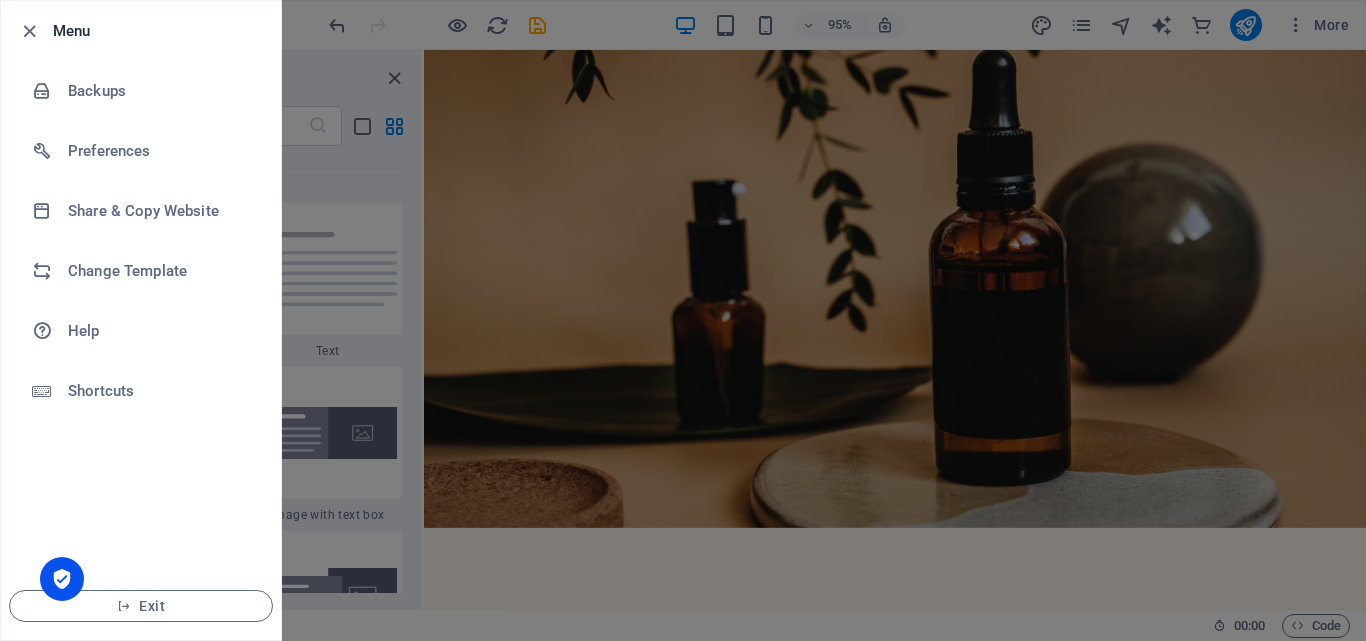 click at bounding box center (683, 320) 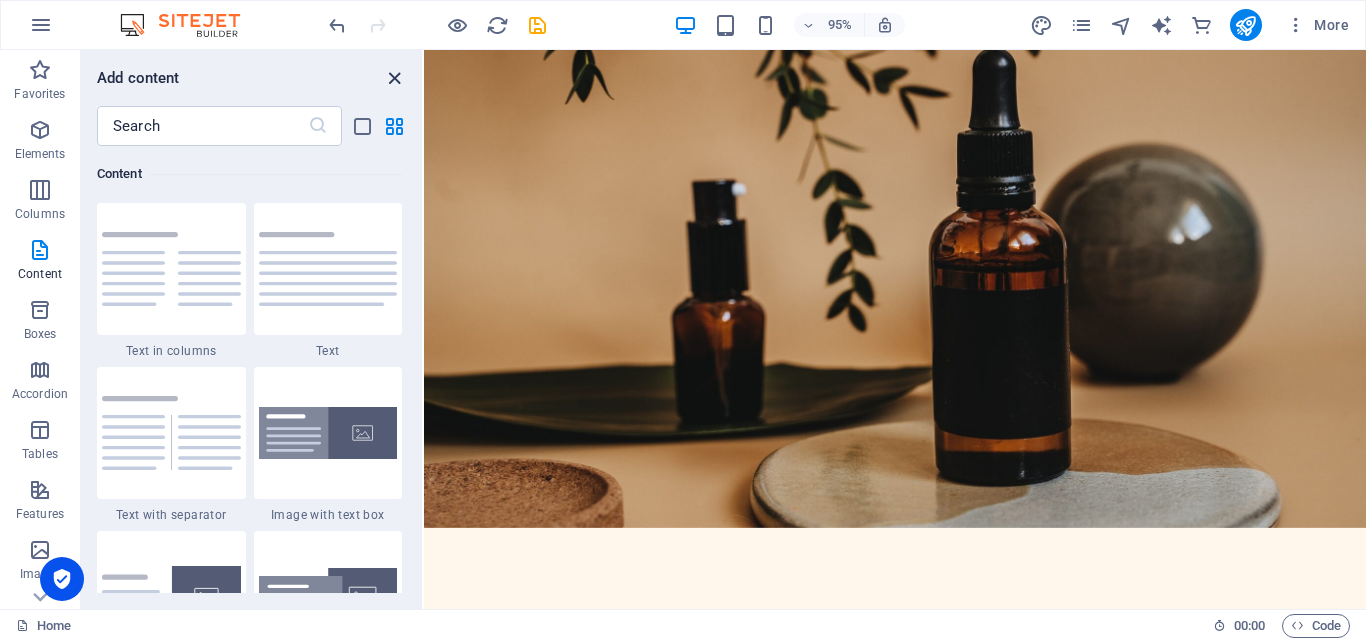 click at bounding box center [394, 78] 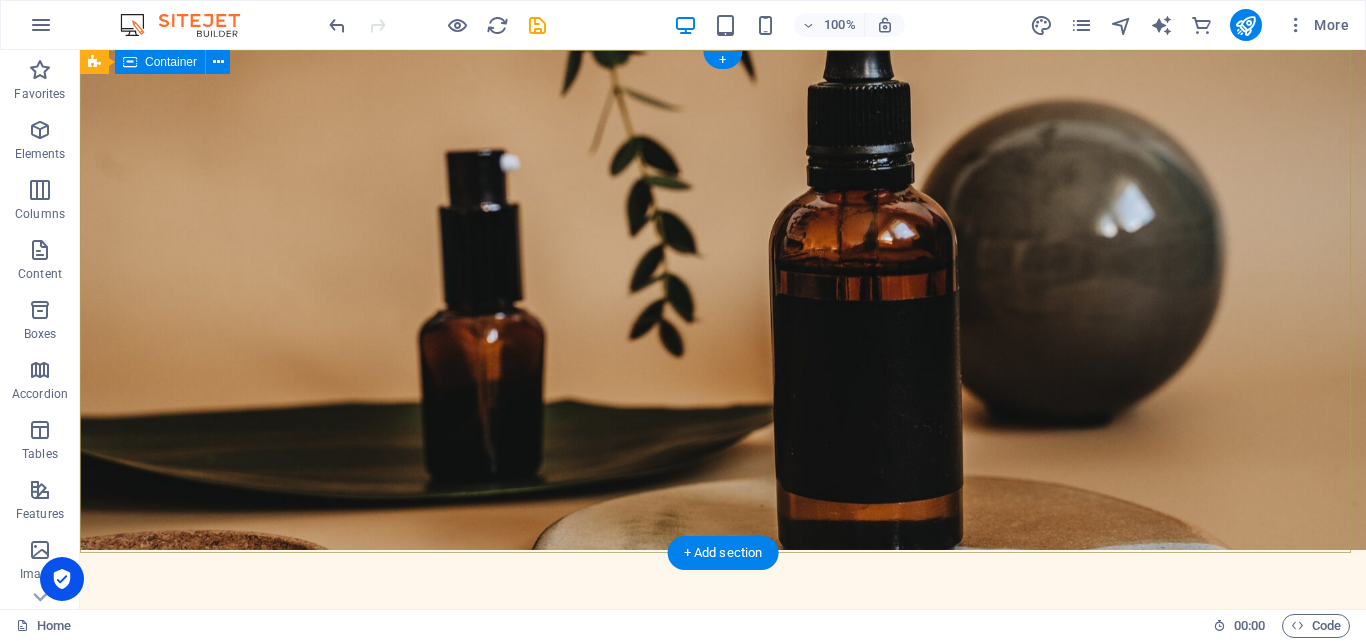 scroll, scrollTop: 0, scrollLeft: 0, axis: both 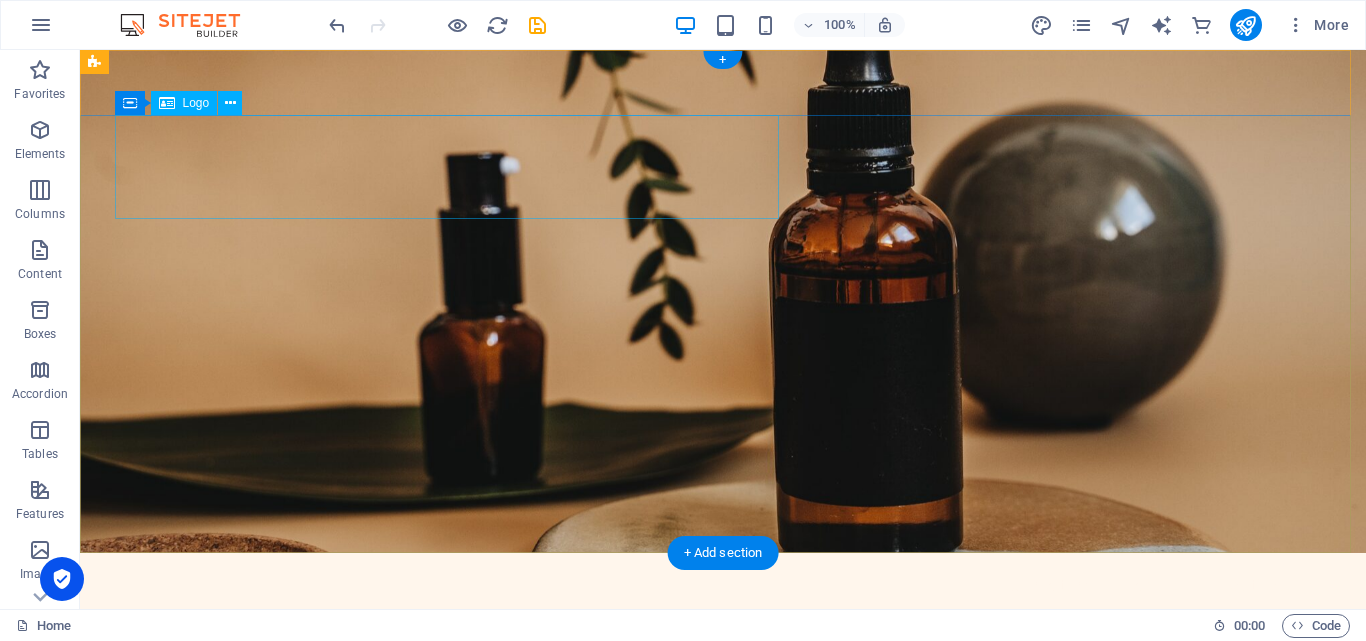 click on "'dna' natural soap" at bounding box center [723, 670] 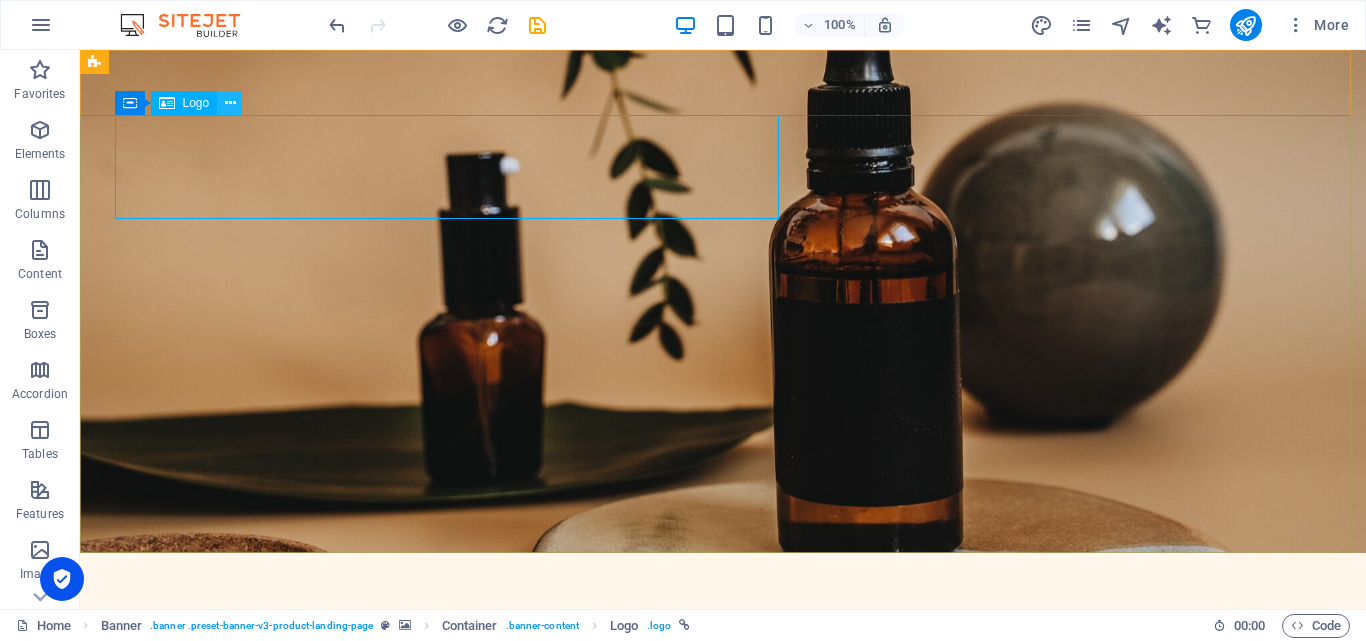 click at bounding box center [230, 103] 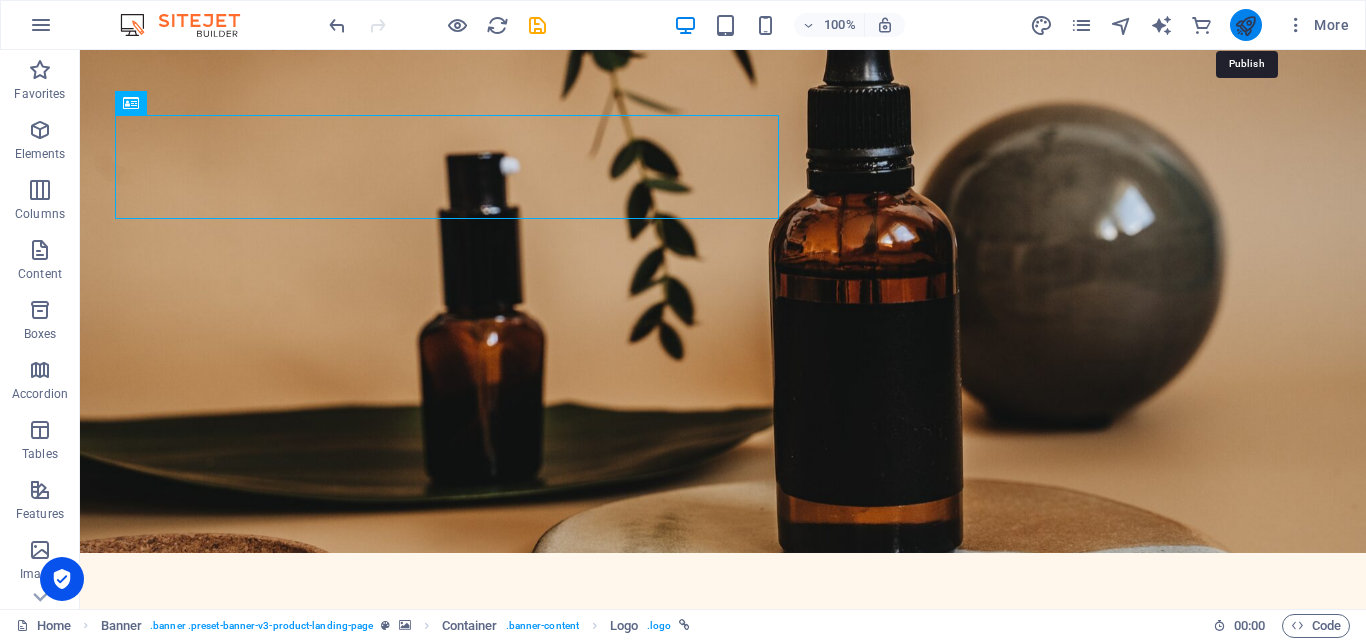 click at bounding box center (1245, 25) 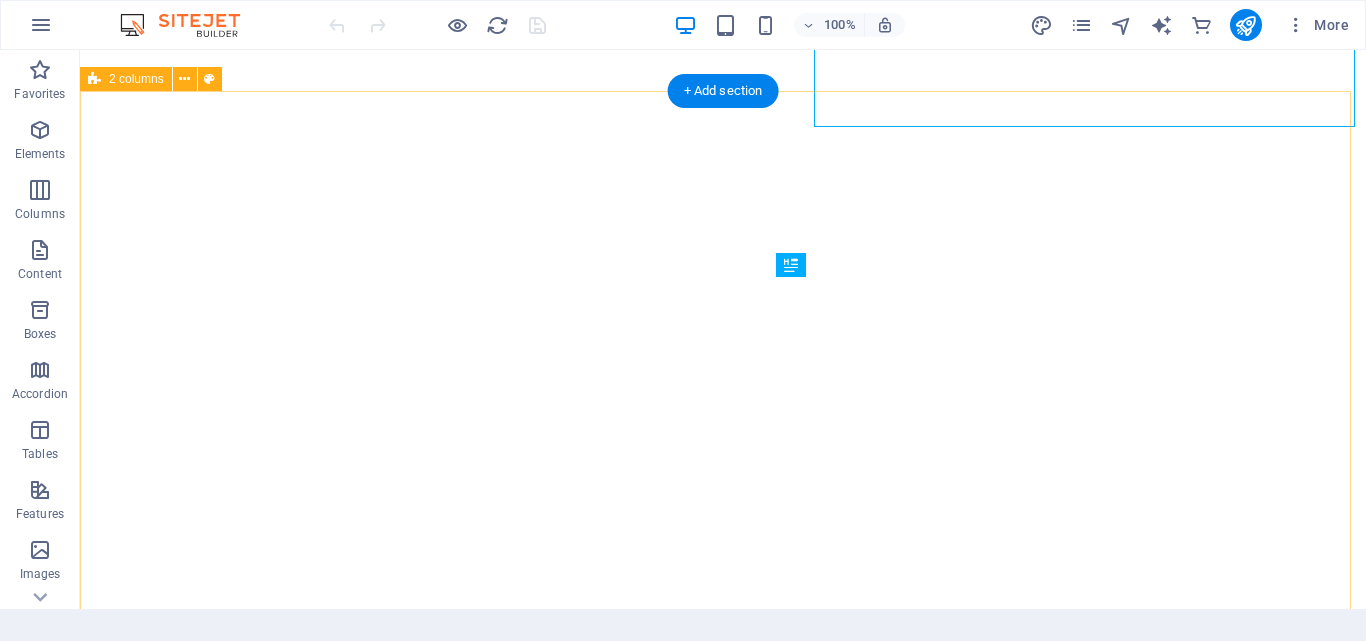 scroll, scrollTop: 0, scrollLeft: 0, axis: both 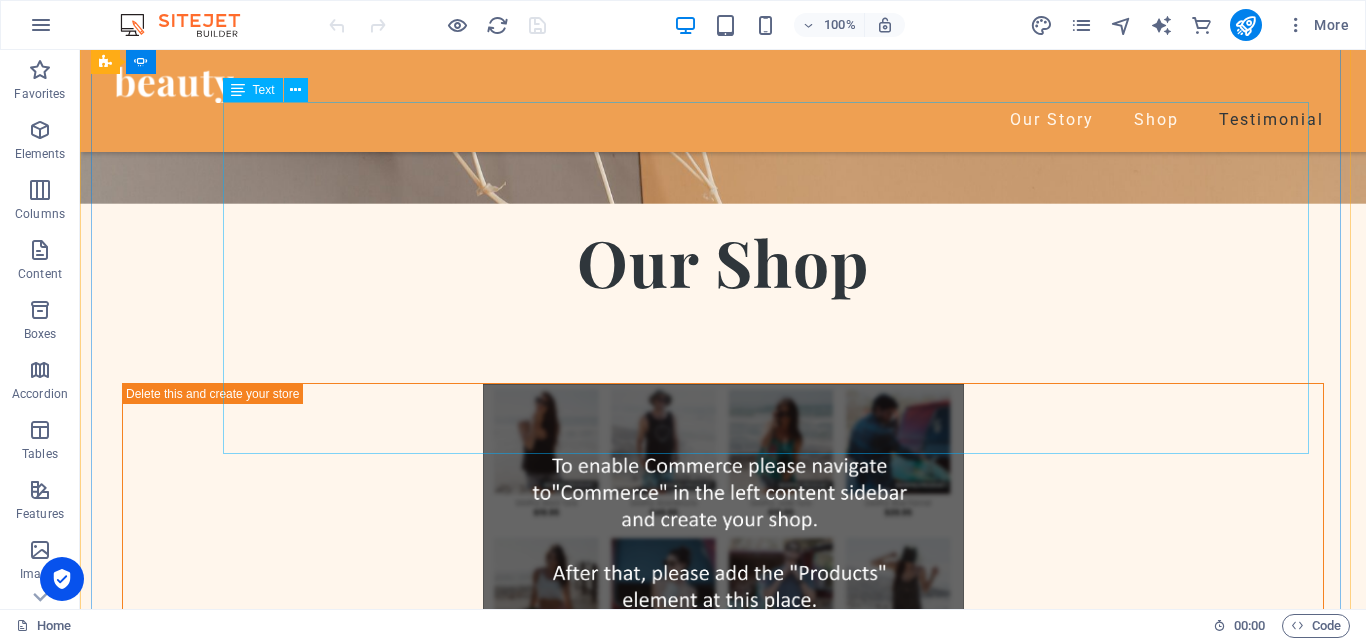 click on "Beauty products are the best ones I have ever tried! They are made of 100% natural ingredients." at bounding box center (-509, 2110) 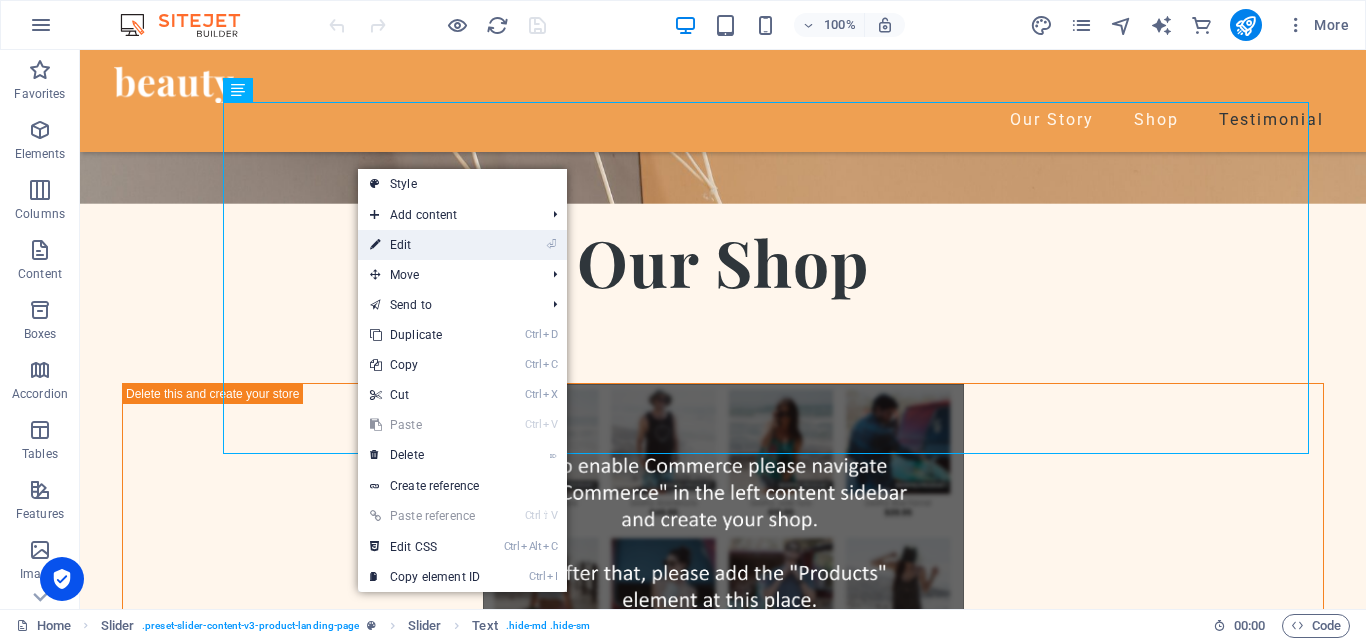 click on "⏎  Edit" at bounding box center (425, 245) 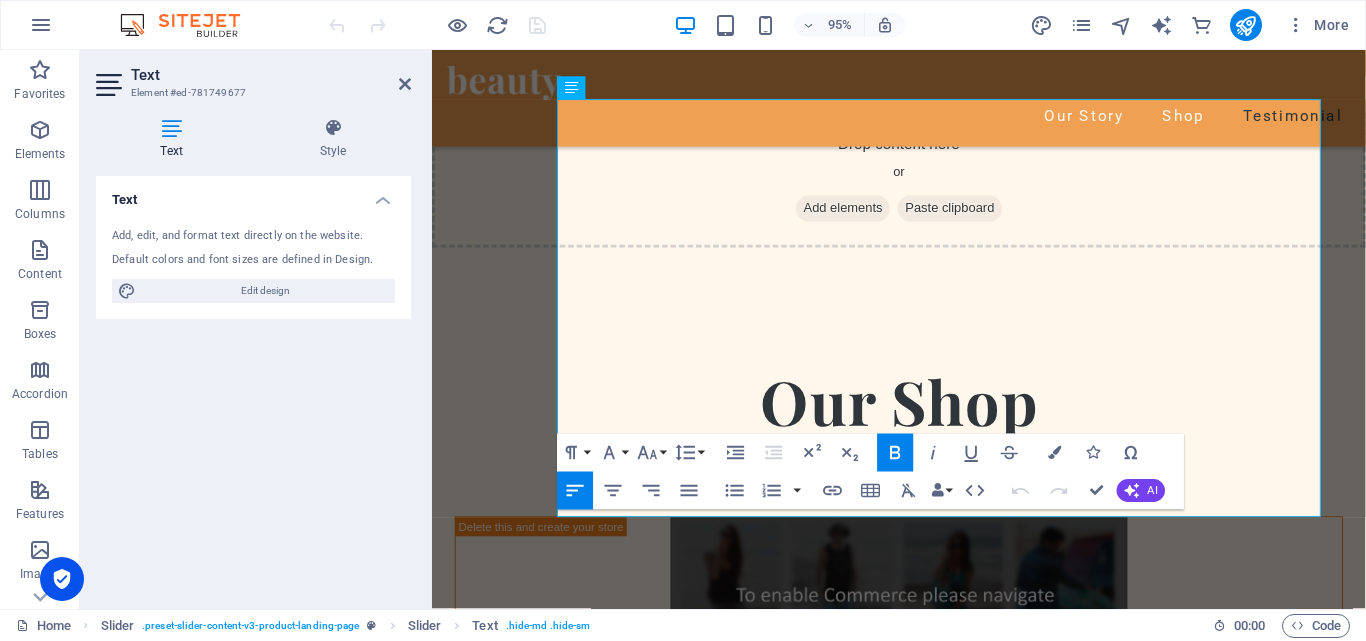 scroll, scrollTop: 2976, scrollLeft: 0, axis: vertical 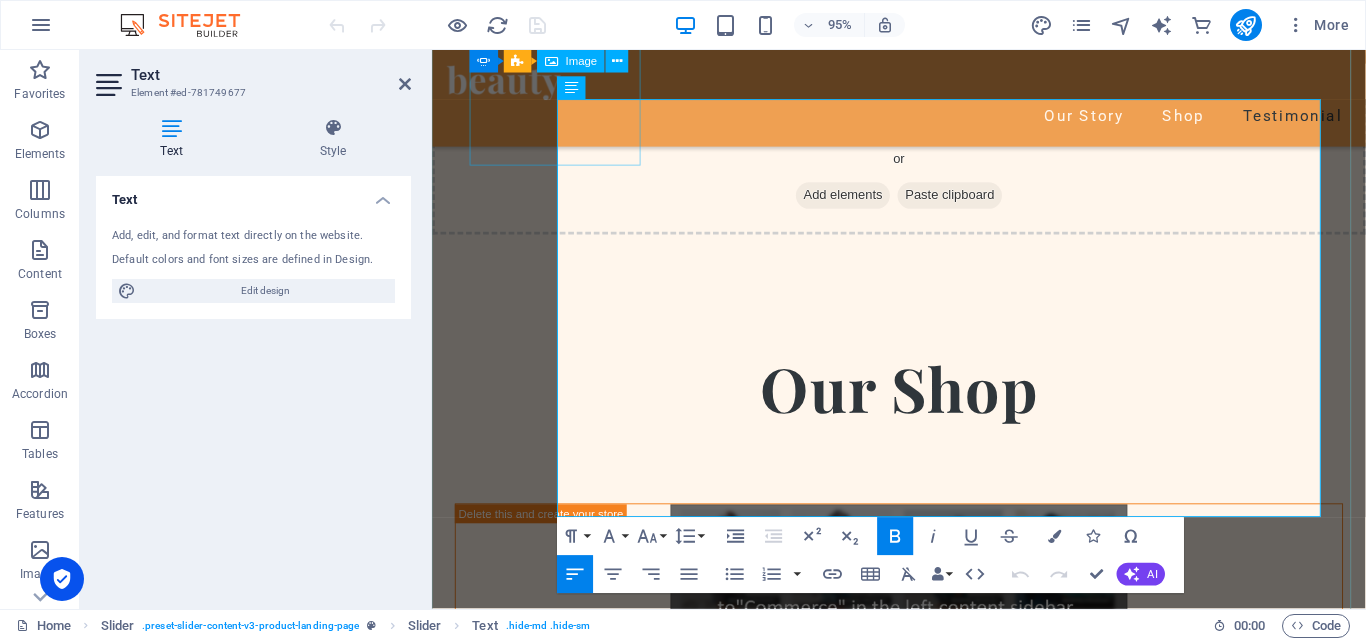 click at bounding box center (-406, 1203) 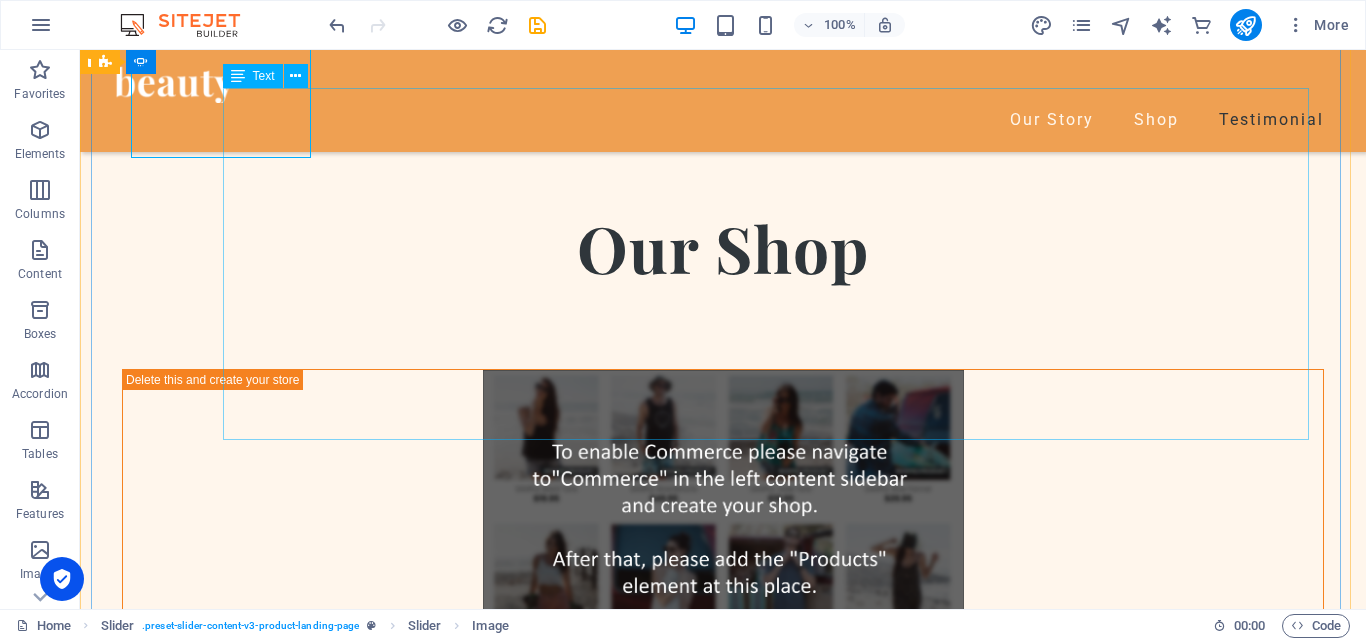 click on "Beauty products are the best ones I have ever tried! They are made of 100% natural ingredients." at bounding box center [-509, 2096] 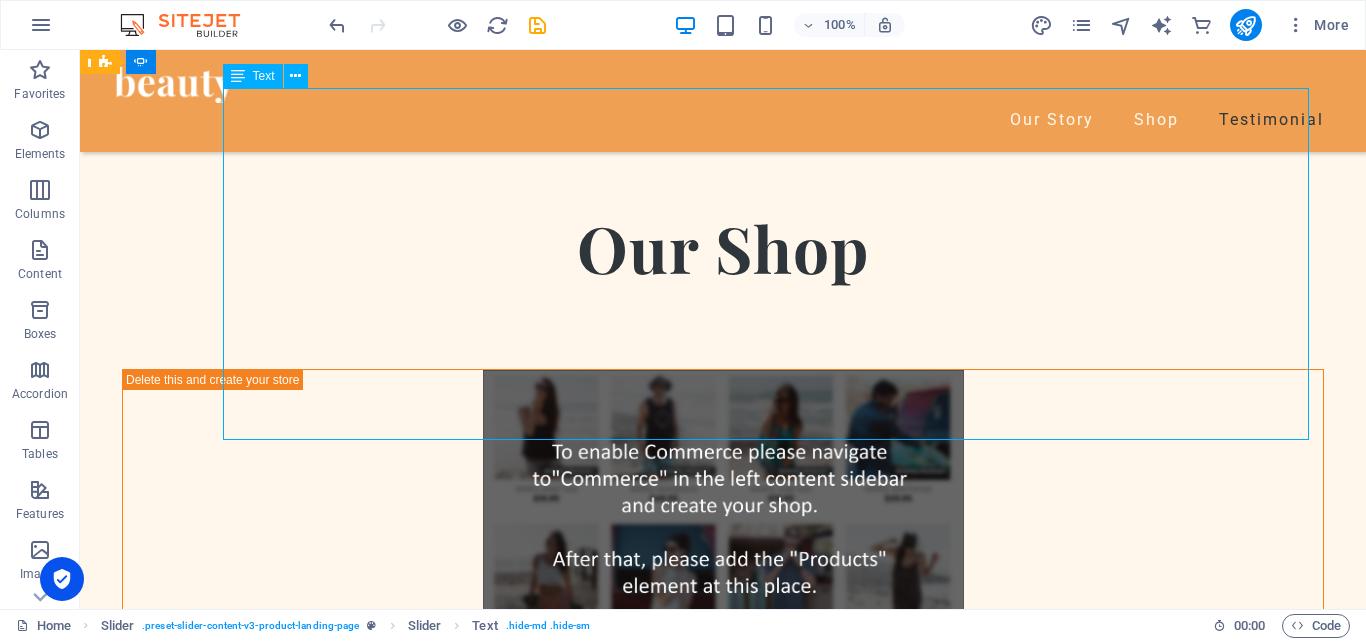 click on "Beauty products are the best ones I have ever tried! They are made of 100% natural ingredients." at bounding box center [-509, 2096] 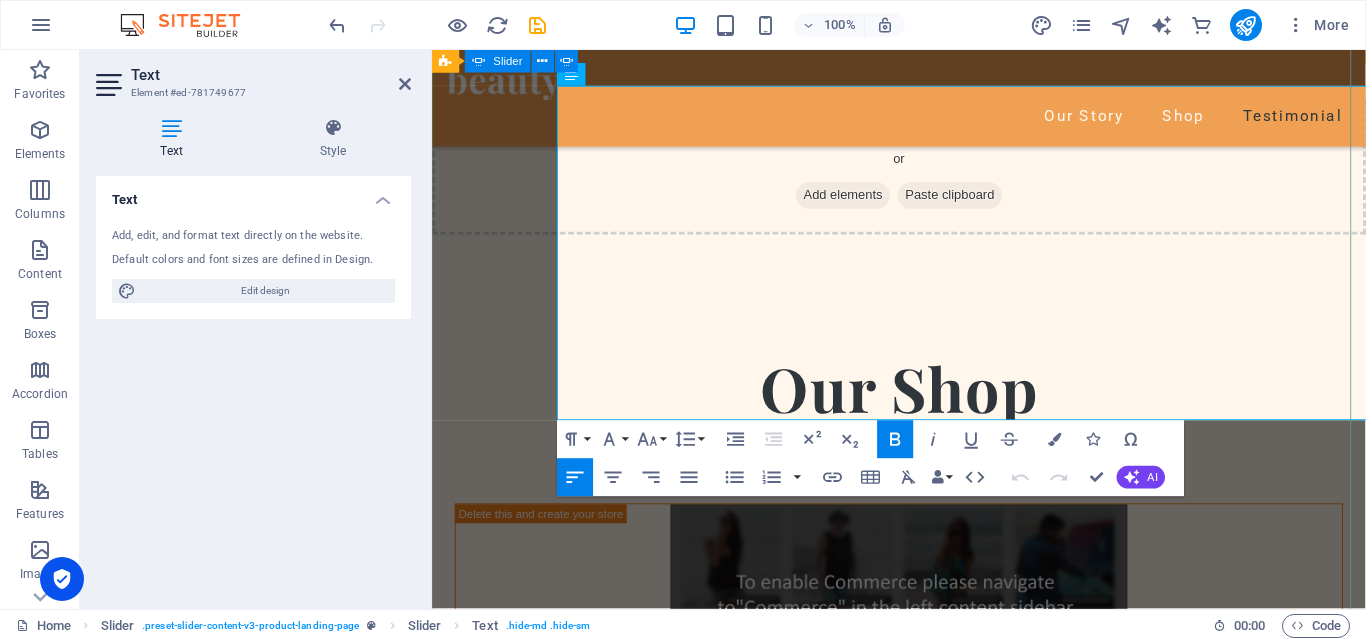 scroll, scrollTop: 2990, scrollLeft: 0, axis: vertical 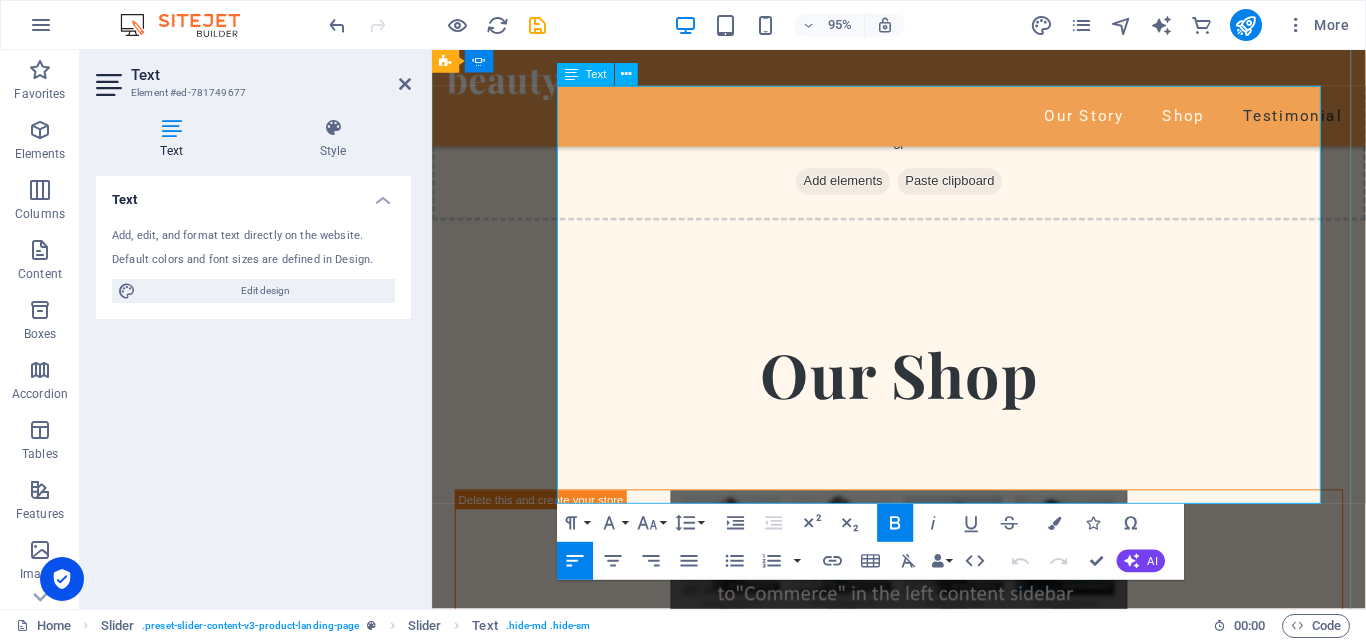 click on "Beauty products are the best ones I have ever tried! They are made of 100% natural ingredients." at bounding box center (-36, 2417) 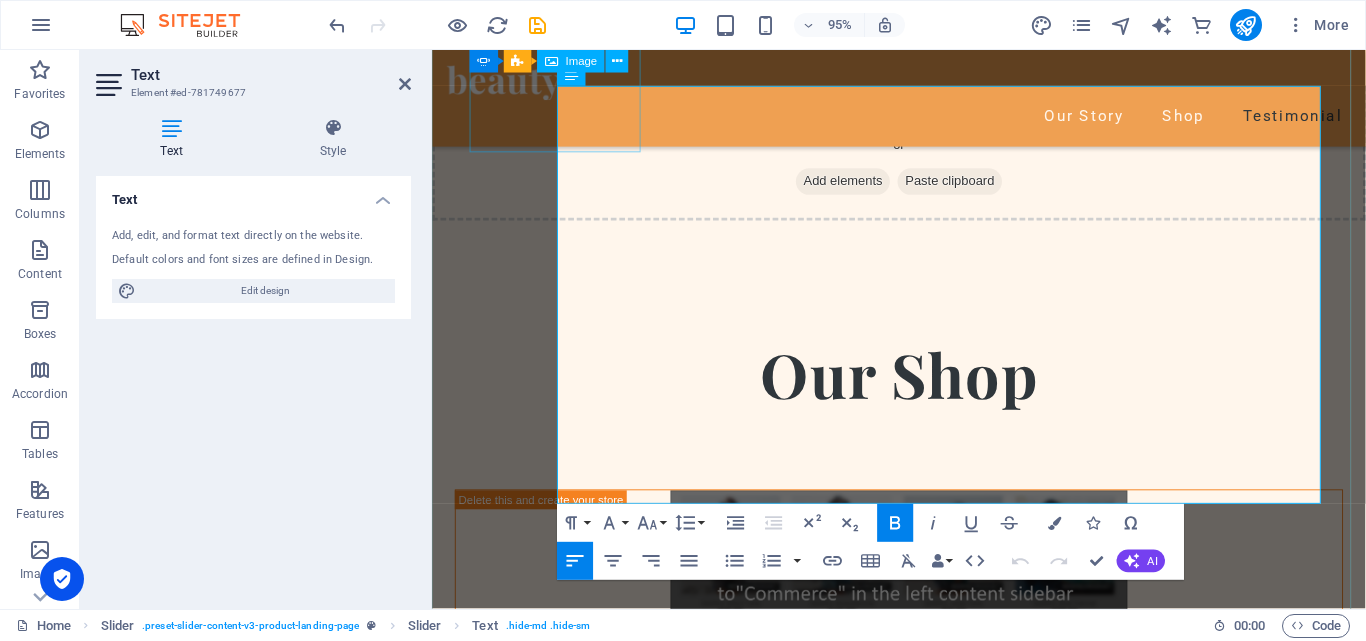 click at bounding box center (-406, 1189) 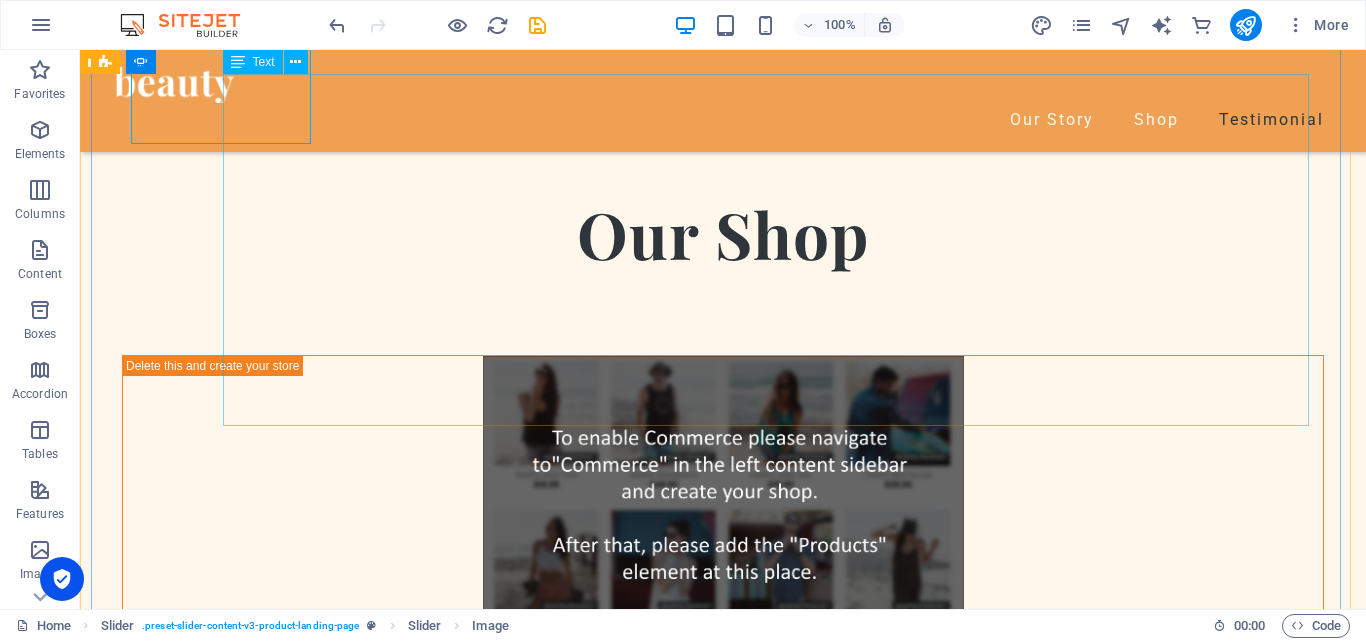 click on "Beauty products are the best ones I have ever tried! They are made of 100% natural ingredients." at bounding box center [-509, 2082] 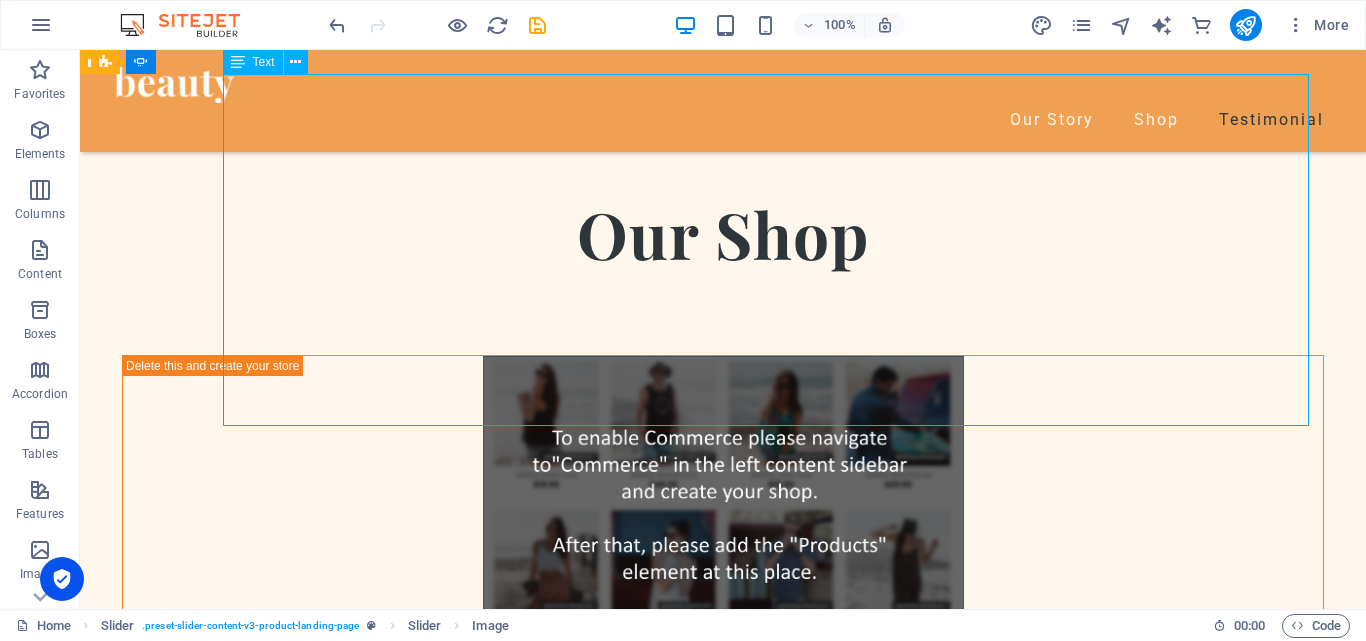 click on "Beauty products are the best ones I have ever tried! They are made of 100% natural ingredients." at bounding box center (-509, 2082) 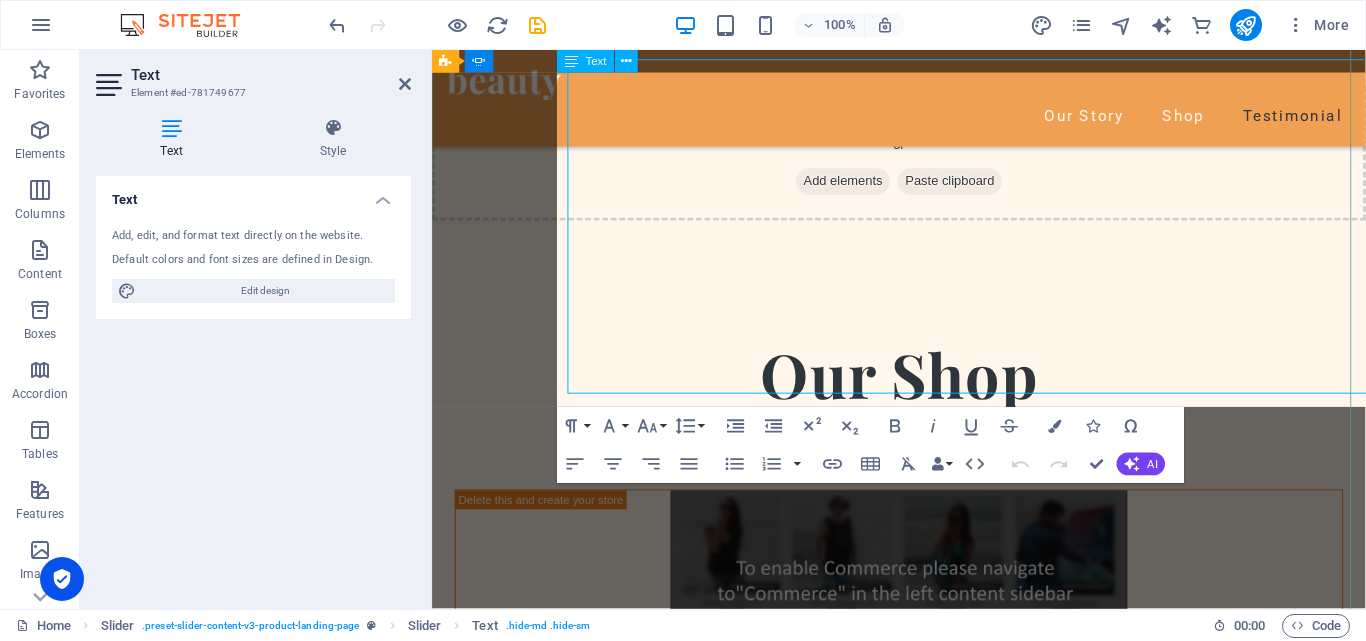 scroll, scrollTop: 3004, scrollLeft: 0, axis: vertical 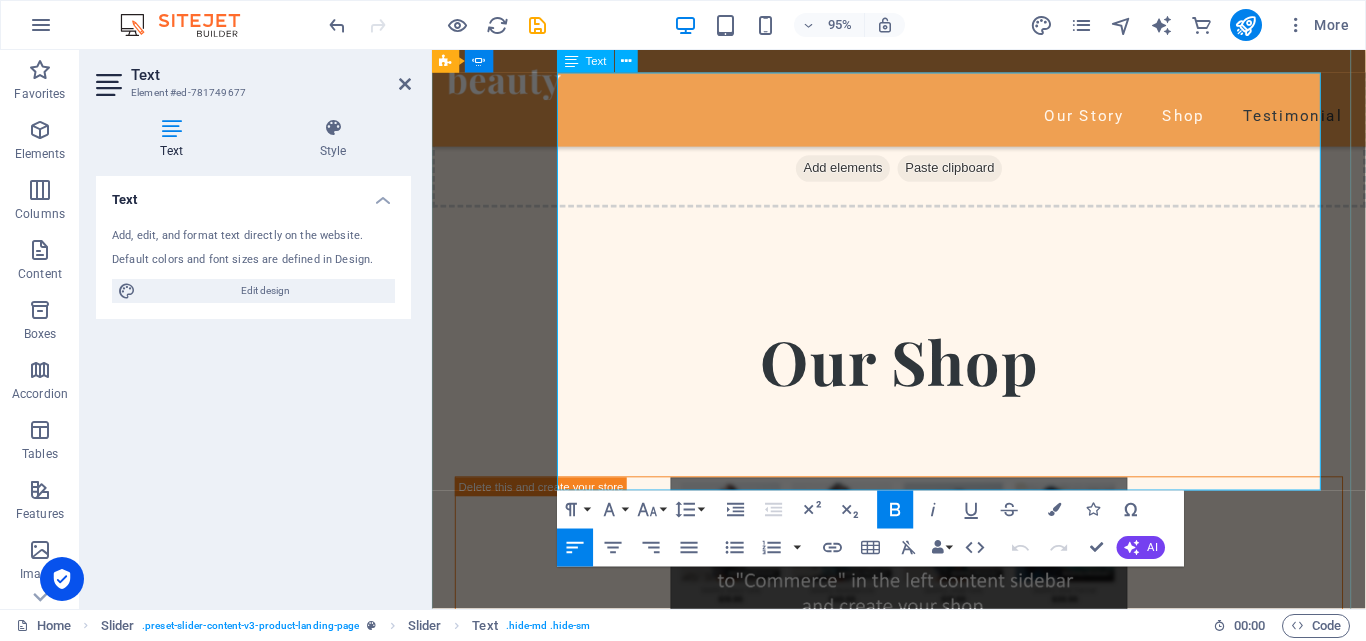 click on "Beauty products are the best ones I have ever tried! They are made of 100% natural ingredients." at bounding box center (-36, 2403) 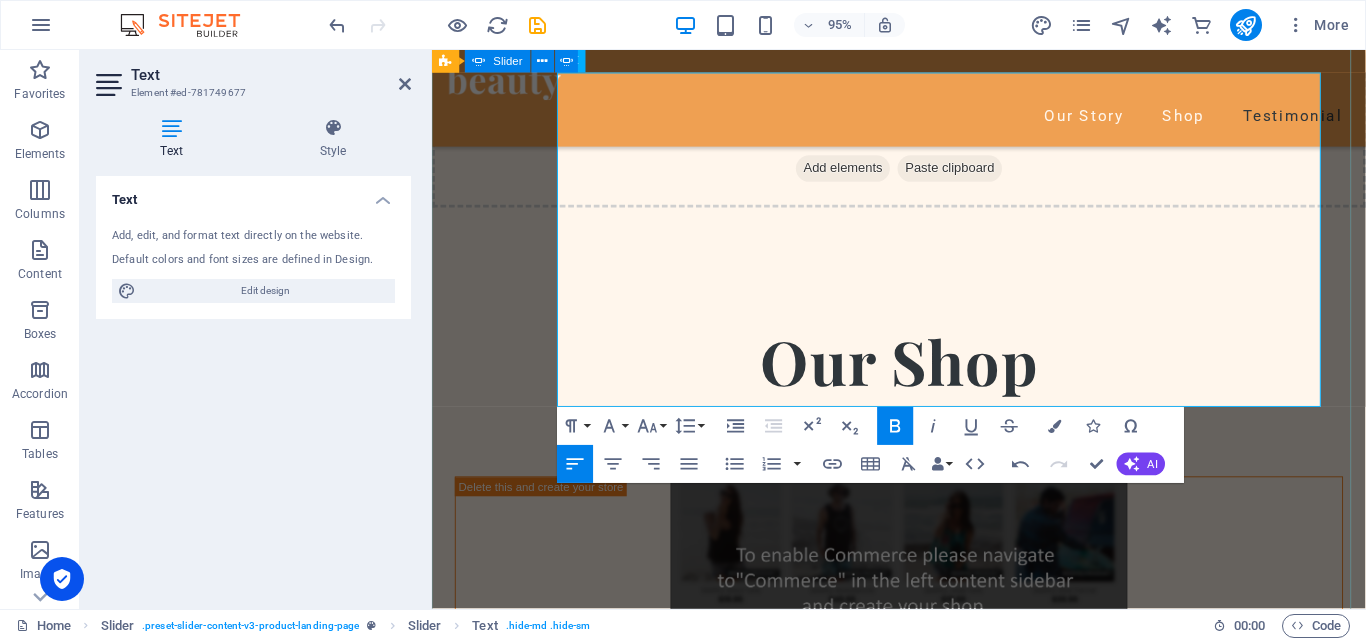 click on "Beauty products are the best ones I have ever tried! They are made of 100% natural ingredients. Beauty products are the best ones I have ever tried! They are made of 100% natural ingredients. Beauty products are the best ones I have ever tried! They are made of 100% natural ingredients. Mila Donald, USA Mila Donald, USA Mila Donald, USA sabun 'dna' adalah buatan tangan dengan kandungan  bahan 100% alami. Beauty products are the best ones I have ever tried! They are made of 100% natural ingredients. Beauty products are the best ones I have ever tried! They are made of 100% natural ingredients. Mila Donald, USA Mila Donald, USA Mila Donald, USA Beauty products are the best ones I have ever tried! They are made of 100% natural ingredients. Beauty products are the best ones I have ever tried! They are made of 100% natural ingredients. Beauty products are the best ones I have ever tried! They are made of 100% natural ingredients. Mila Donald, USA Mila Donald, USA Mila Donald, USA Mila Donald, USA Mila Donald, USA" at bounding box center [923, 1595] 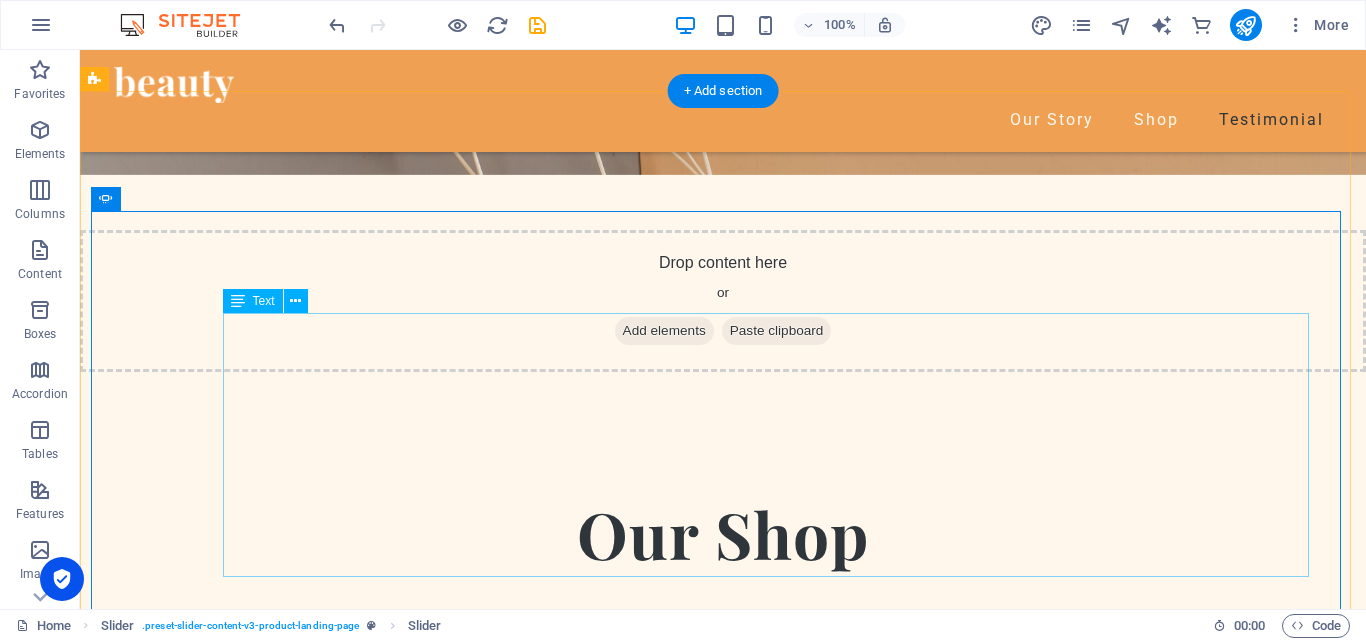 scroll, scrollTop: 2790, scrollLeft: 0, axis: vertical 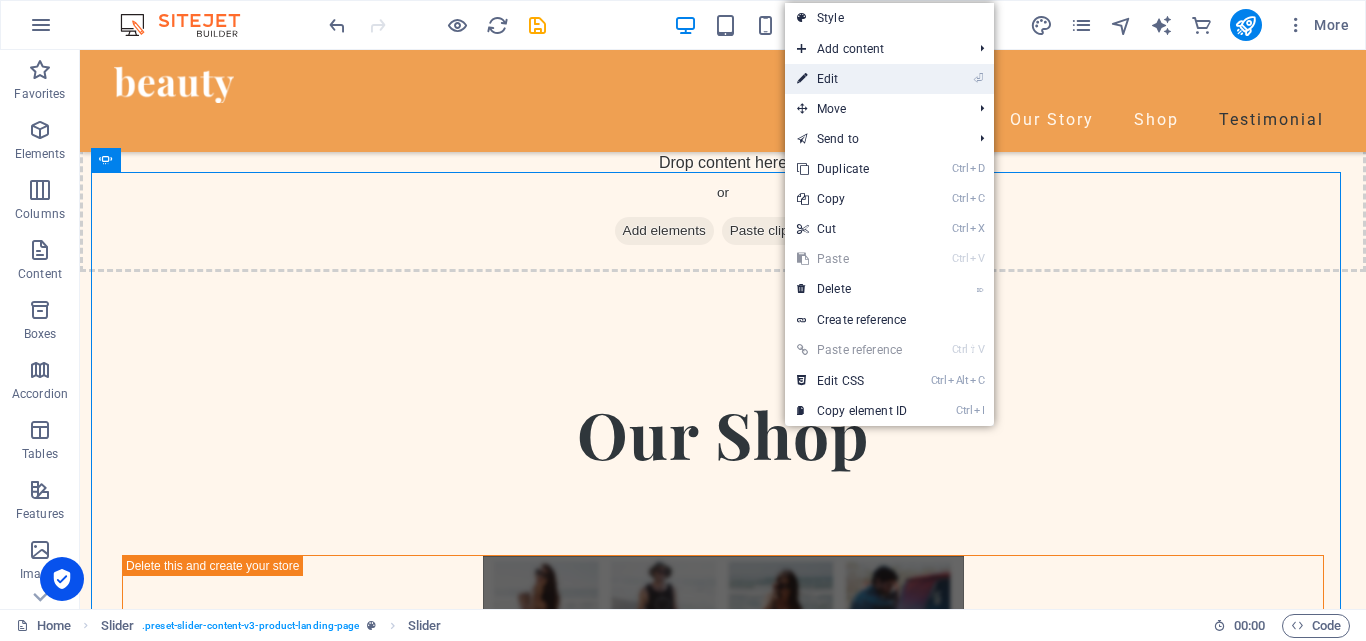 click on "⏎  Edit" at bounding box center (852, 79) 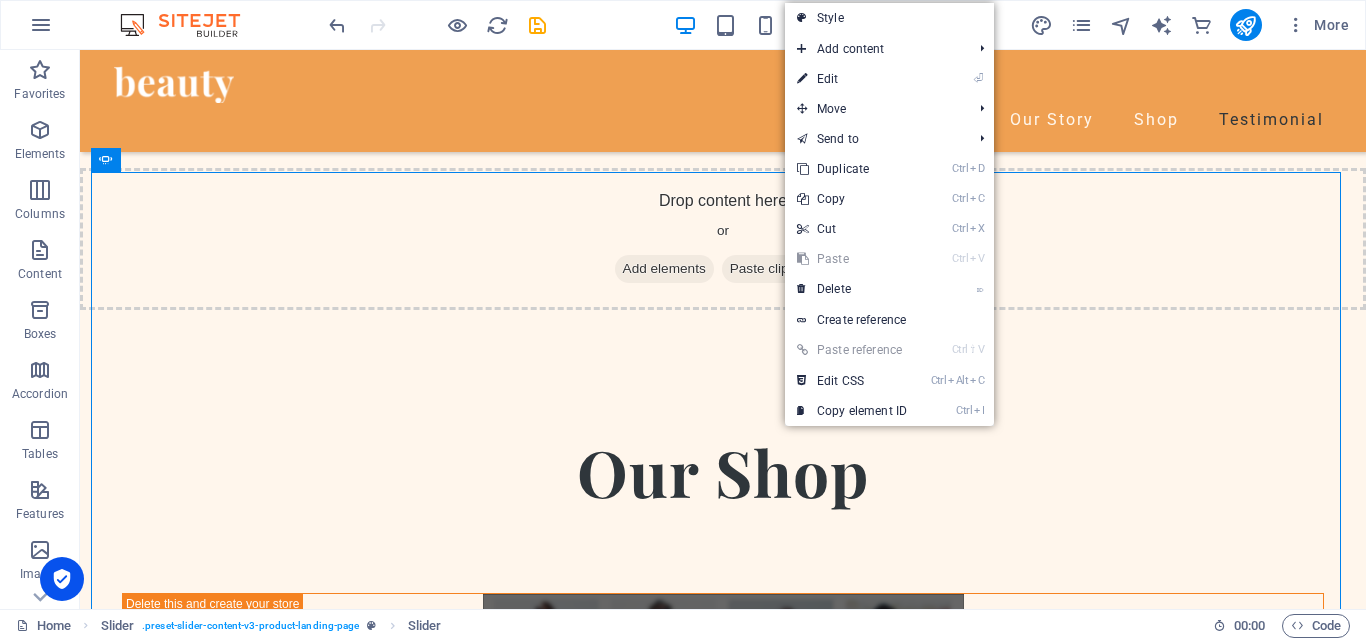 select on "ms" 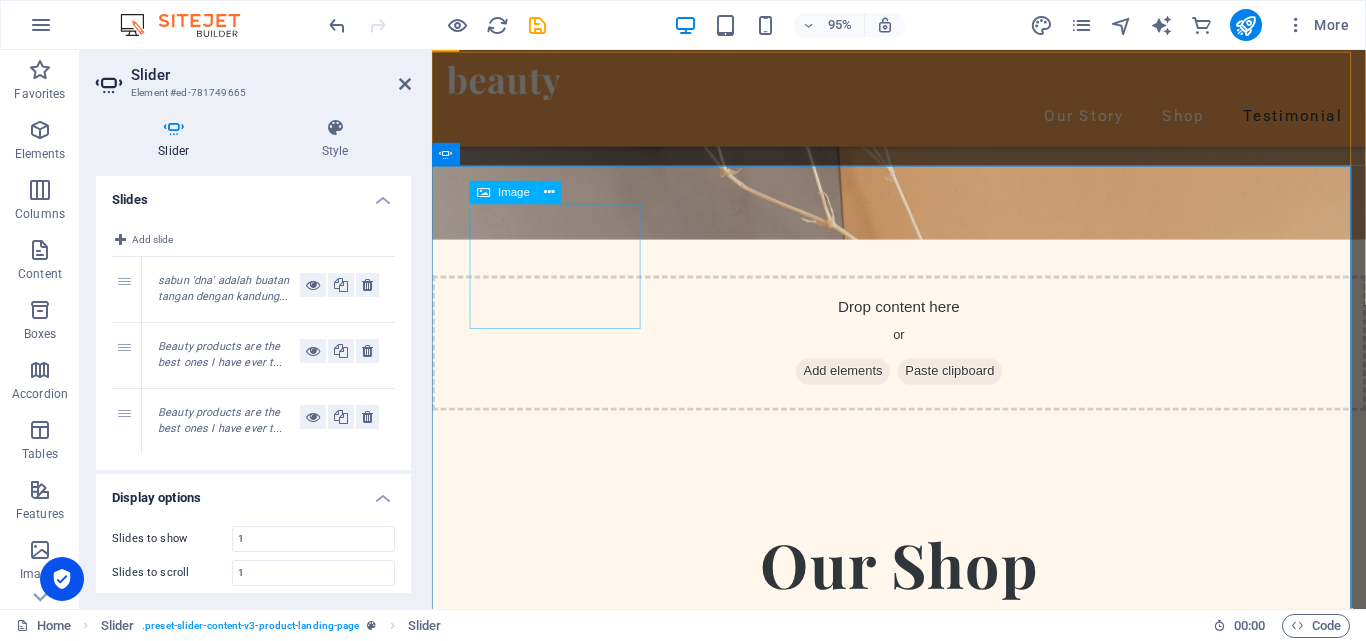 scroll, scrollTop: 2804, scrollLeft: 0, axis: vertical 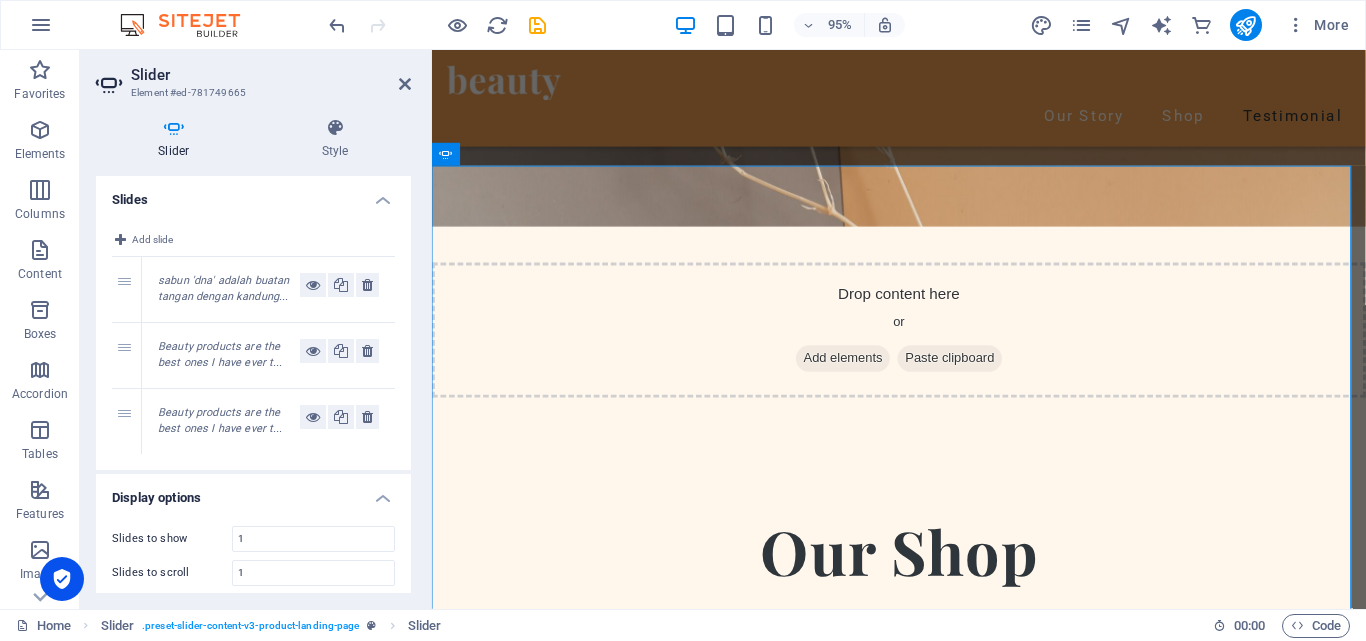 click on "sabun 'dna' adalah buatan tangan dengan kandung..." at bounding box center [223, 289] 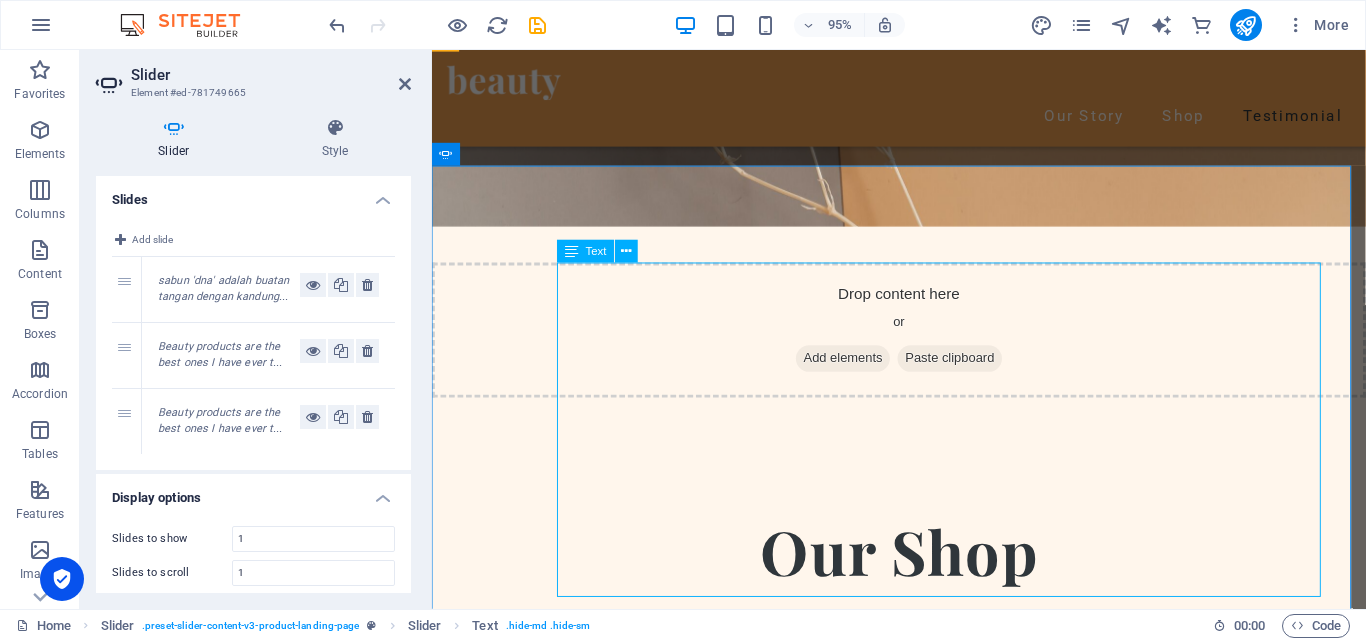 click on "sabun 'dna' adalah buatan tangan dengan kandungan bahan 100% alami." at bounding box center [-34, 2560] 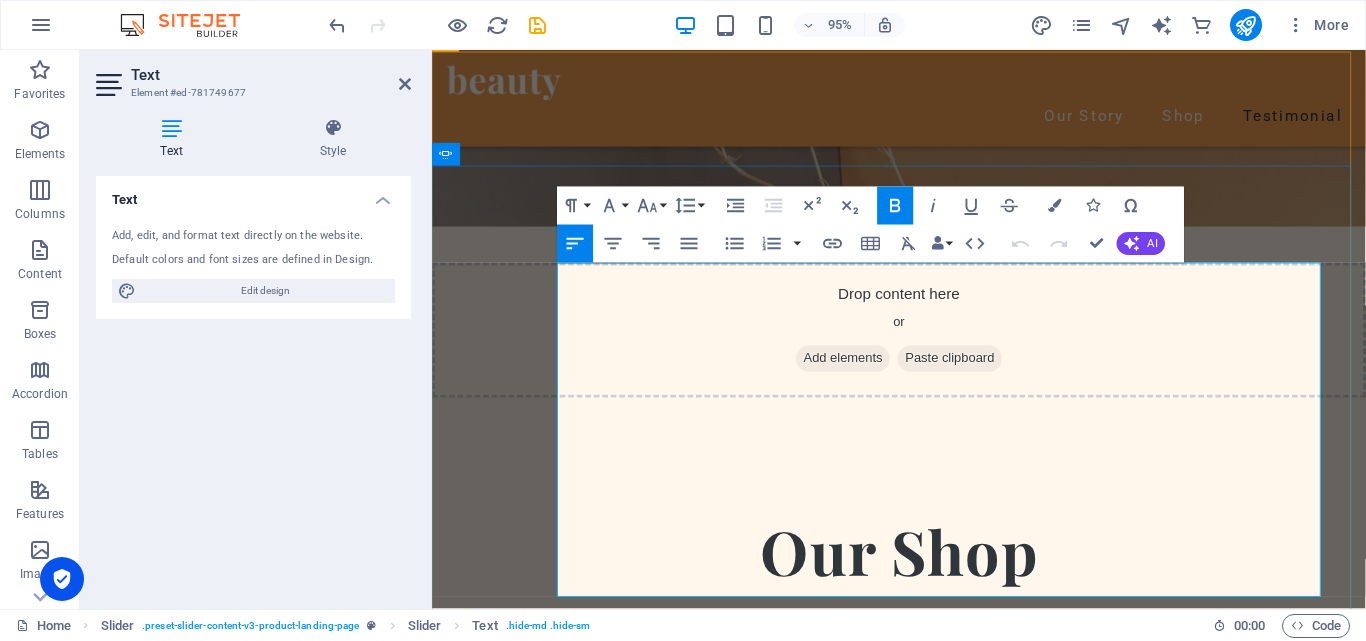 click on "sabun 'dna' adalah buatan tangan dengan kandungan bahan 100% alami." at bounding box center (-54, 2559) 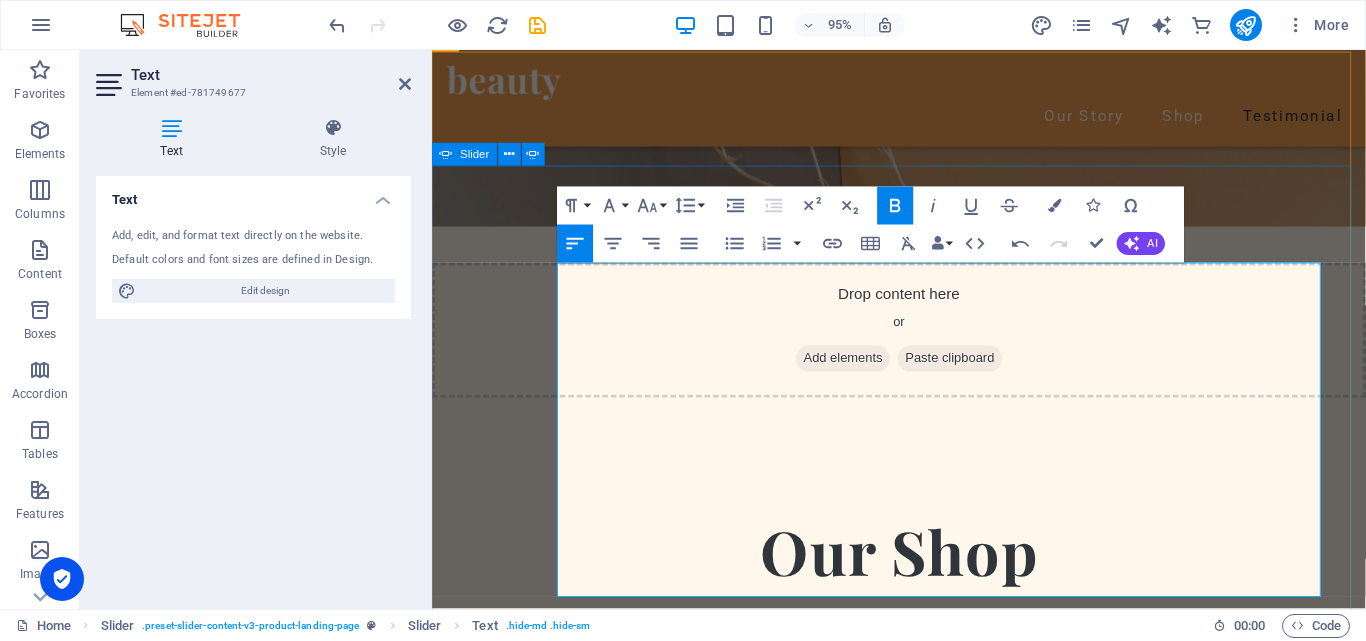 click on "Beauty products are the best ones I have ever tried! They are made of 100% natural ingredients. Beauty products are the best ones I have ever tried! They are made of 100% natural ingredients. Beauty products are the best ones I have ever tried! They are made of 100% natural ingredients. Mila Donald, USA Mila Donald, USA Mila Donald, USA sabun 'dna' buatan tangan dengan kandungan bahan 100% alami. Beauty products are the best ones I have ever tried! They are made of 100% natural ingredients. Beauty products are the best ones I have ever tried! They are made of 100% natural ingredients. Mila Donald, USA Mila Donald, USA Mila Donald, USA Beauty products are the best ones I have ever tried! They are made of 100% natural ingredients. Beauty products are the best ones I have ever tried! They are made of 100% natural ingredients. Beauty products are the best ones I have ever tried! They are made of 100% natural ingredients. Mila Donald, USA Mila Donald, USA Mila Donald, USA Mila Donald, USA Mila Donald, USA" at bounding box center (923, 1751) 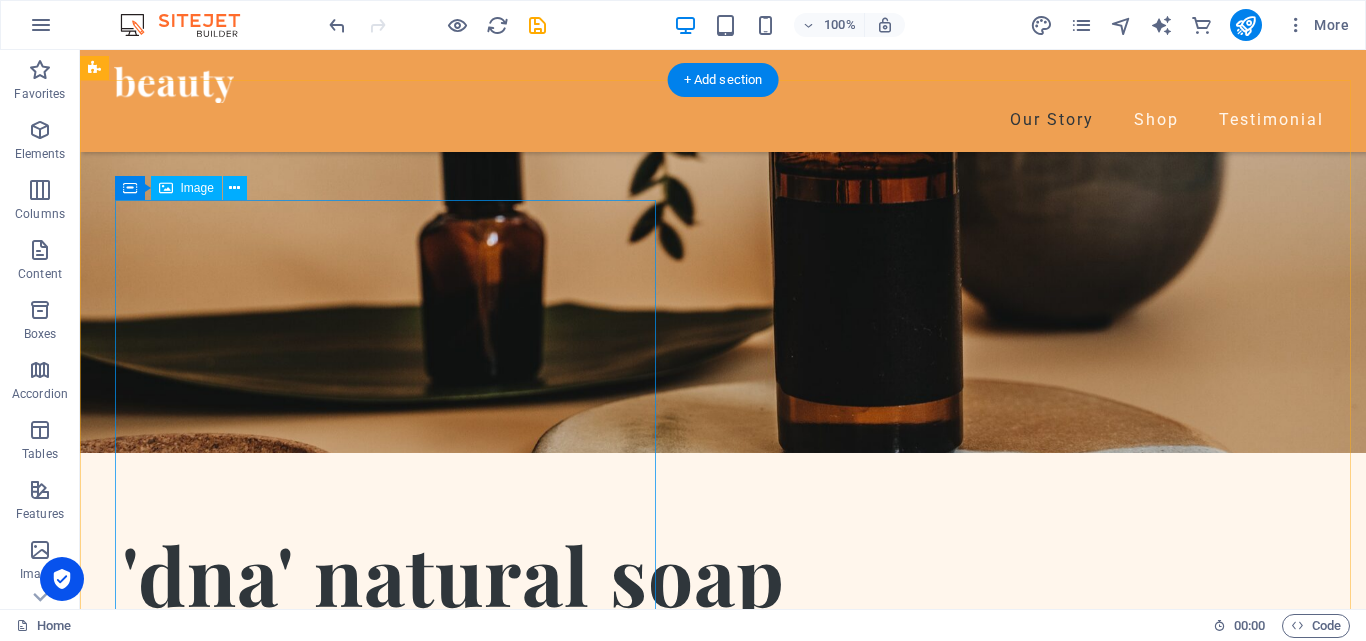 scroll, scrollTop: 0, scrollLeft: 0, axis: both 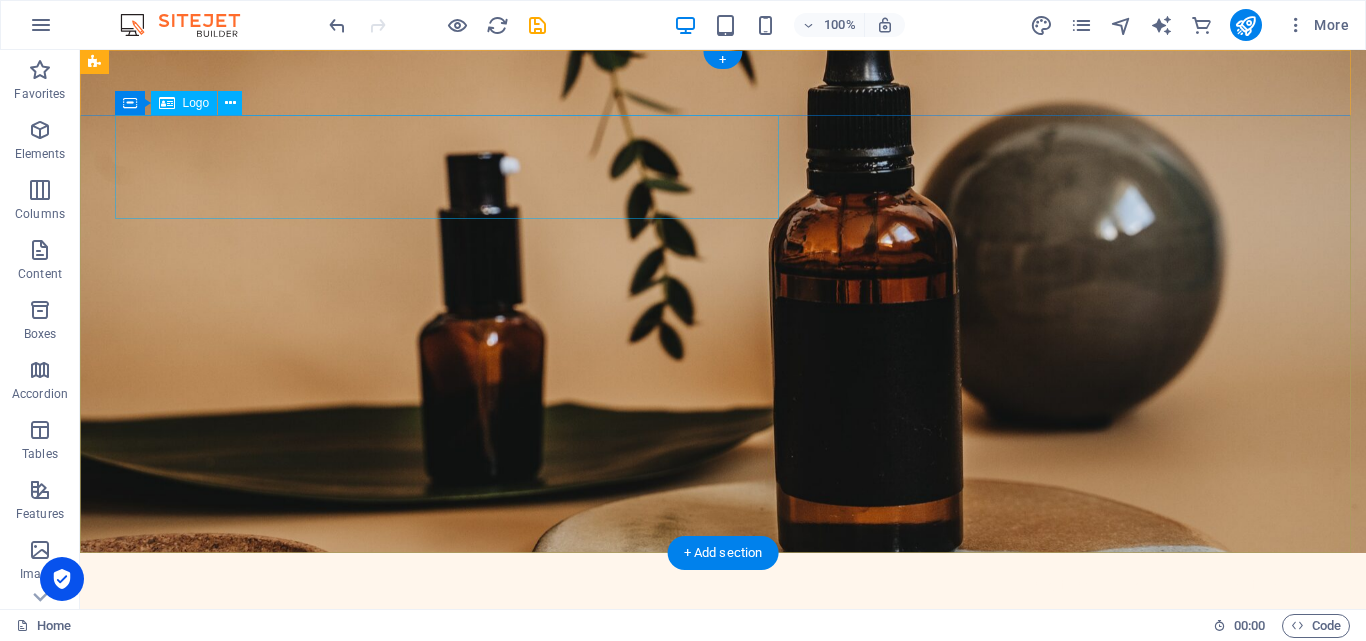 click on "'dna' natural soap" at bounding box center (723, 670) 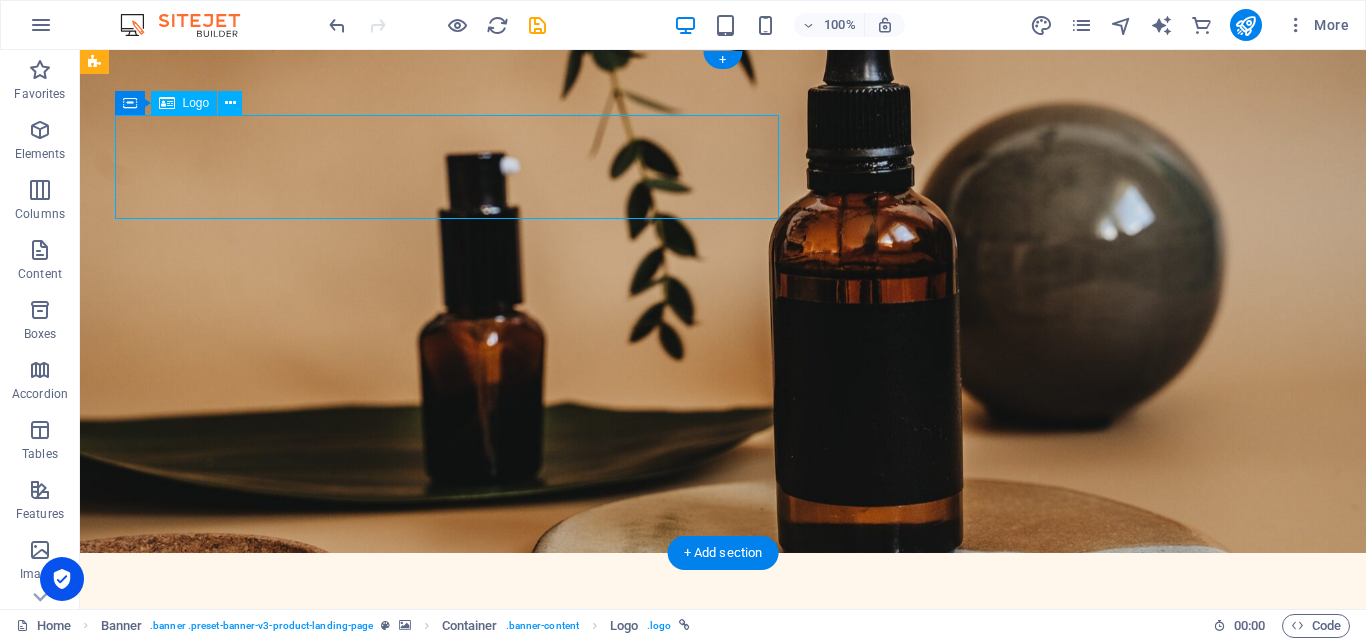 click on "'dna' natural soap" at bounding box center [723, 670] 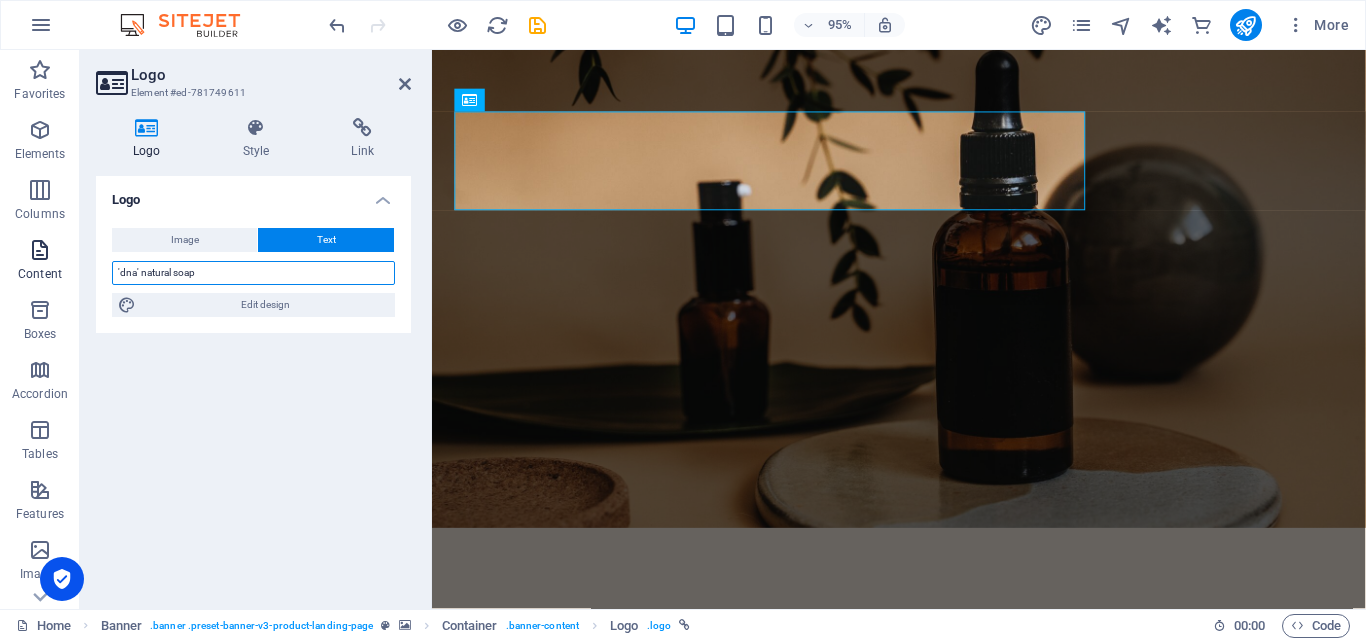 drag, startPoint x: 155, startPoint y: 275, endPoint x: 77, endPoint y: 259, distance: 79.624115 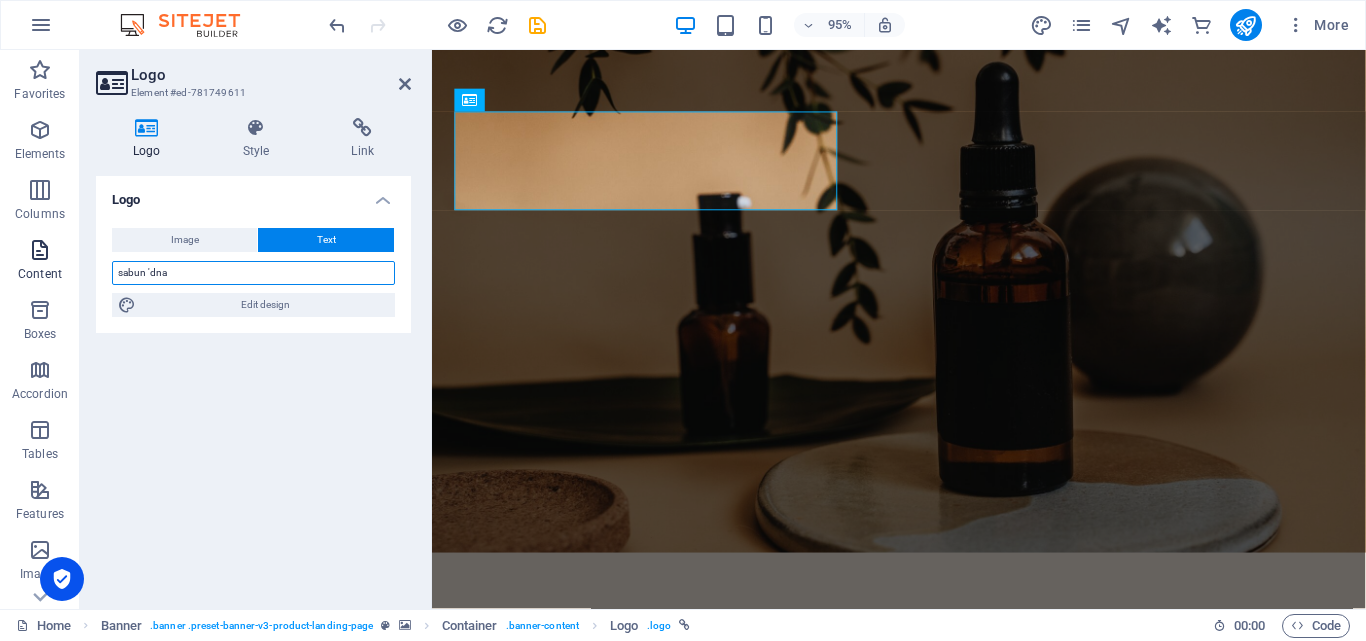 type on "sabun 'dna'" 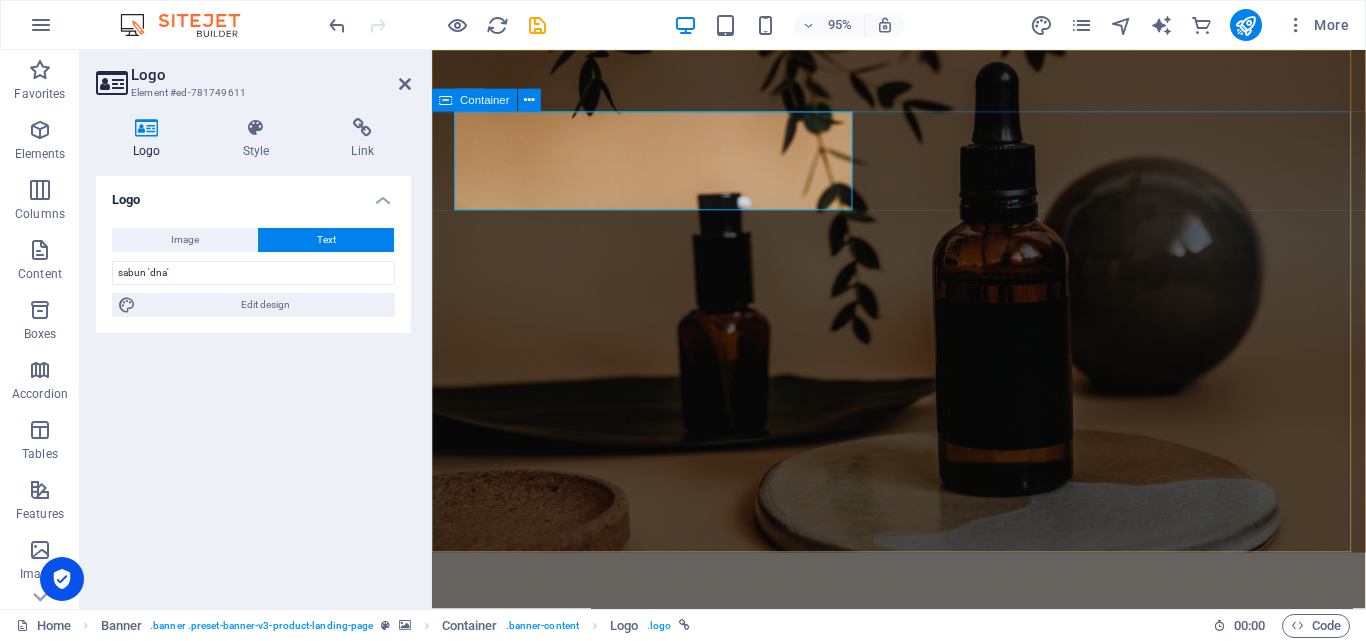 click on "sabun 'dna'" at bounding box center [923, 736] 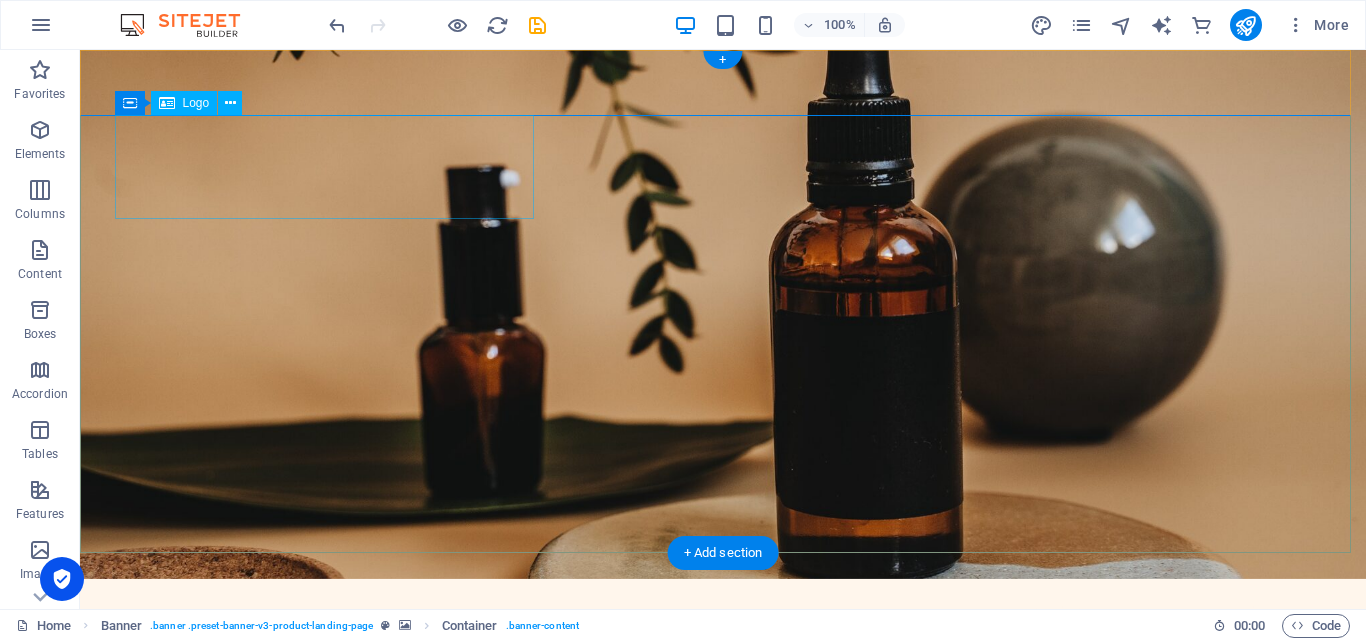 click on "sabun 'dna'" at bounding box center (723, 696) 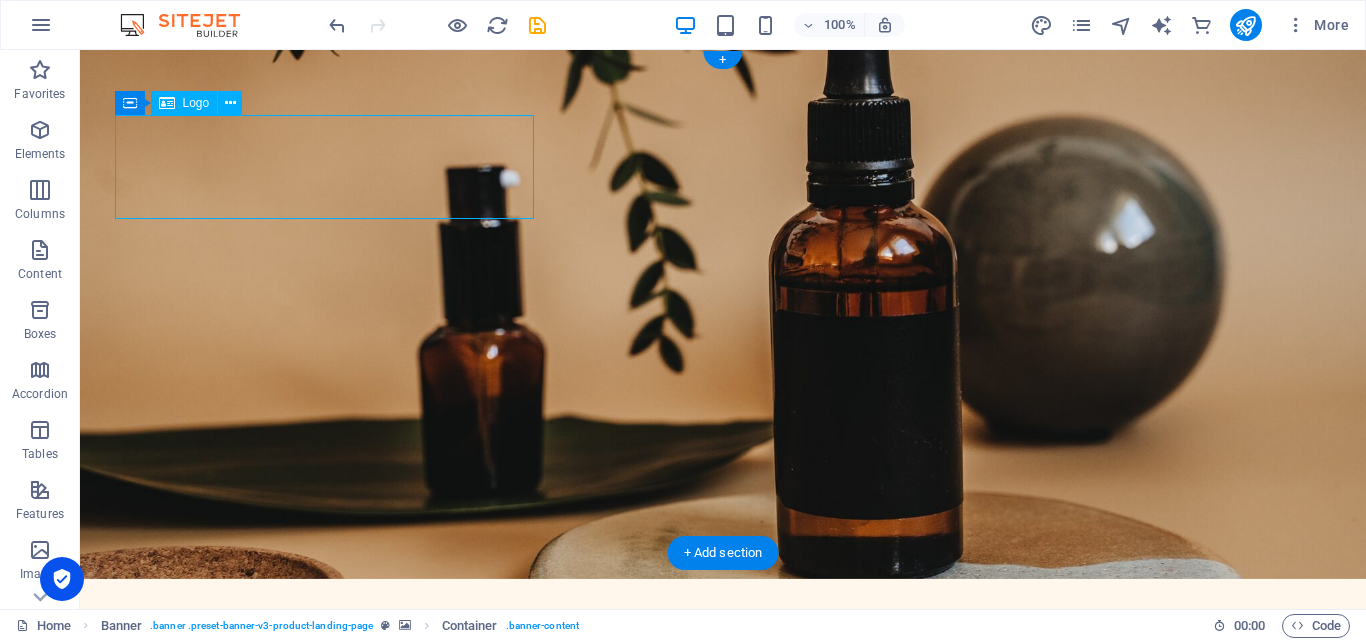 click on "sabun 'dna'" at bounding box center [723, 696] 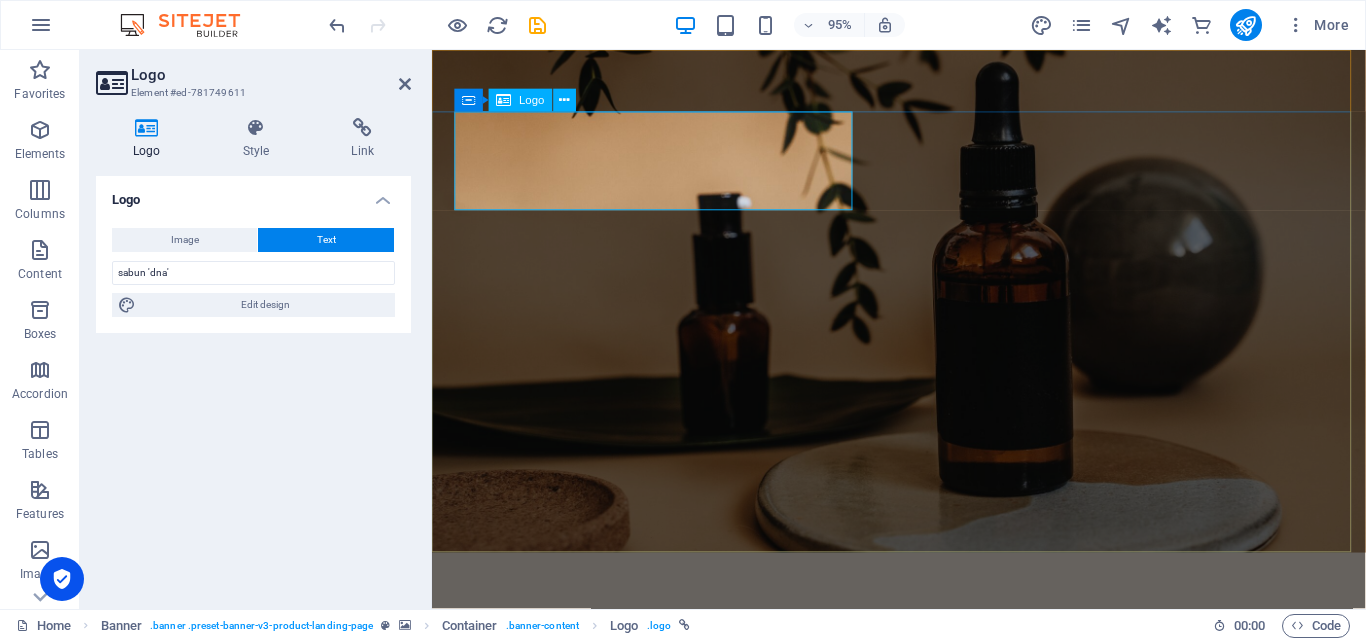 click on "sabun 'dna'" at bounding box center (923, 696) 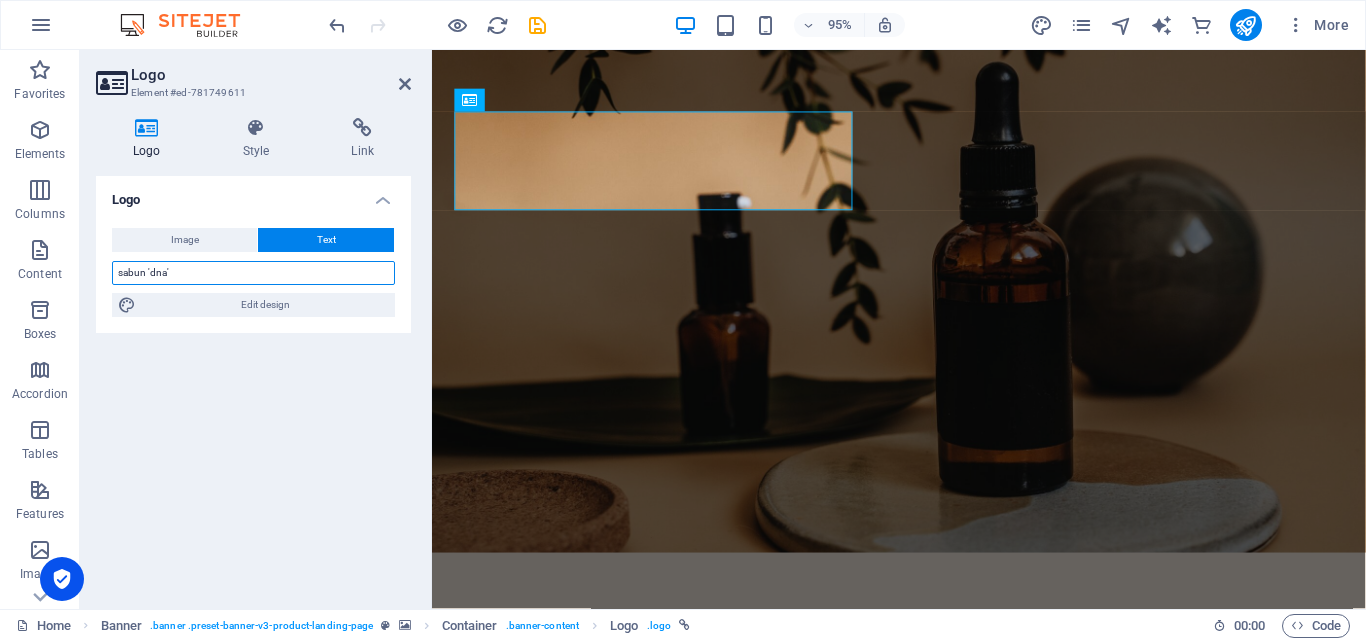 drag, startPoint x: 149, startPoint y: 272, endPoint x: 94, endPoint y: 266, distance: 55.326305 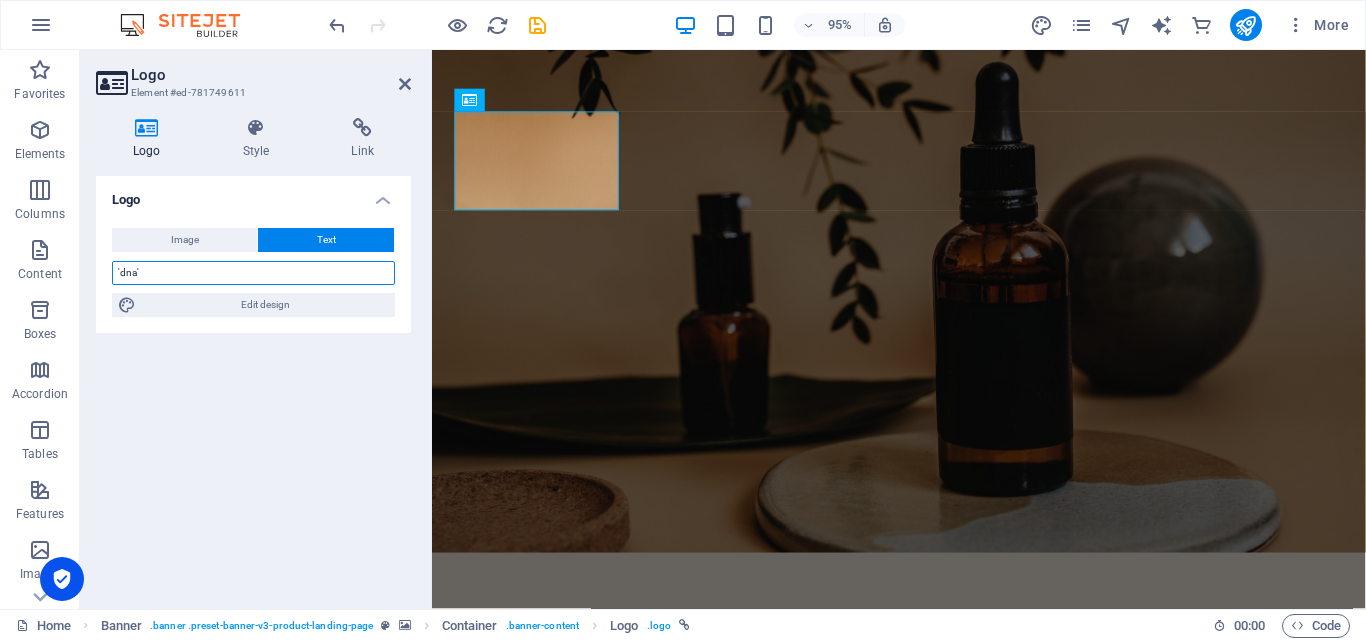 click on "'dna'" at bounding box center [253, 273] 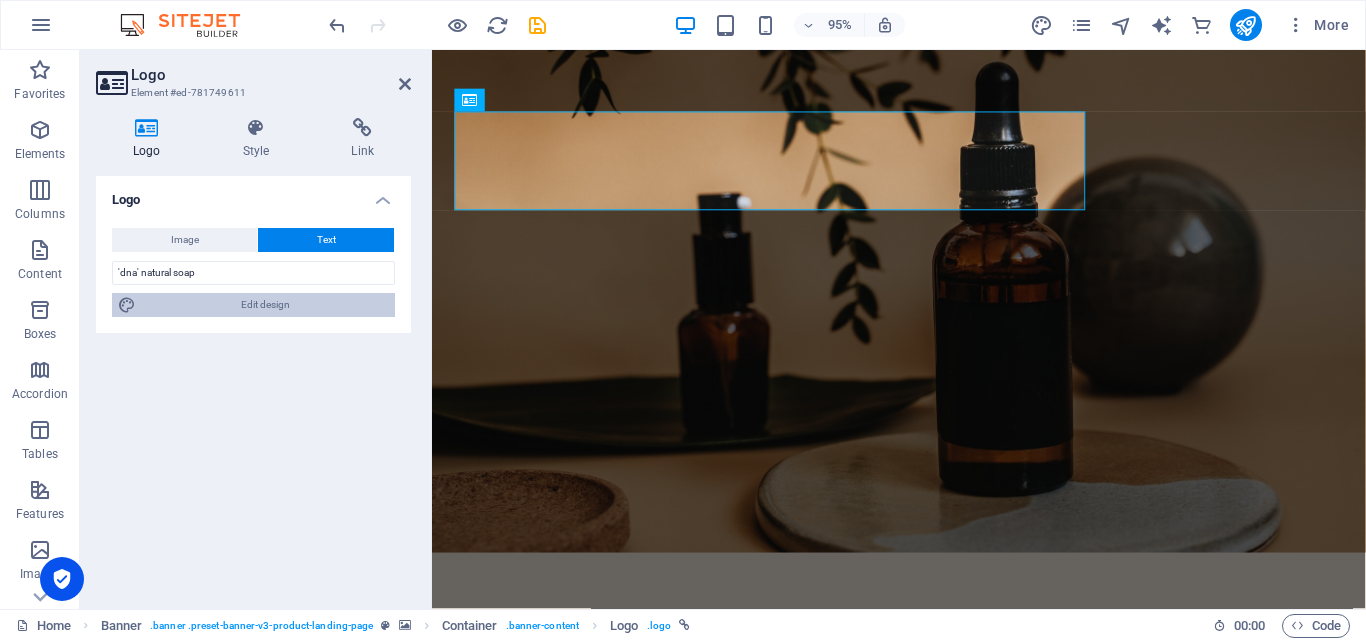 click on "Edit design" at bounding box center [265, 305] 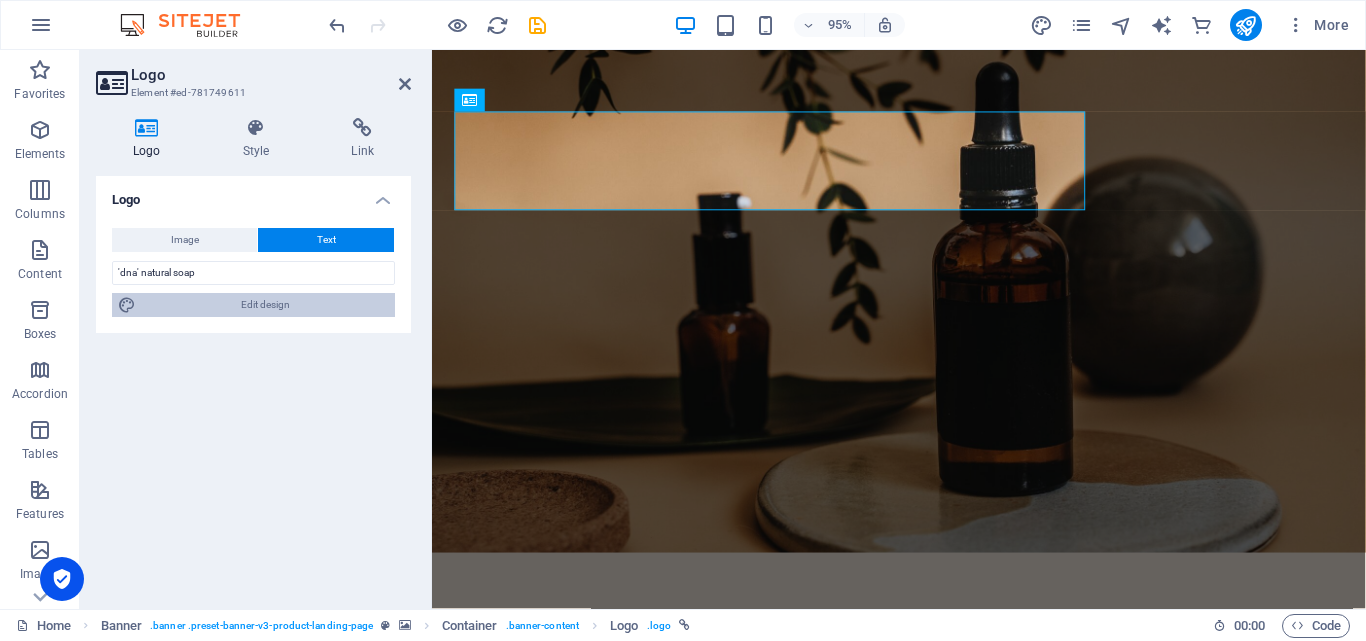 select on "px" 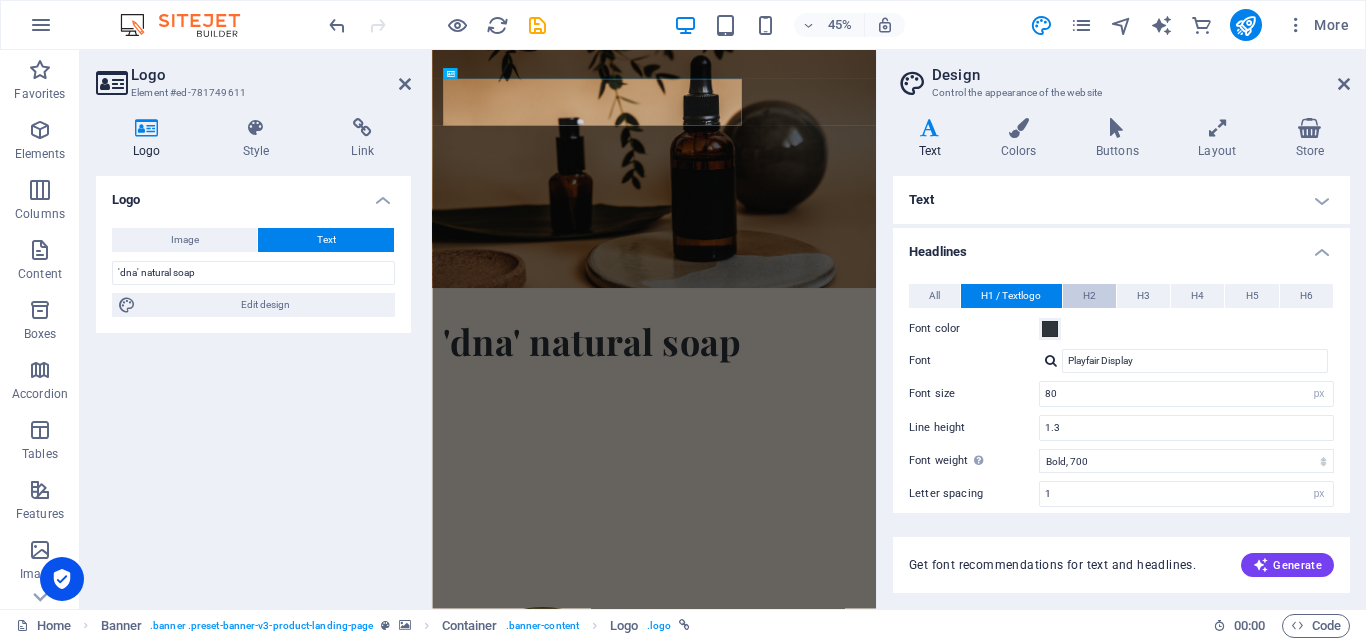 click on "H2" at bounding box center (1089, 296) 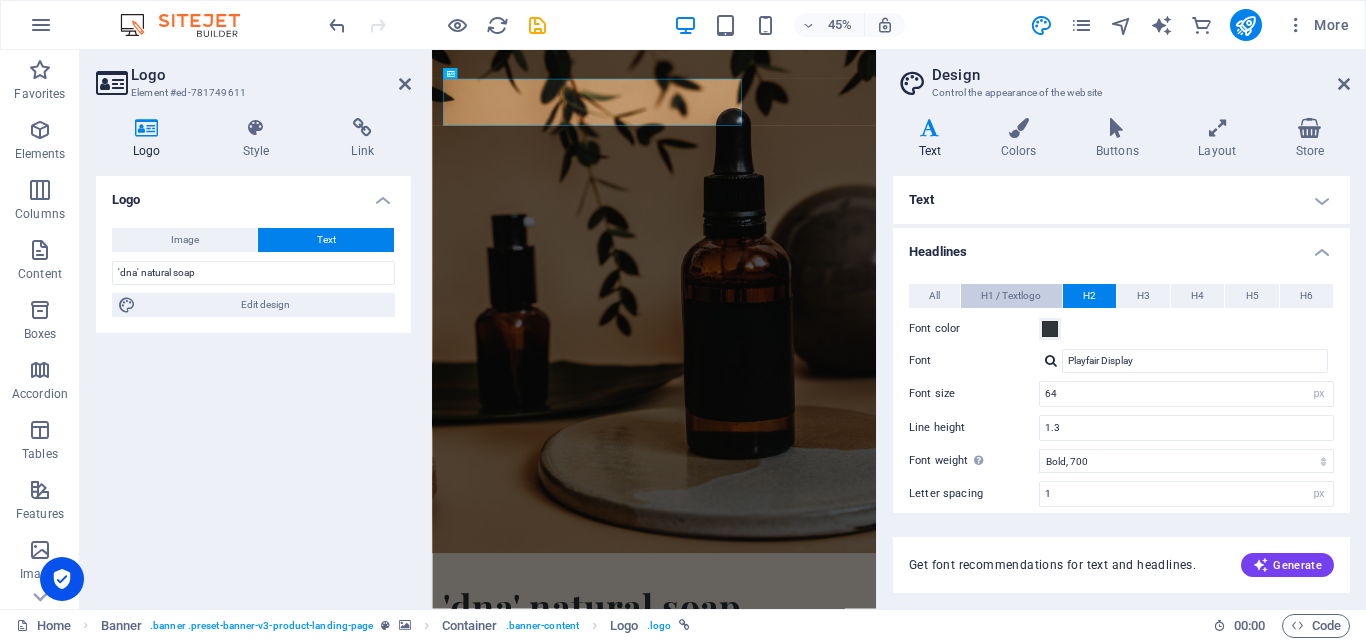 click on "H1 / Textlogo" at bounding box center [1011, 296] 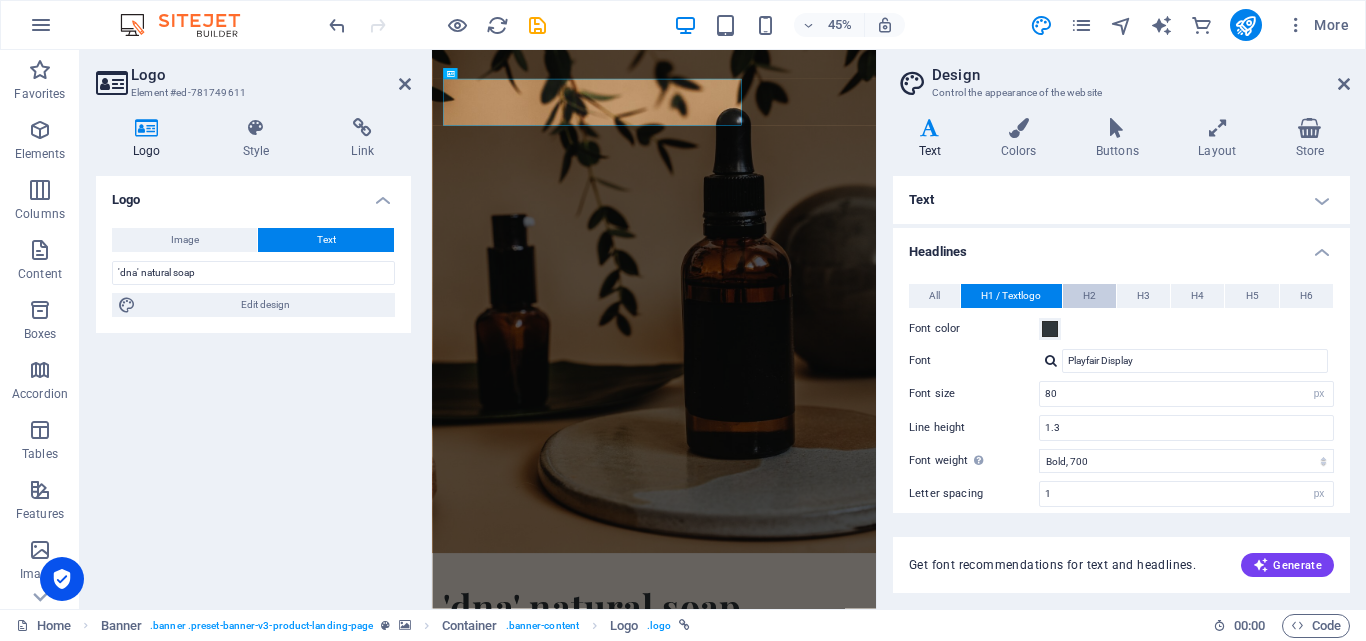 click on "H2" at bounding box center [1089, 296] 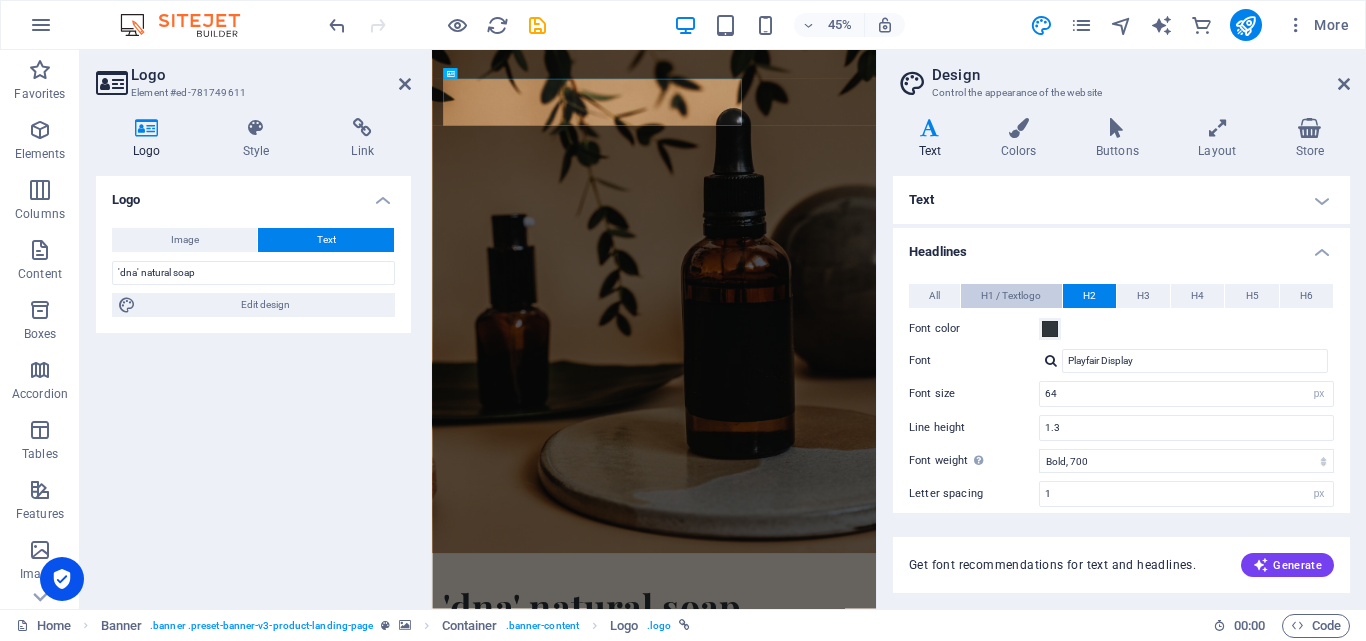 click on "H1 / Textlogo" at bounding box center (1011, 296) 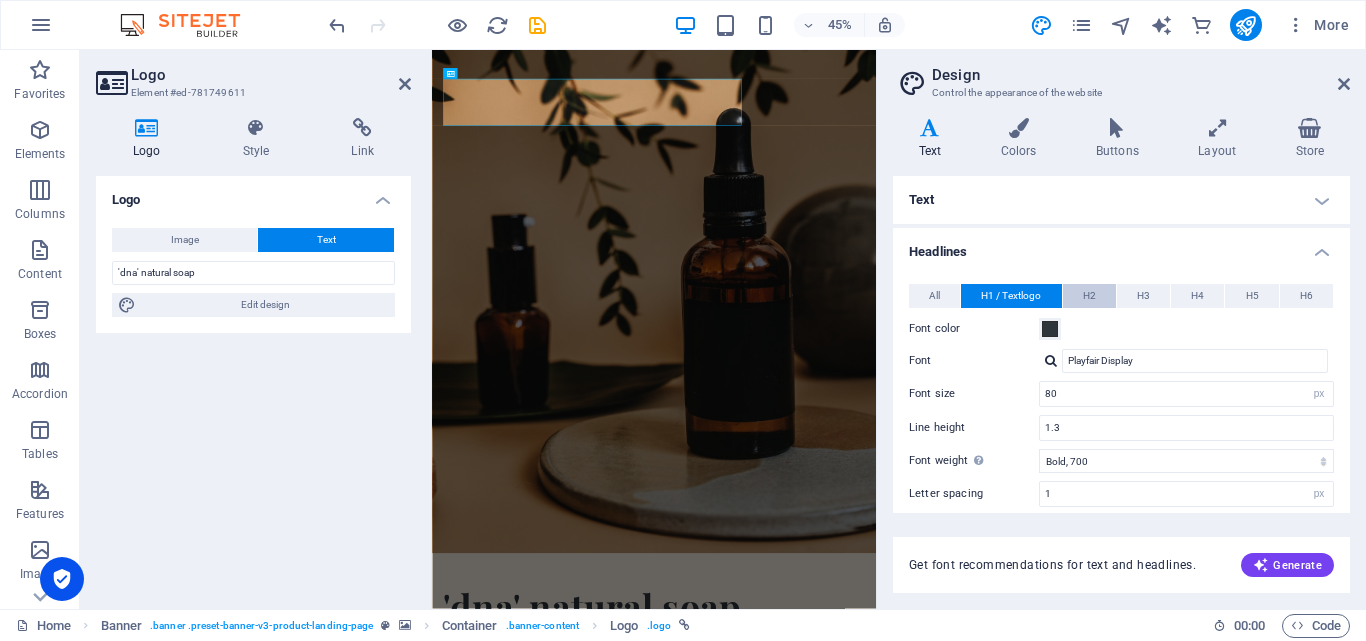 click on "H2" at bounding box center (1089, 296) 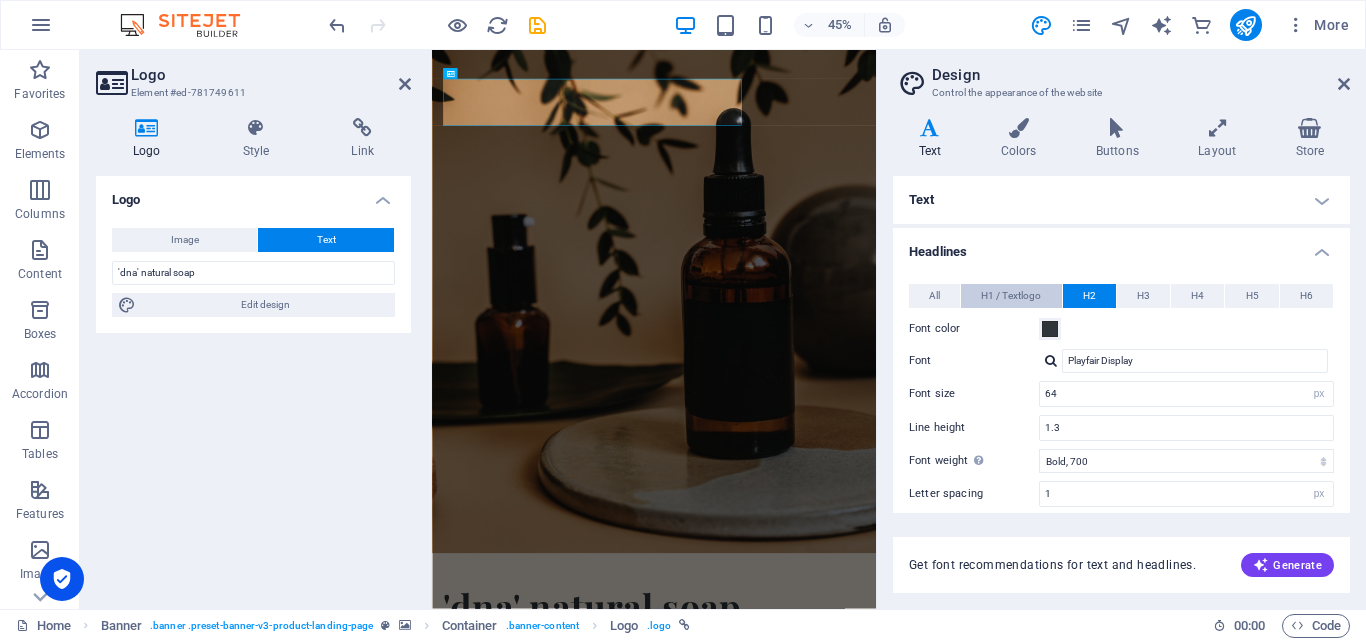click on "H1 / Textlogo" at bounding box center (1011, 296) 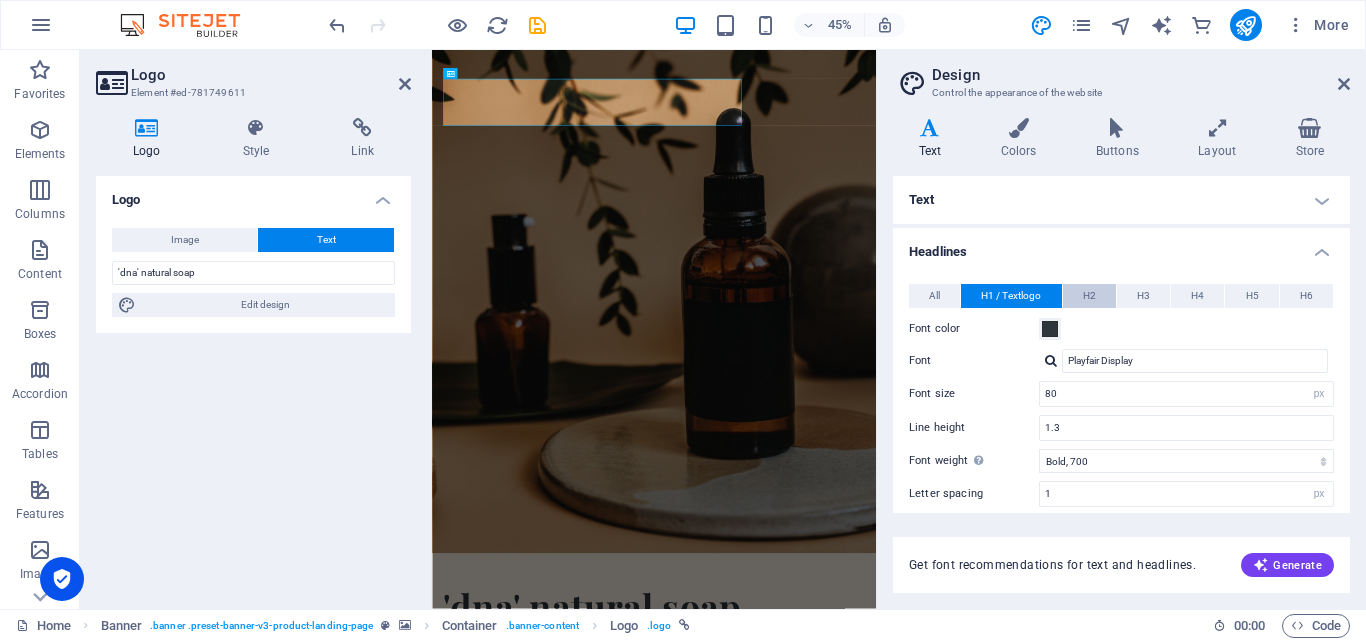 click on "H2" at bounding box center [1089, 296] 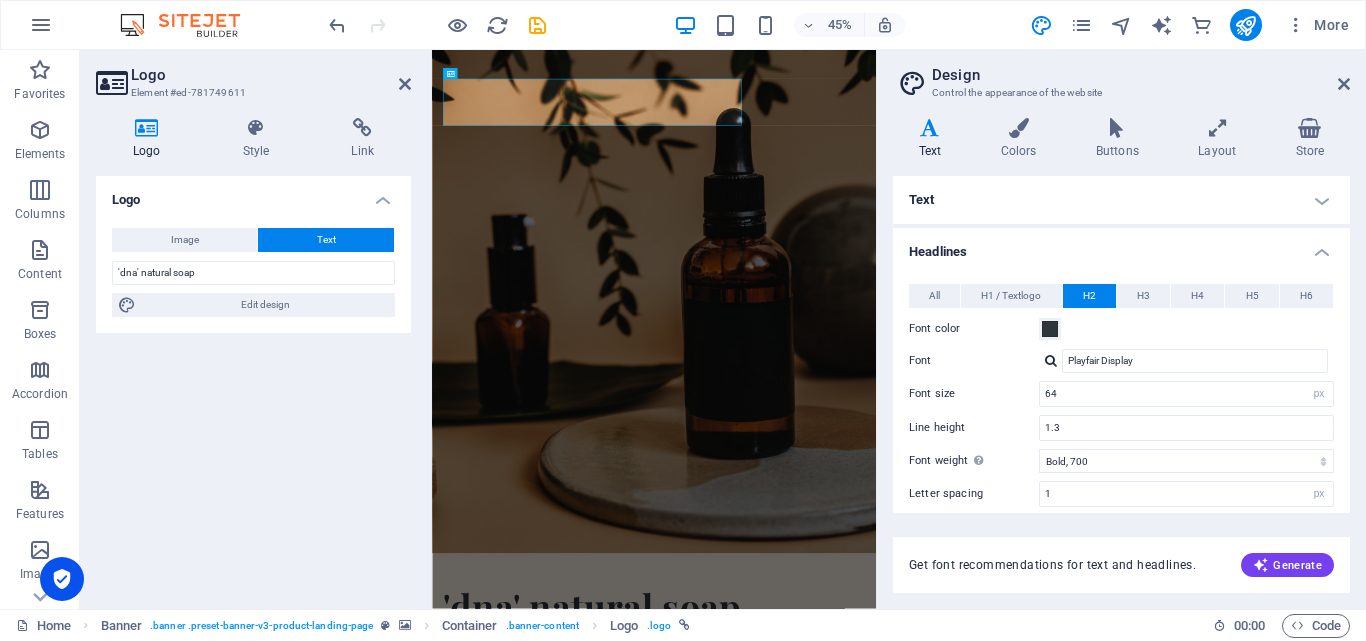 click on "Text" at bounding box center (326, 240) 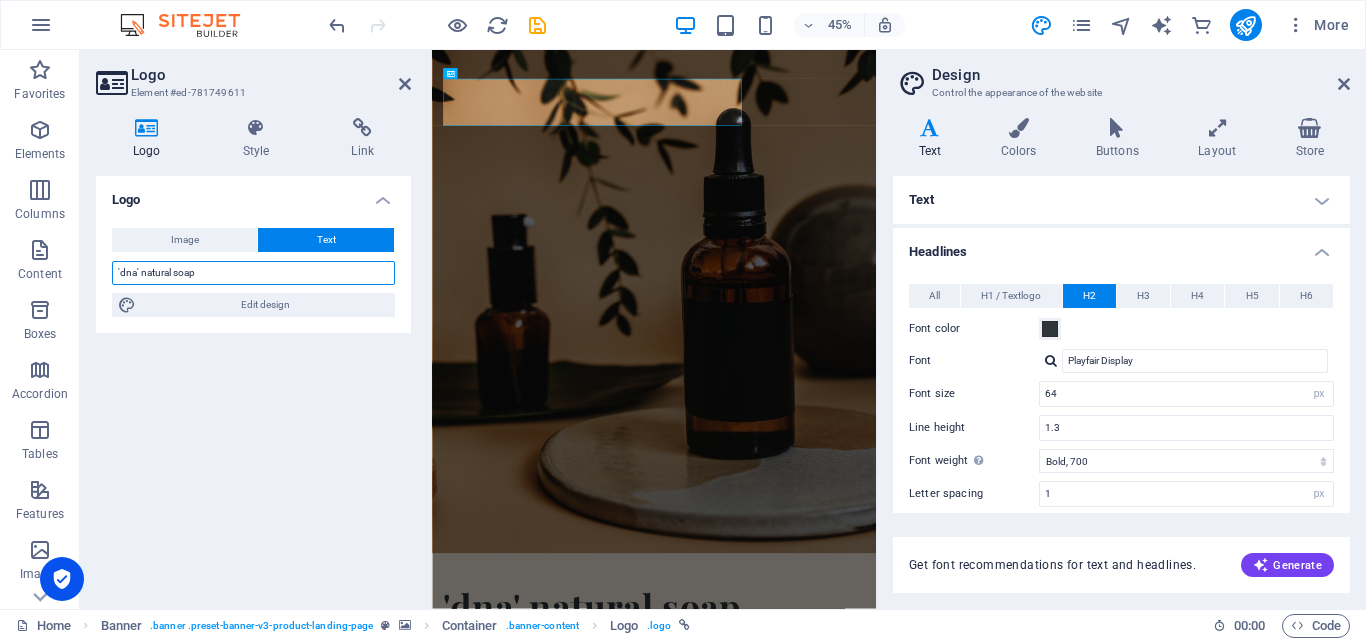 click on "'dna' natural soap" at bounding box center (253, 273) 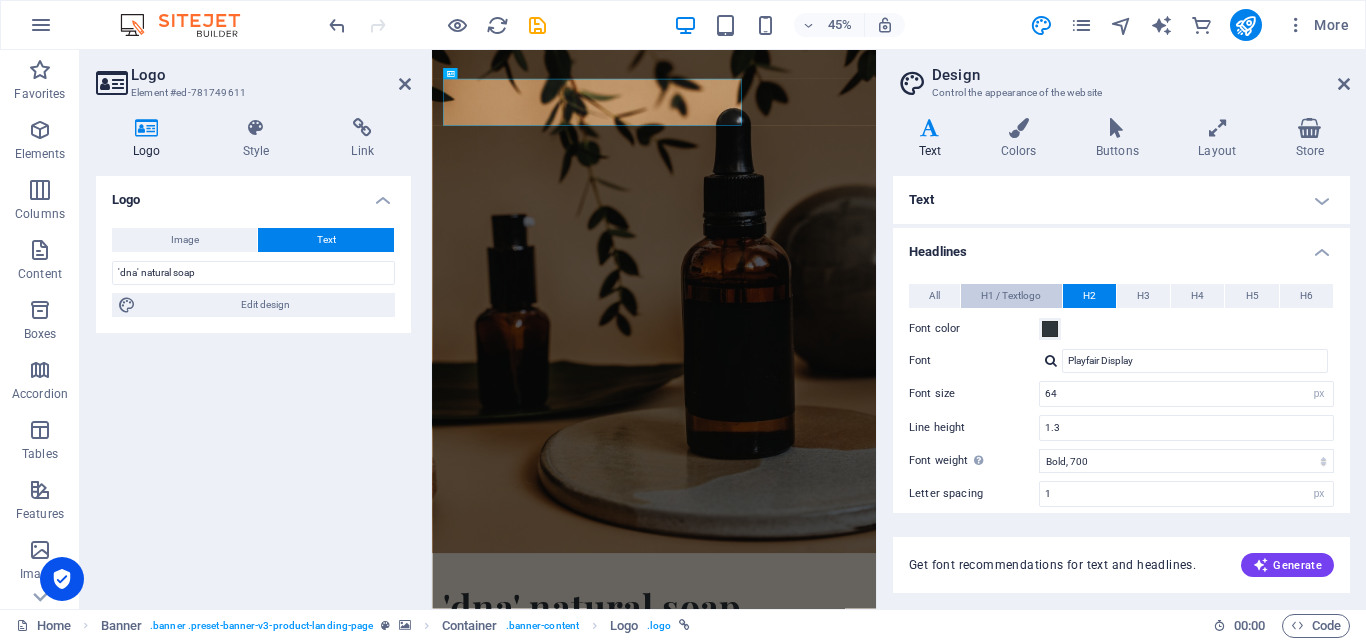 click on "H1 / Textlogo" at bounding box center [1011, 296] 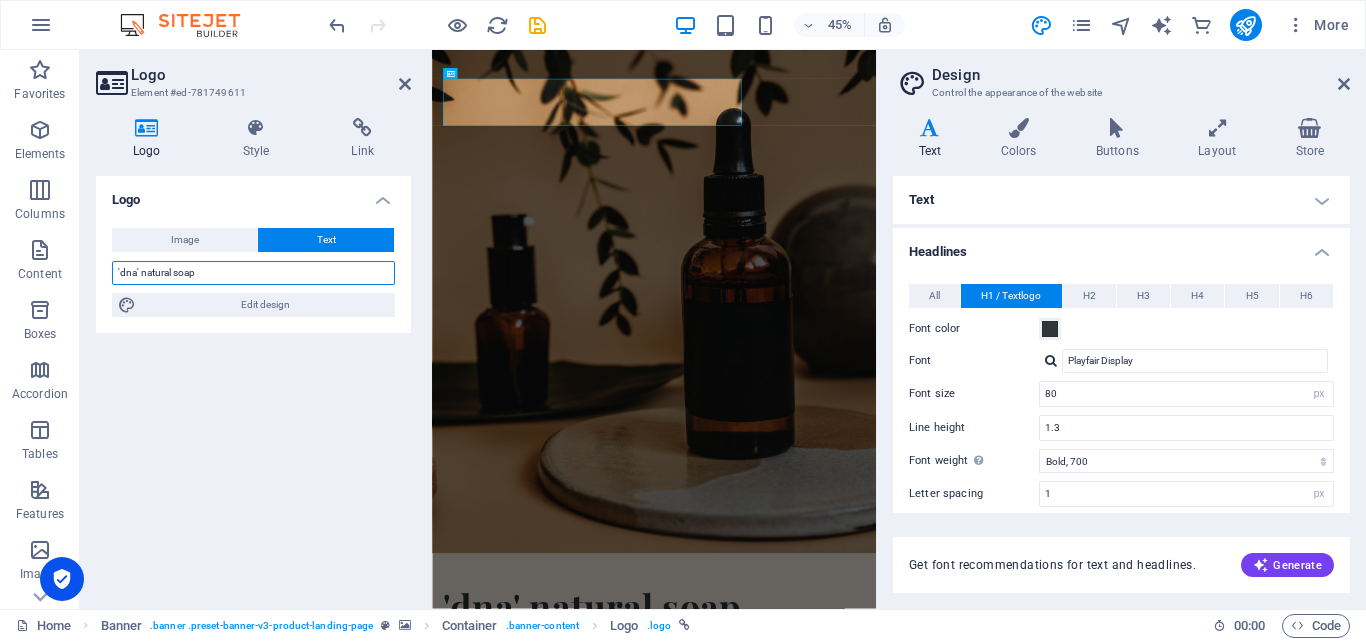 click on "'dna' natural soap" at bounding box center [253, 273] 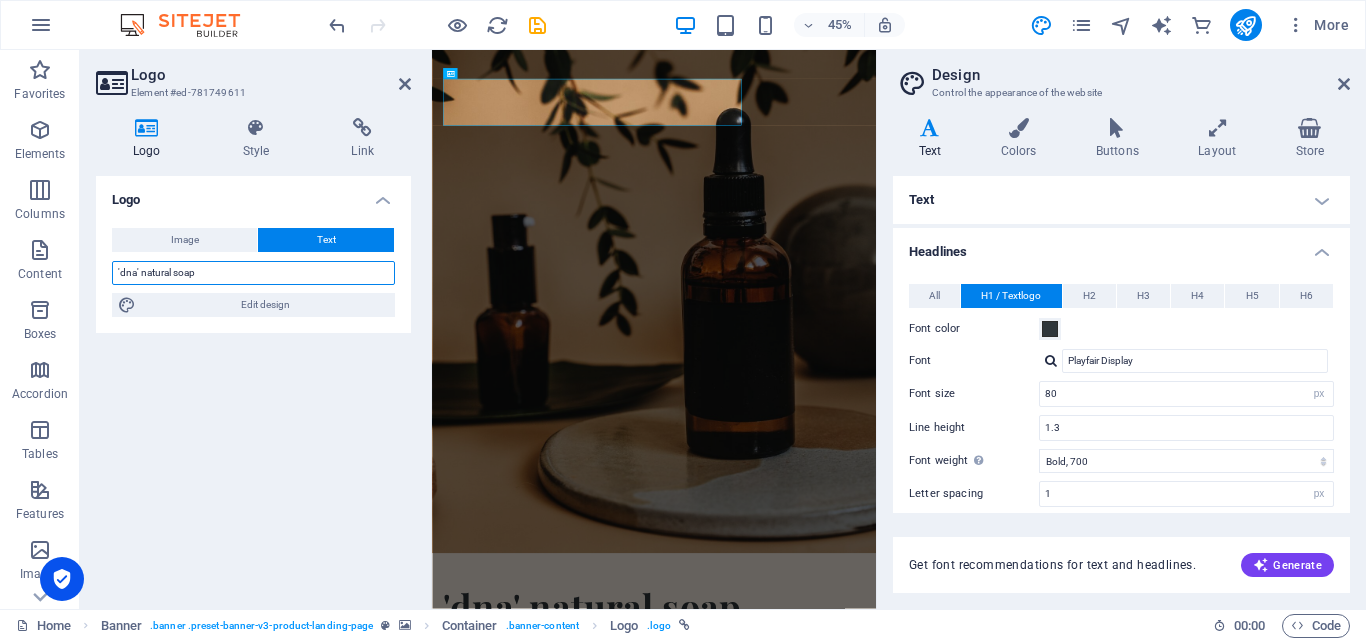 drag, startPoint x: 206, startPoint y: 273, endPoint x: 140, endPoint y: 275, distance: 66.0303 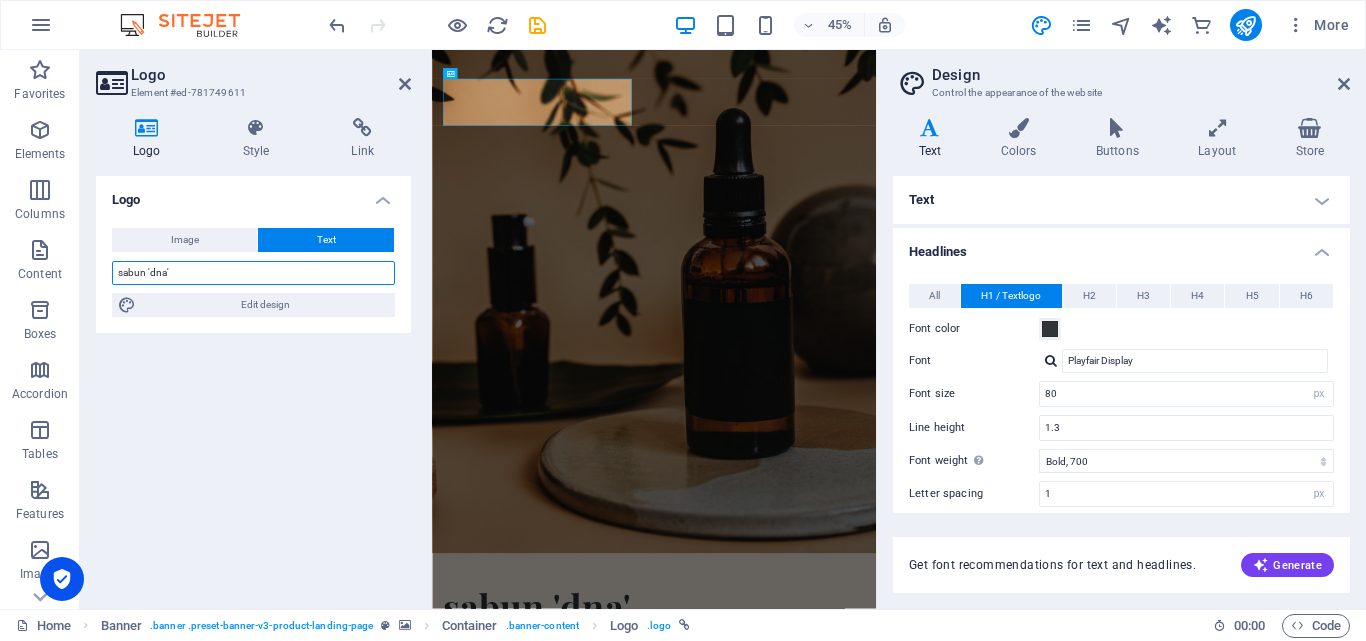 type on "sabun 'dna'" 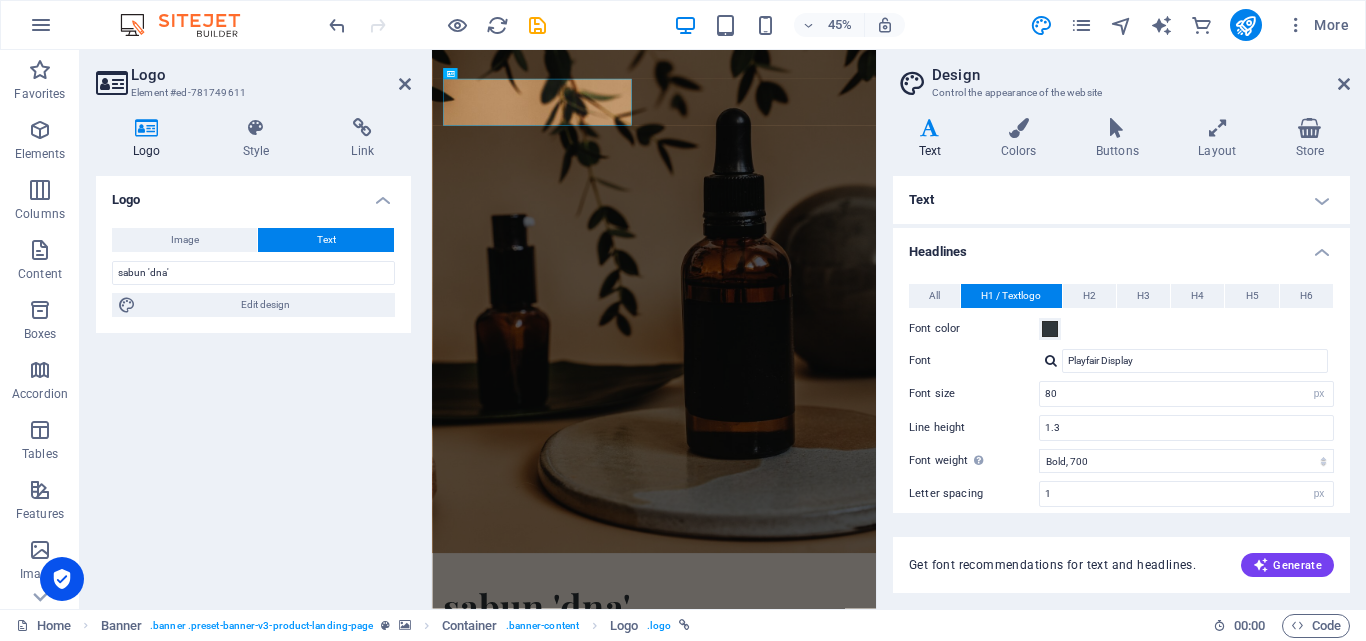 click on "Logo Image Text Drag files here, click to choose files or select files from Files or our free stock photos & videos Select files from the file manager, stock photos, or upload file(s) Upload Width 700 Default auto px rem % em vh vw Fit image Automatically fit image to a fixed width and height Height Default auto px Alignment Lazyload Loading images after the page loads improves page speed. Responsive Automatically load retina image and smartphone optimized sizes. Lightbox Use as headline The image will be wrapped in an H1 headline tag. Useful for giving alternative text the weight of an H1 headline, e.g. for the logo. Leave unchecked if uncertain. Optimized Images are compressed to improve page speed. Position Direction Custom X offset 50 px rem % vh vw Y offset 50 px rem % vh vw sabun 'dna' Edit design Text Float No float Image left Image right Determine how text should behave around the image. Text Alternative text Image caption Paragraph Format Normal Heading 1 Heading 2 Heading 3 Heading 4 Heading 5 Code" at bounding box center (253, 384) 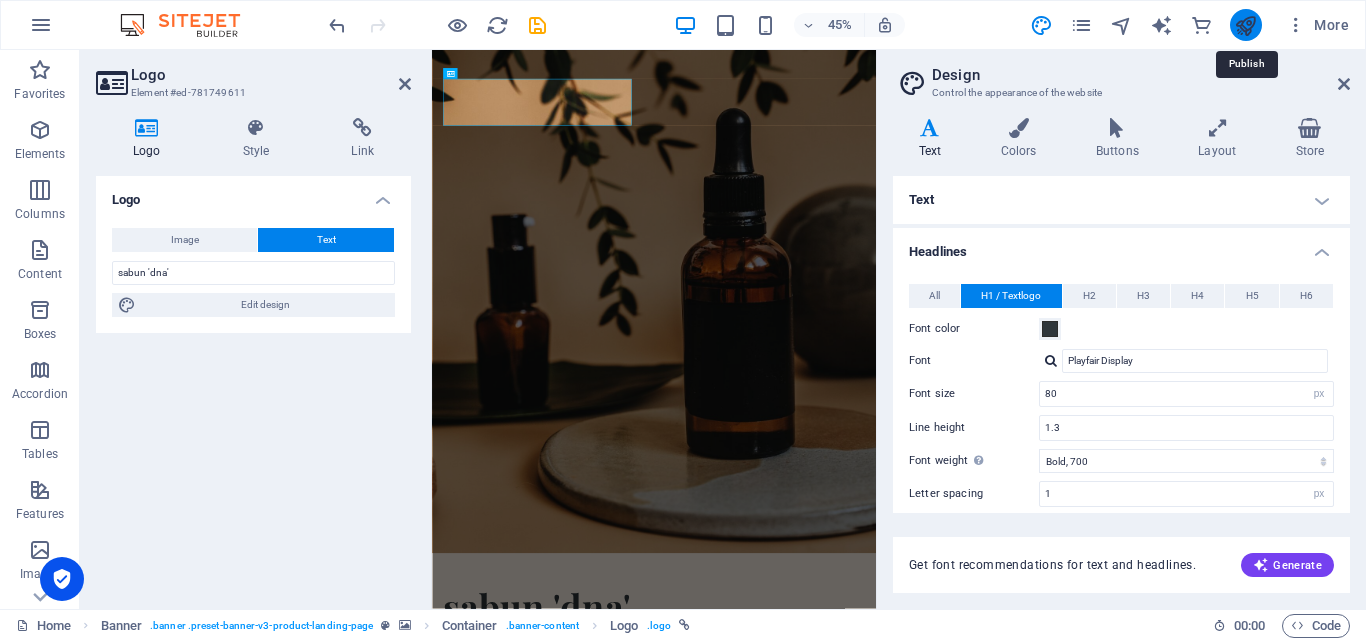 click at bounding box center [1245, 25] 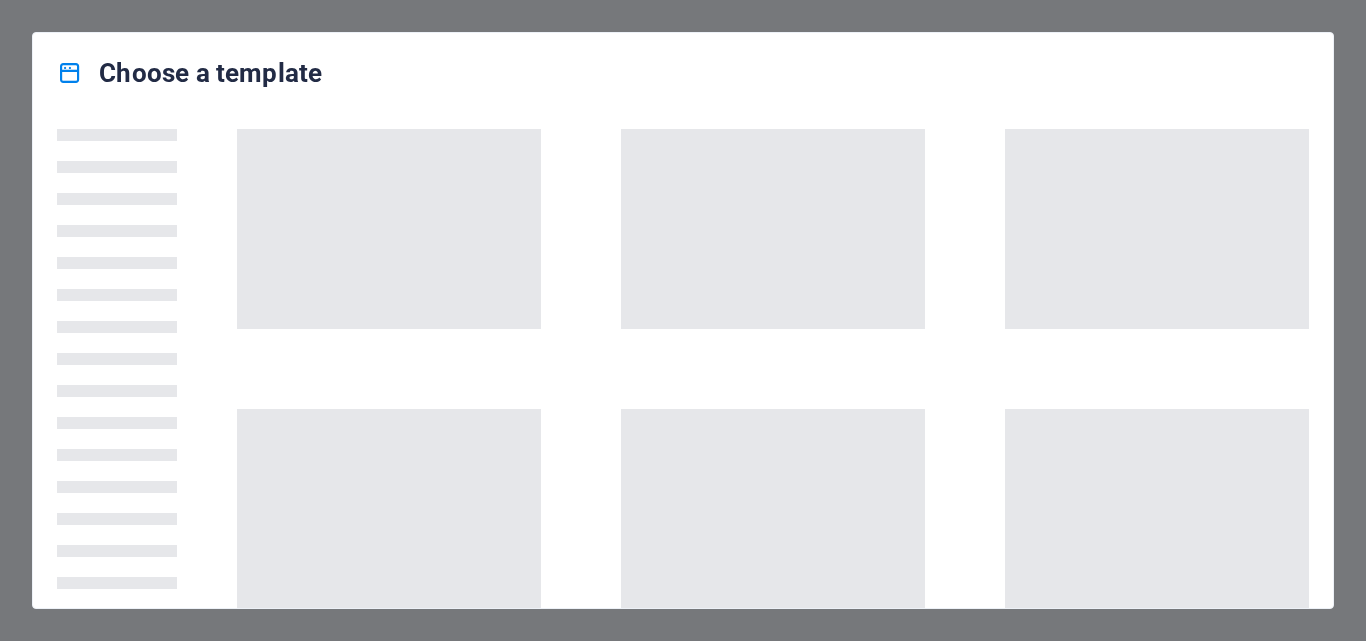 scroll, scrollTop: 0, scrollLeft: 0, axis: both 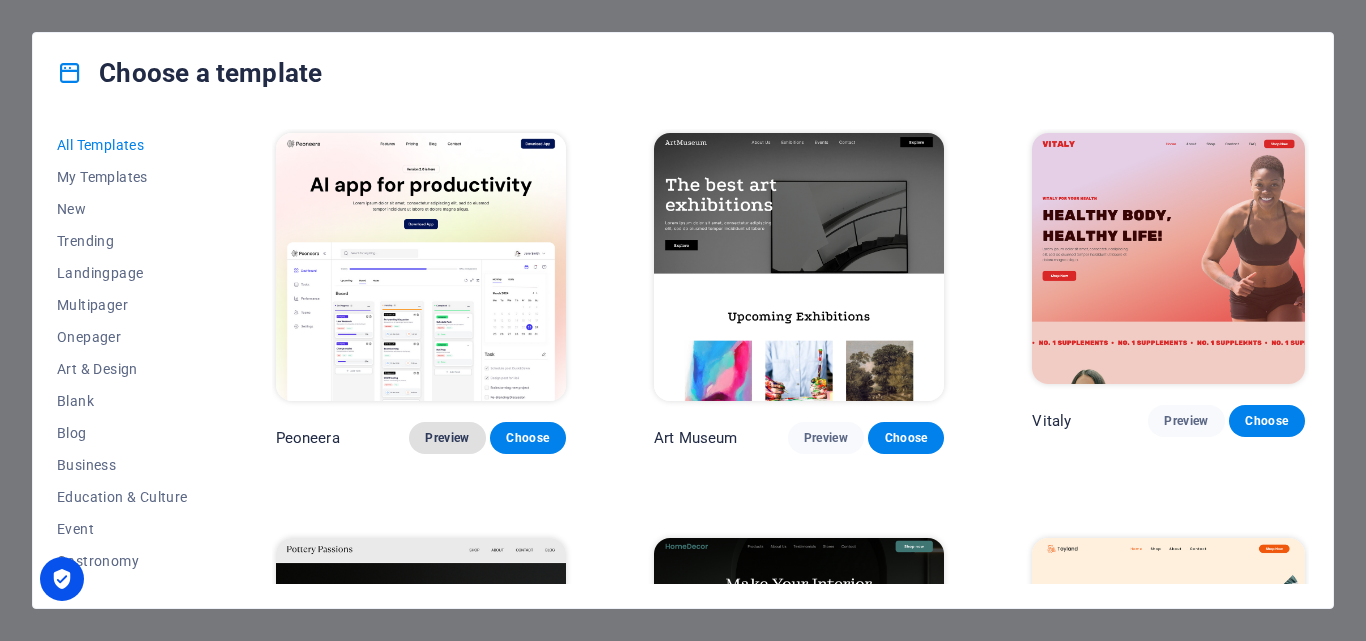 click on "Preview" at bounding box center [447, 438] 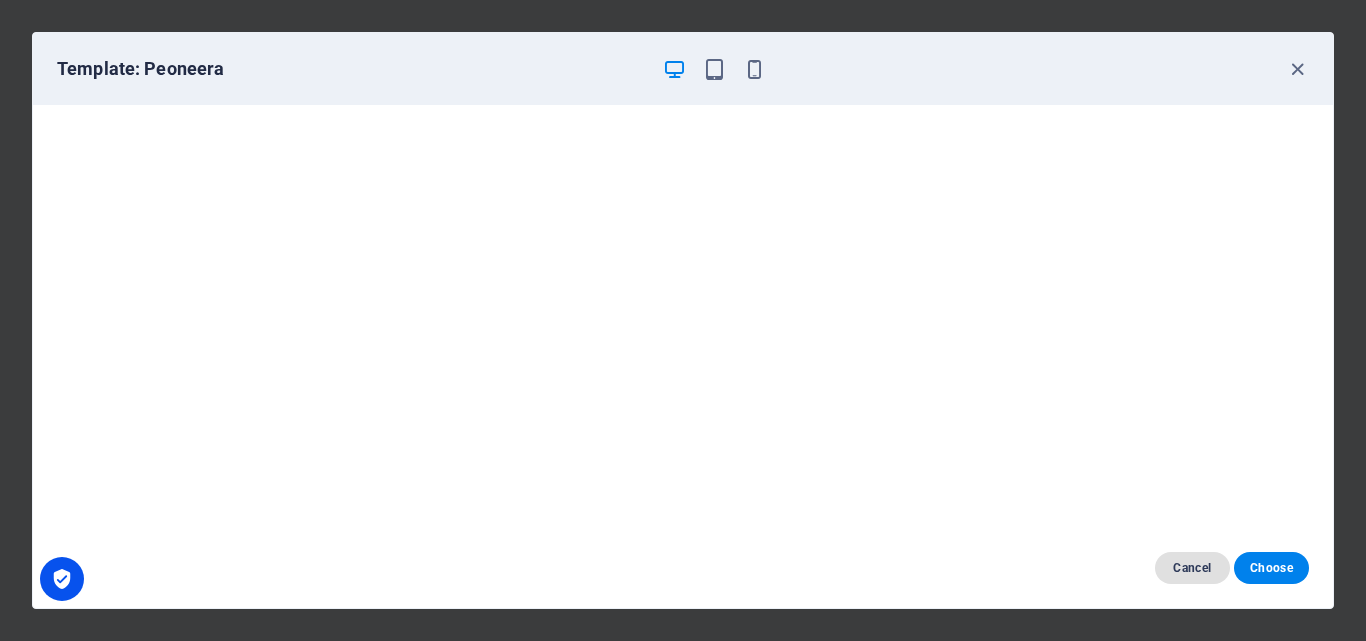 click on "Cancel" at bounding box center [1192, 568] 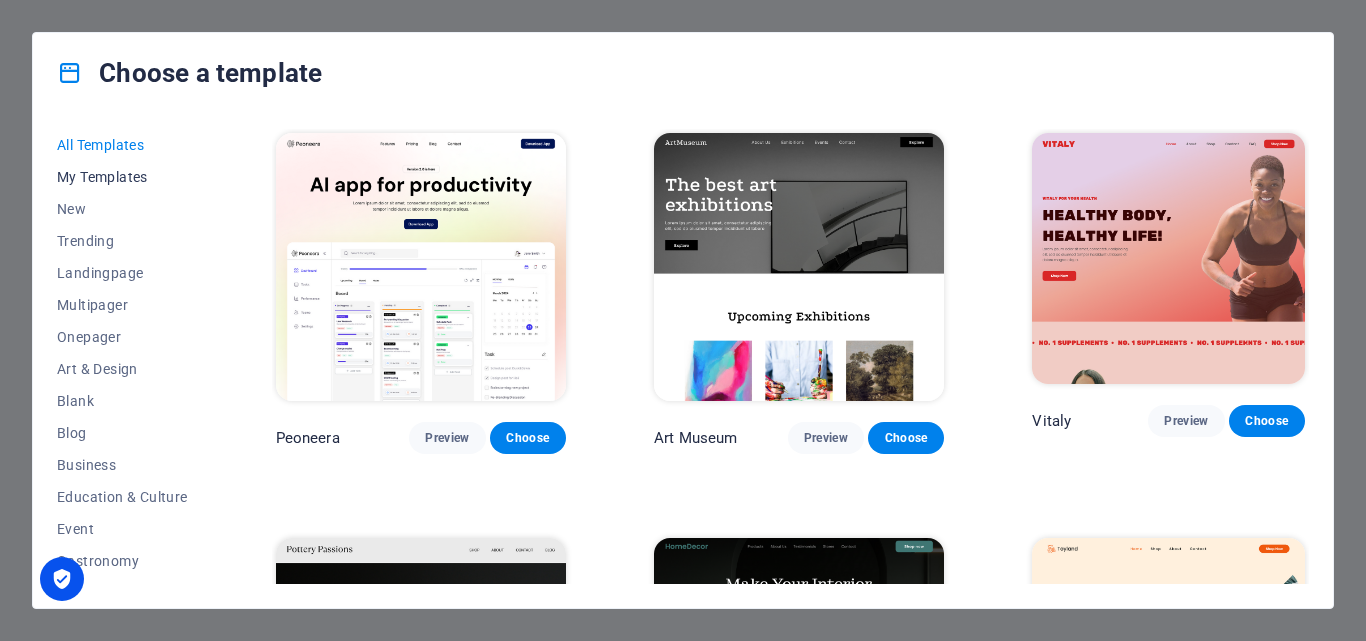 click on "My Templates" at bounding box center [122, 177] 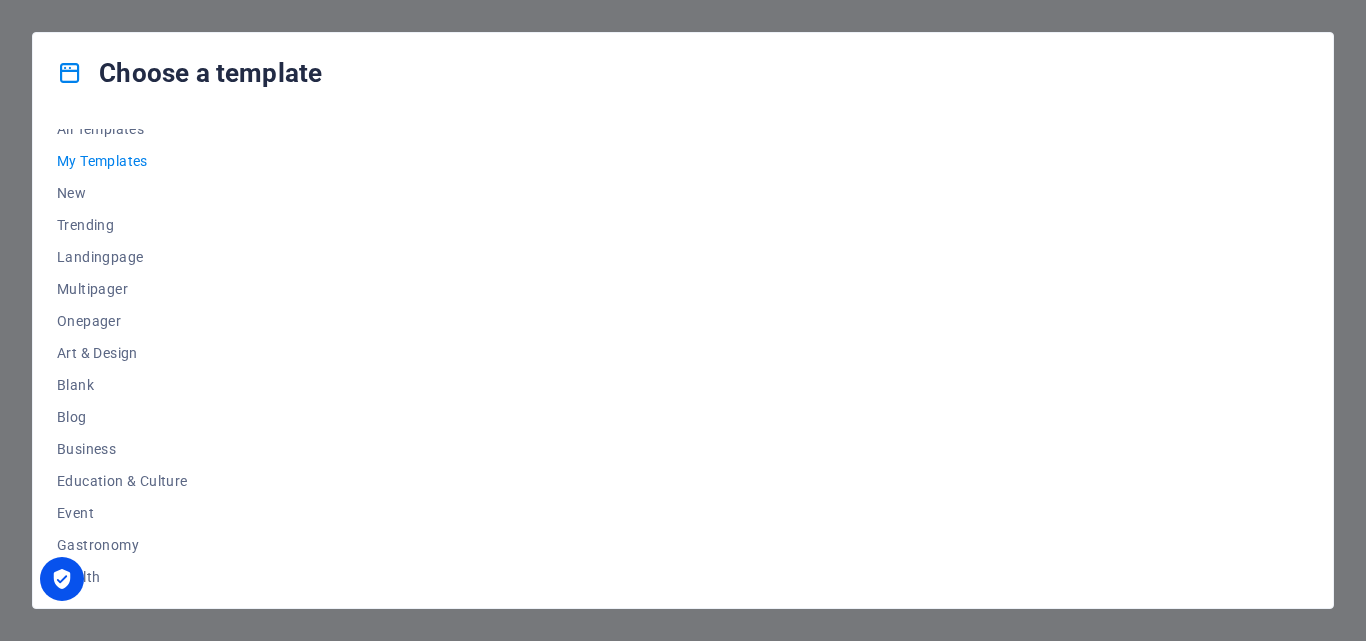 scroll, scrollTop: 0, scrollLeft: 0, axis: both 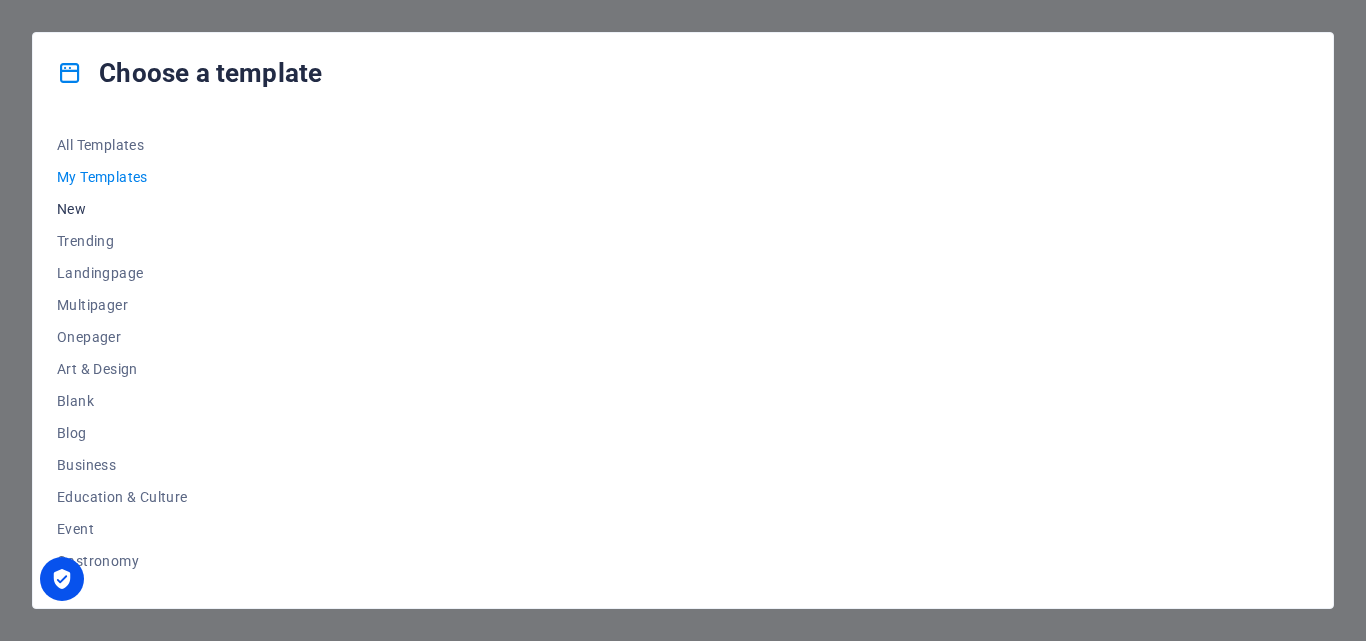 click on "New" at bounding box center (122, 209) 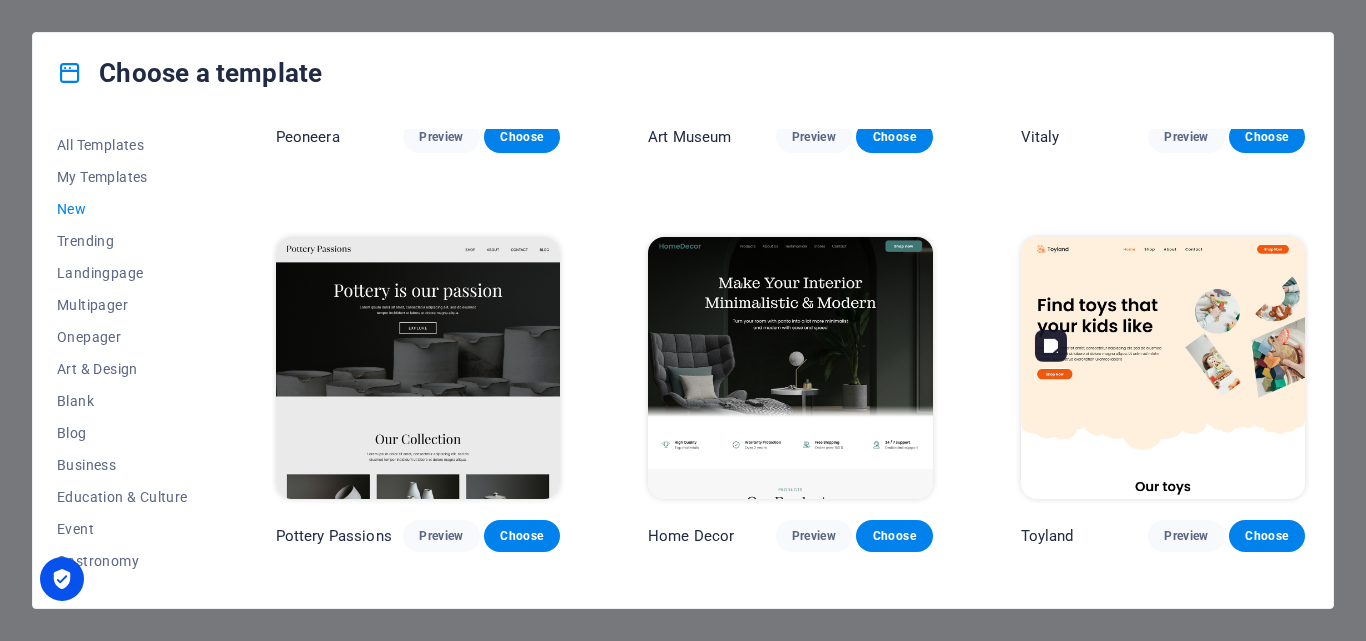 scroll, scrollTop: 300, scrollLeft: 0, axis: vertical 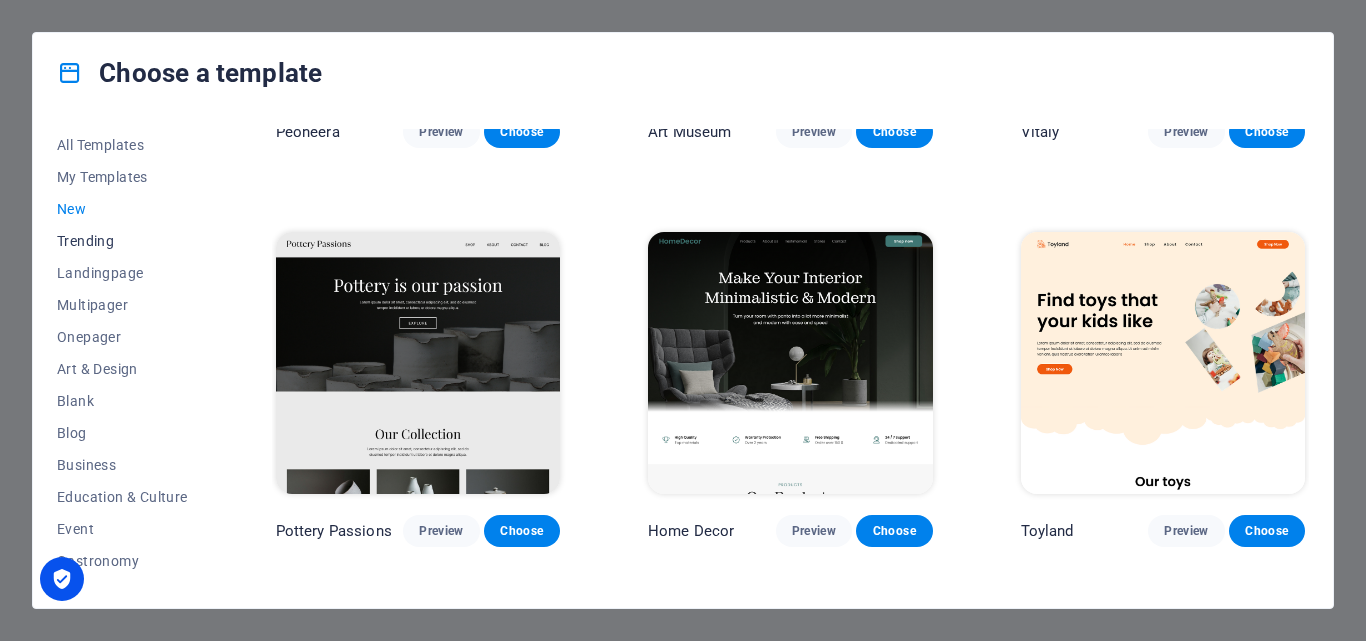 click on "Trending" at bounding box center (122, 241) 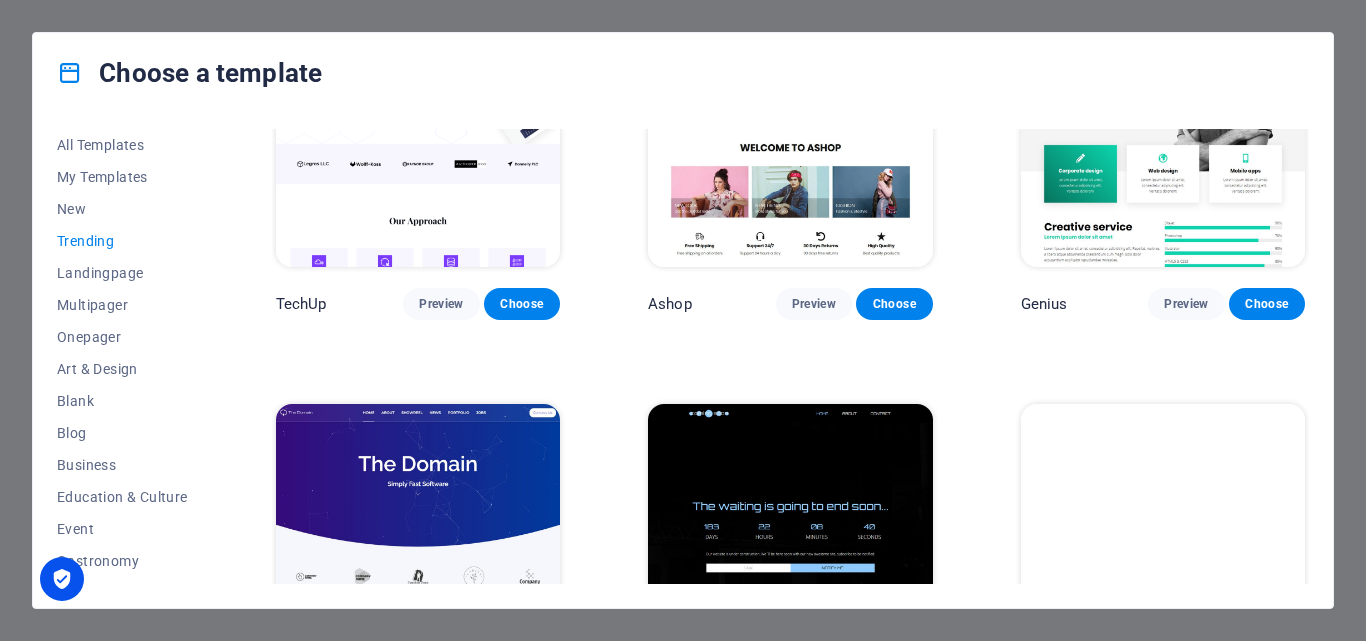 scroll, scrollTop: 1846, scrollLeft: 0, axis: vertical 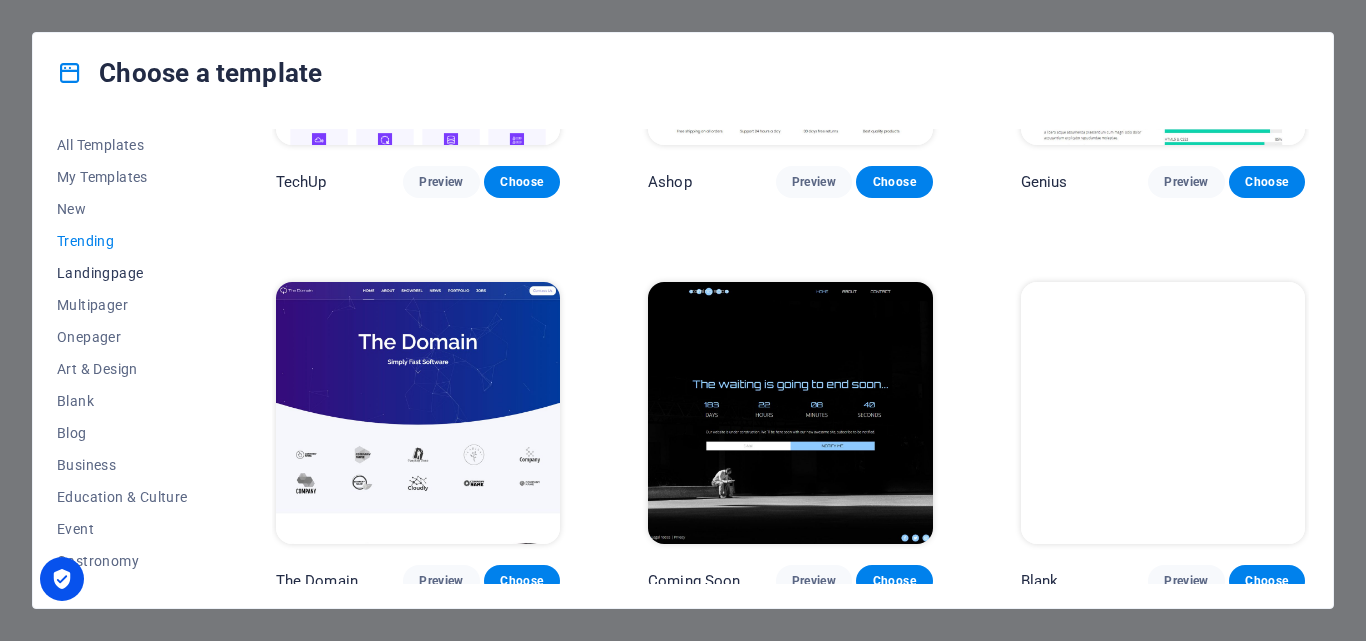 click on "Landingpage" at bounding box center [122, 273] 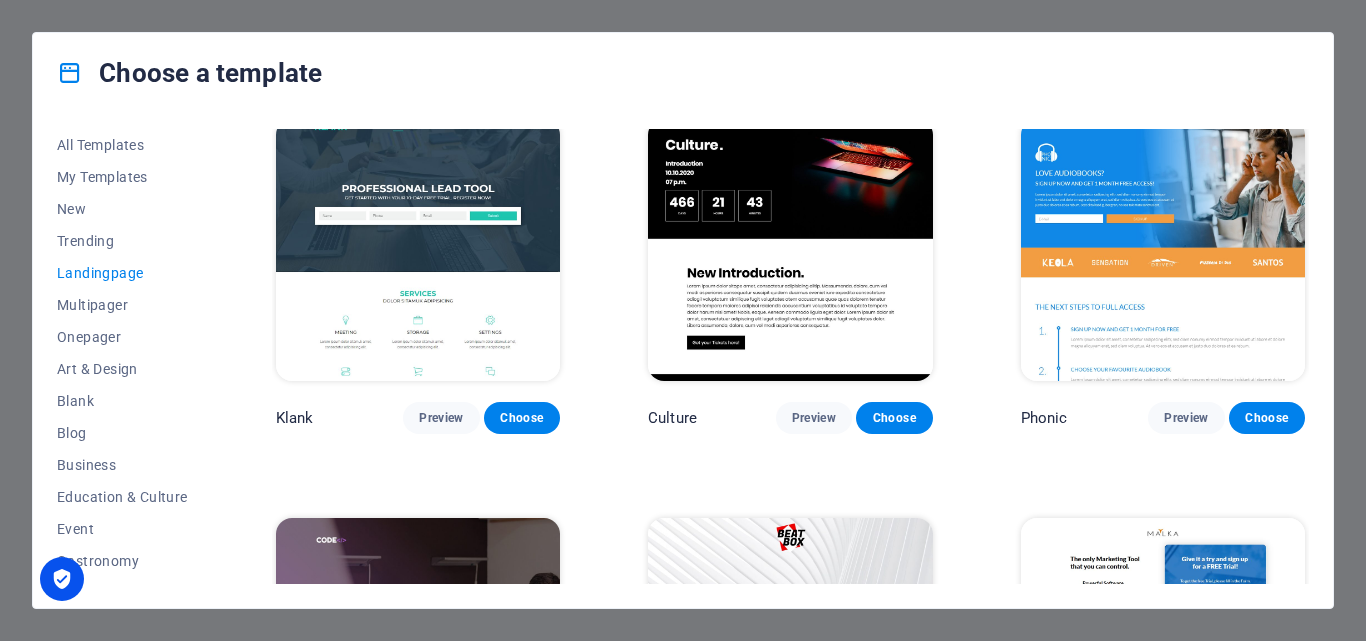 scroll, scrollTop: 0, scrollLeft: 0, axis: both 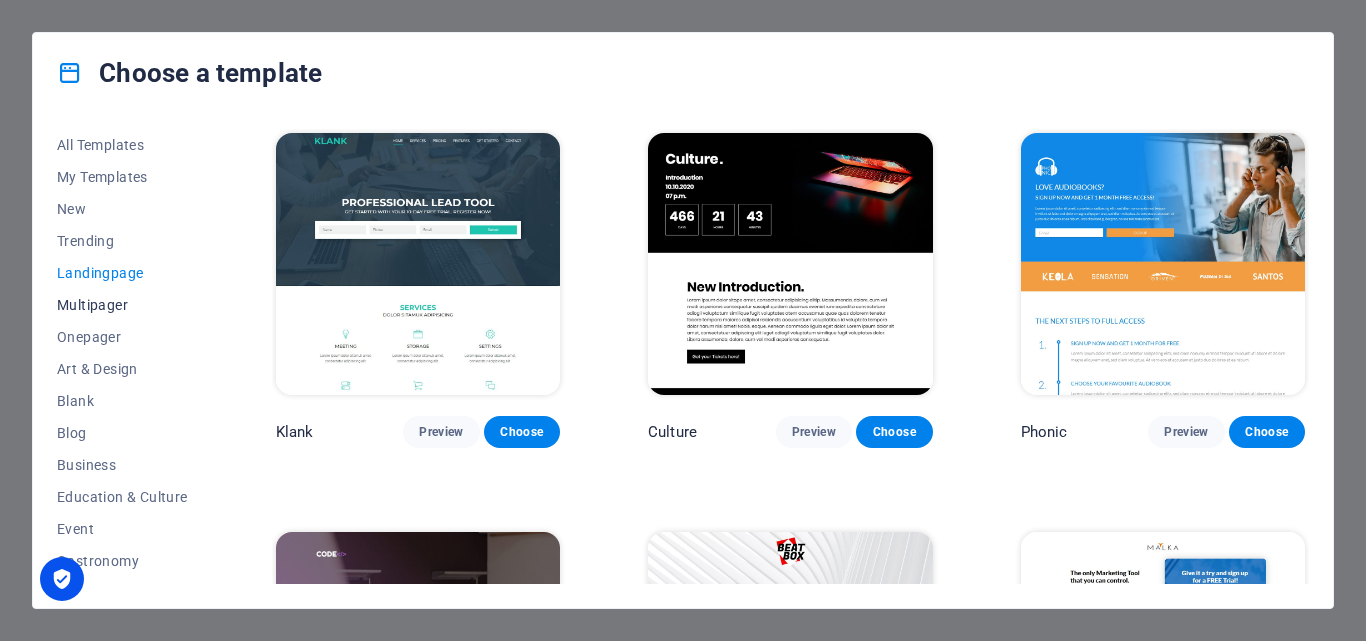 click on "Multipager" at bounding box center (122, 305) 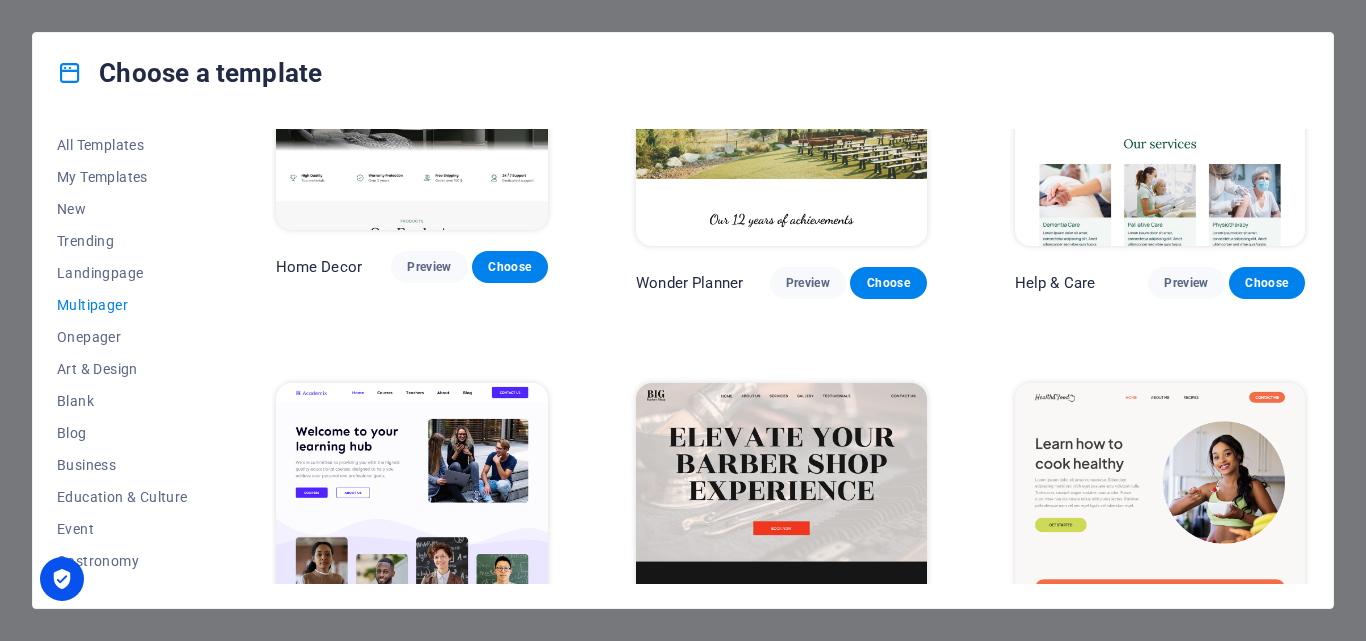 scroll, scrollTop: 600, scrollLeft: 0, axis: vertical 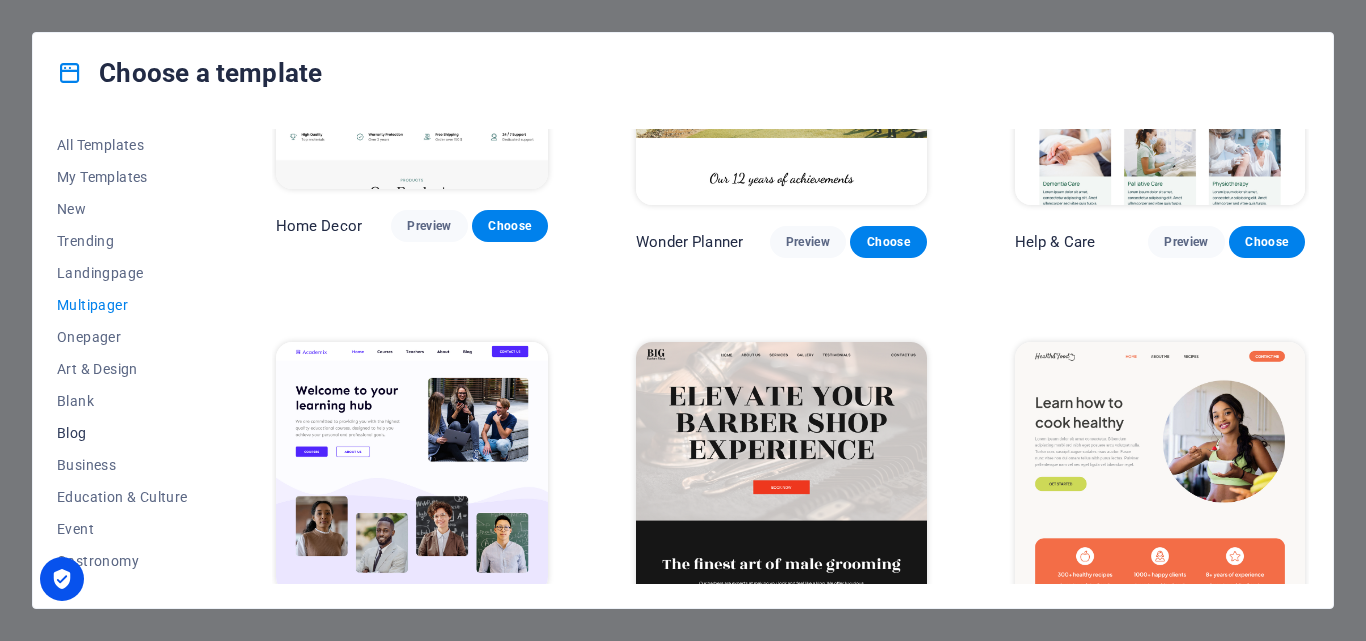 click on "Blog" at bounding box center (122, 433) 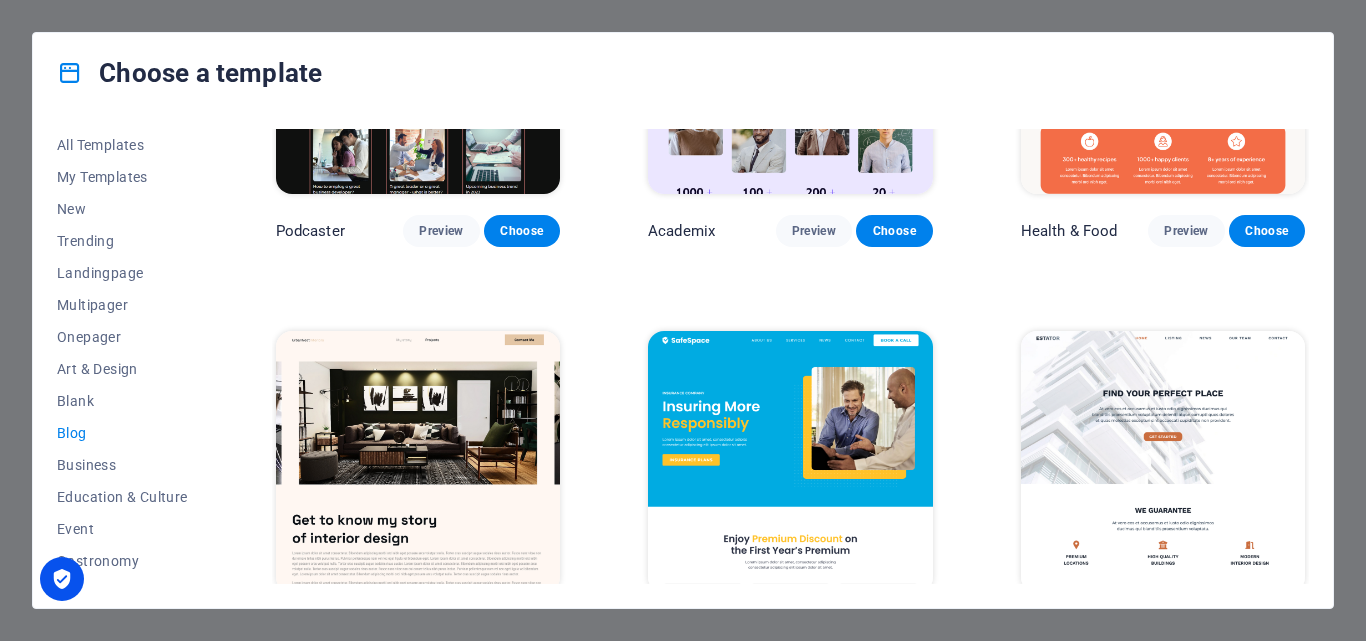 scroll, scrollTop: 203, scrollLeft: 0, axis: vertical 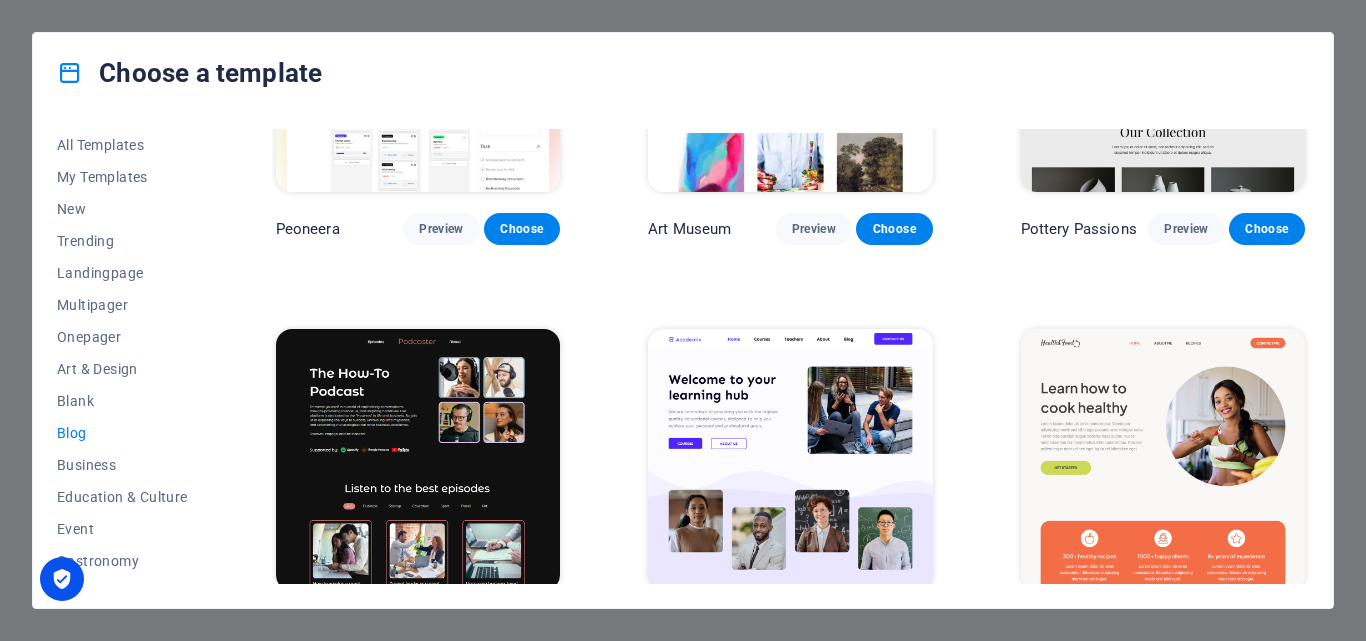 click on "Blog" at bounding box center [122, 433] 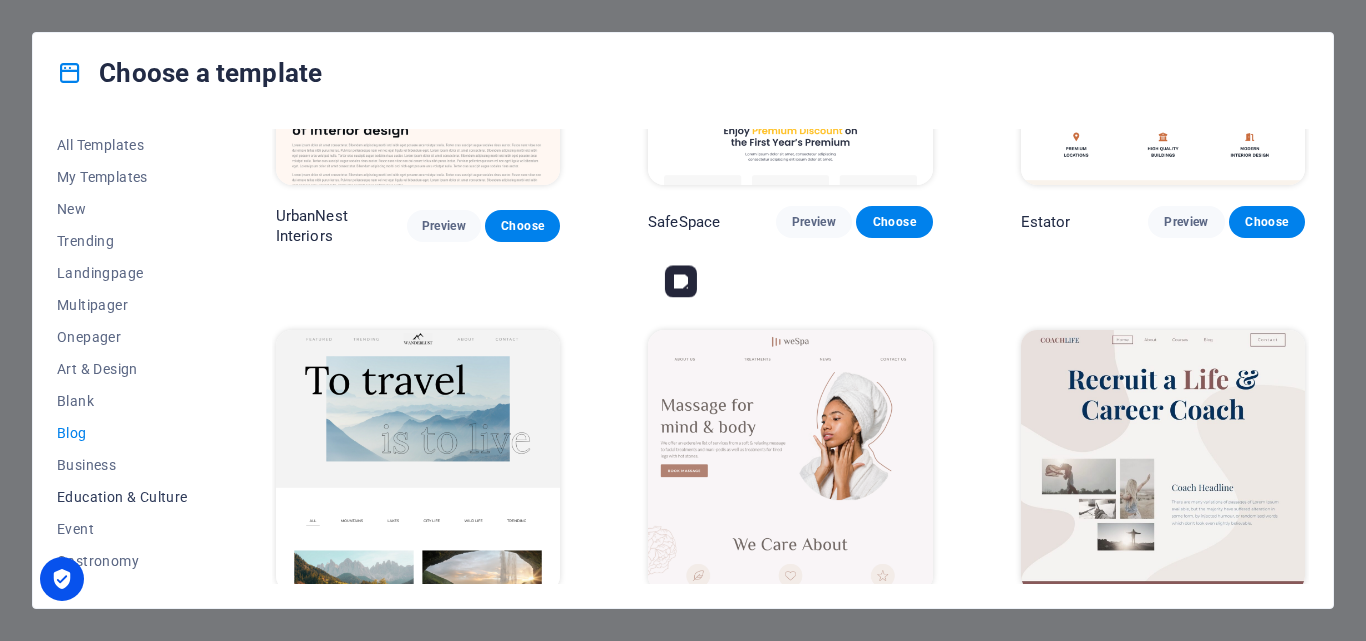 scroll, scrollTop: 1003, scrollLeft: 0, axis: vertical 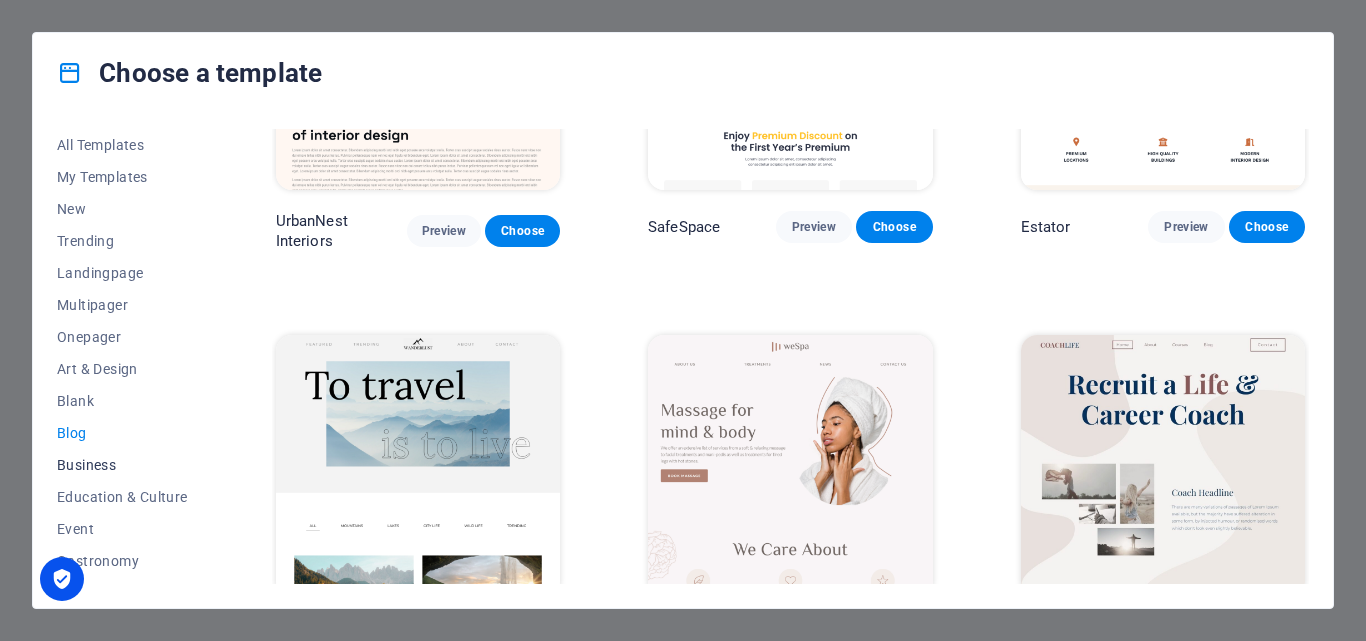 click on "Business" at bounding box center [122, 465] 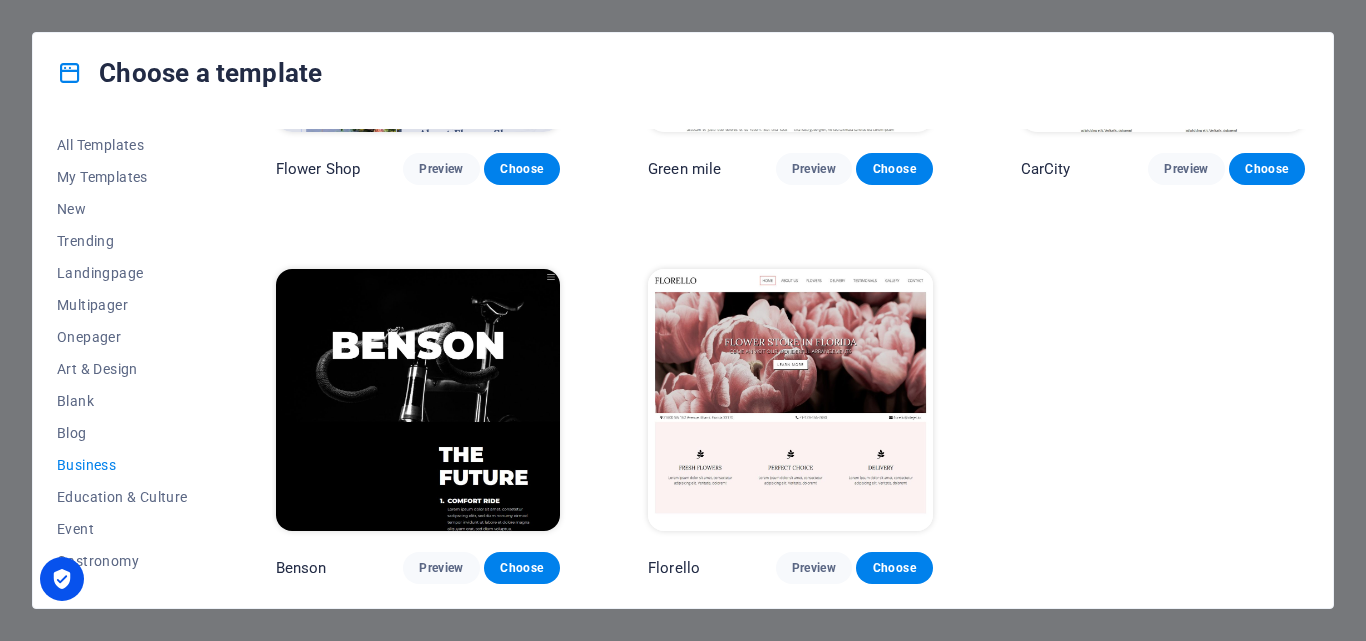scroll, scrollTop: 655, scrollLeft: 0, axis: vertical 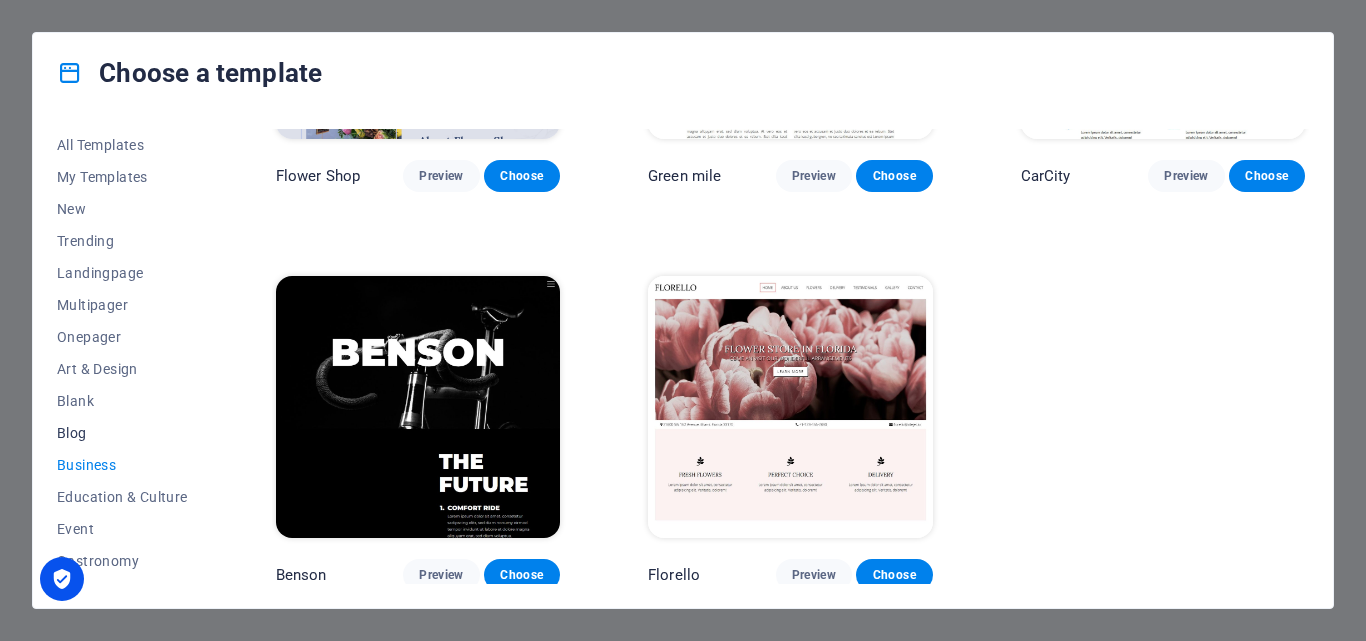 click on "Blog" at bounding box center [122, 433] 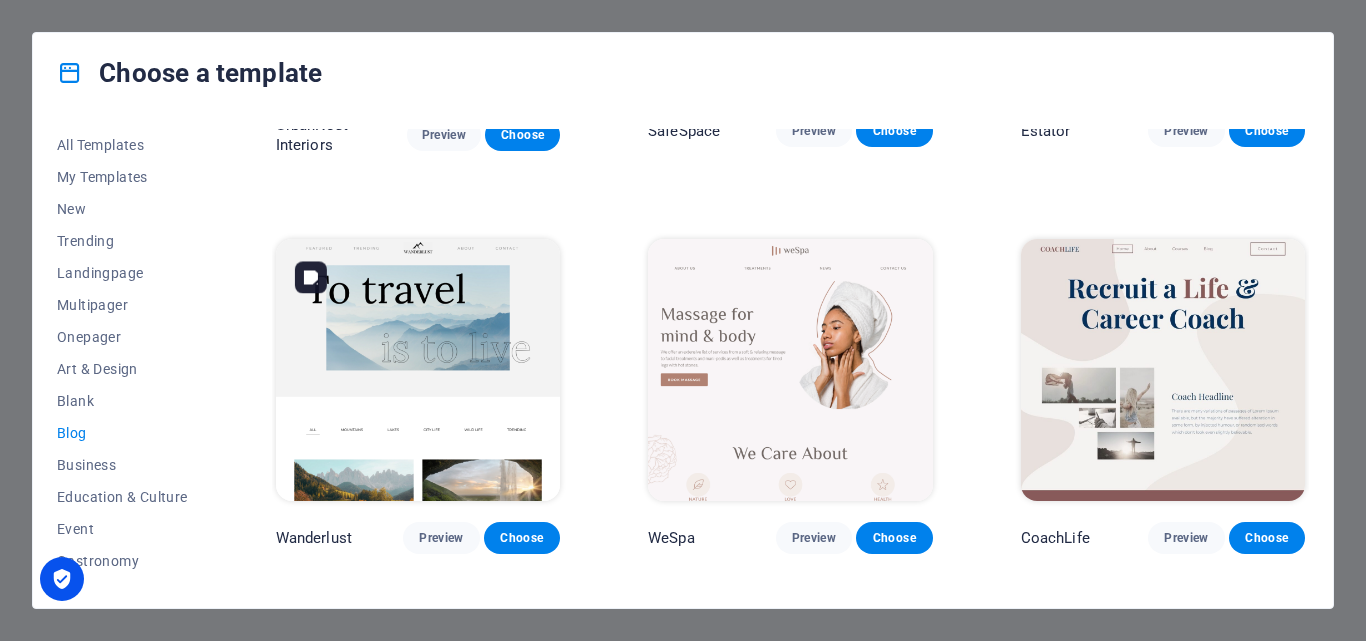 scroll, scrollTop: 1103, scrollLeft: 0, axis: vertical 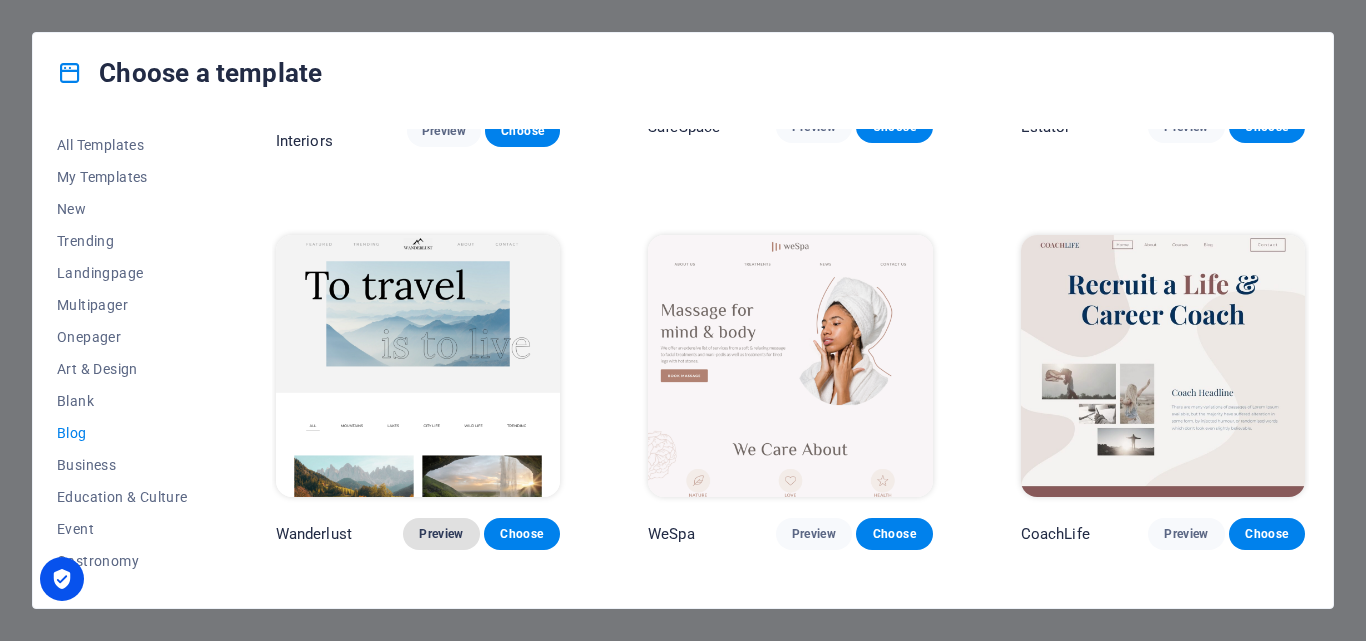 click on "Preview" at bounding box center (441, 534) 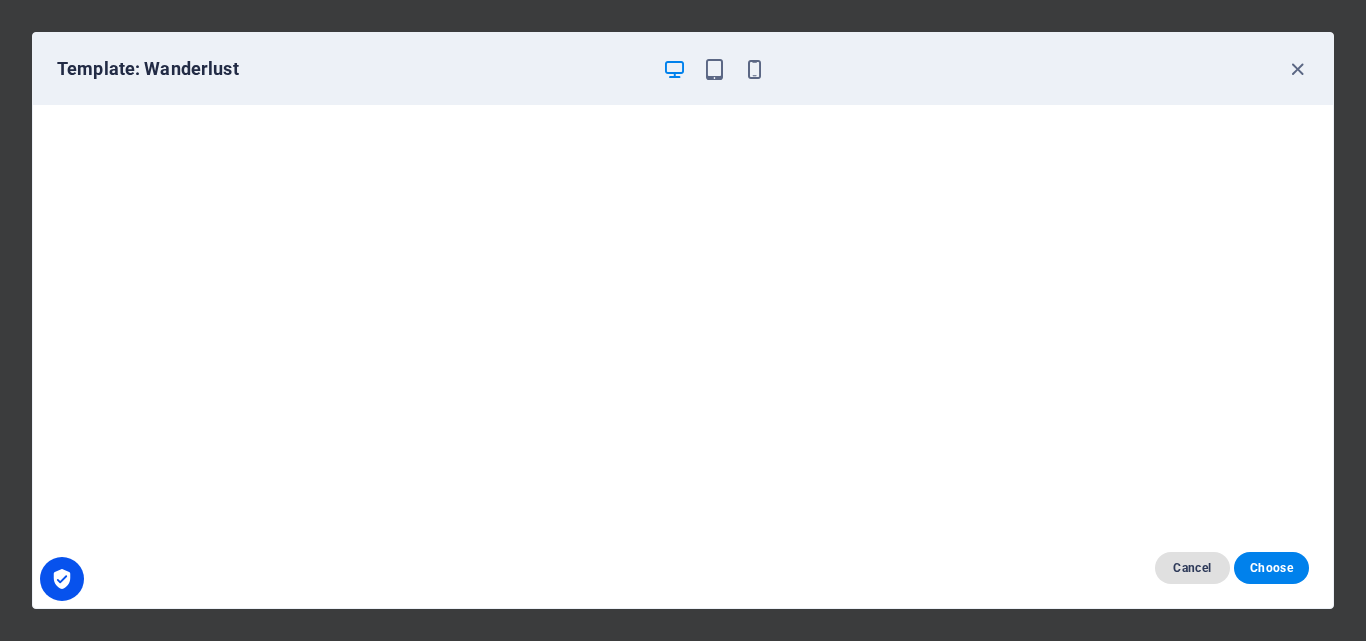 click on "Cancel" at bounding box center (1192, 568) 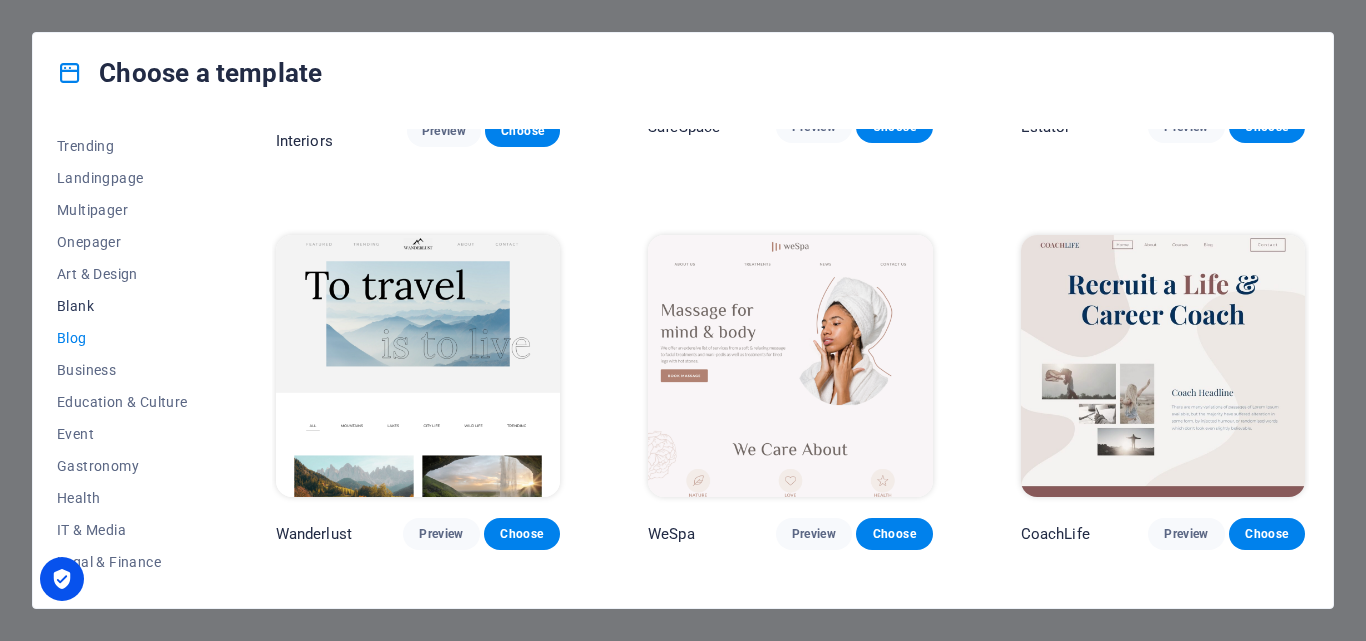 scroll, scrollTop: 100, scrollLeft: 0, axis: vertical 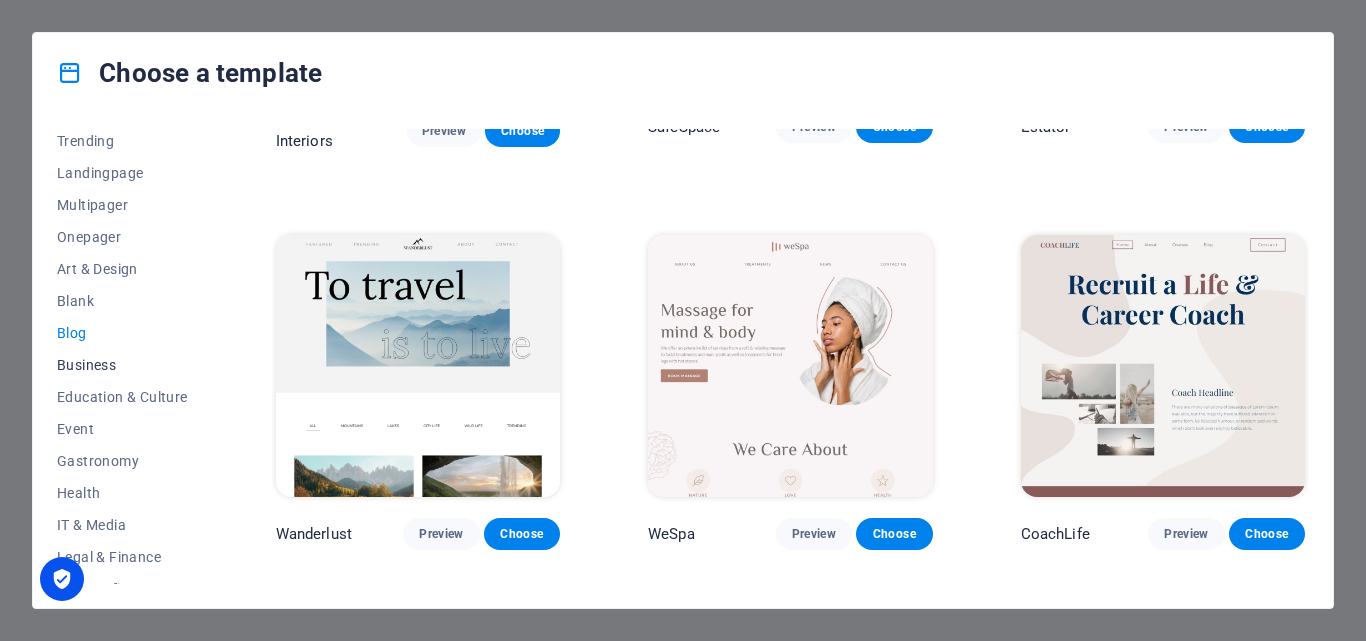 click on "Business" at bounding box center [122, 365] 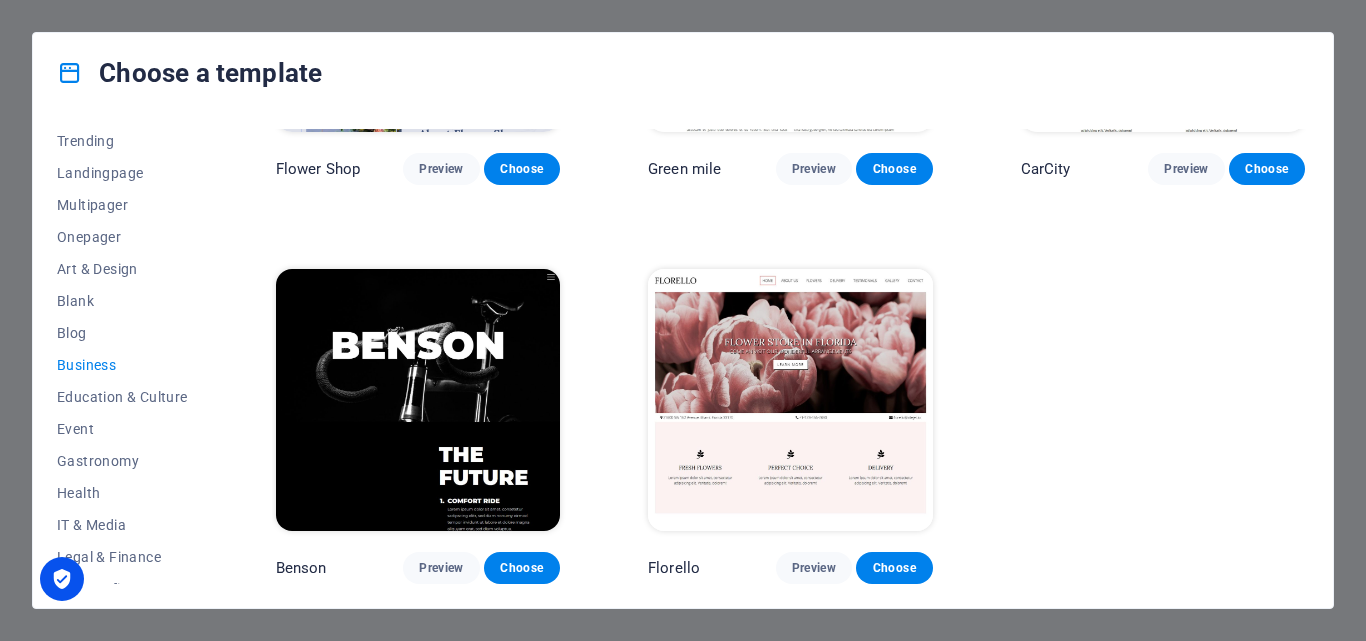 scroll, scrollTop: 655, scrollLeft: 0, axis: vertical 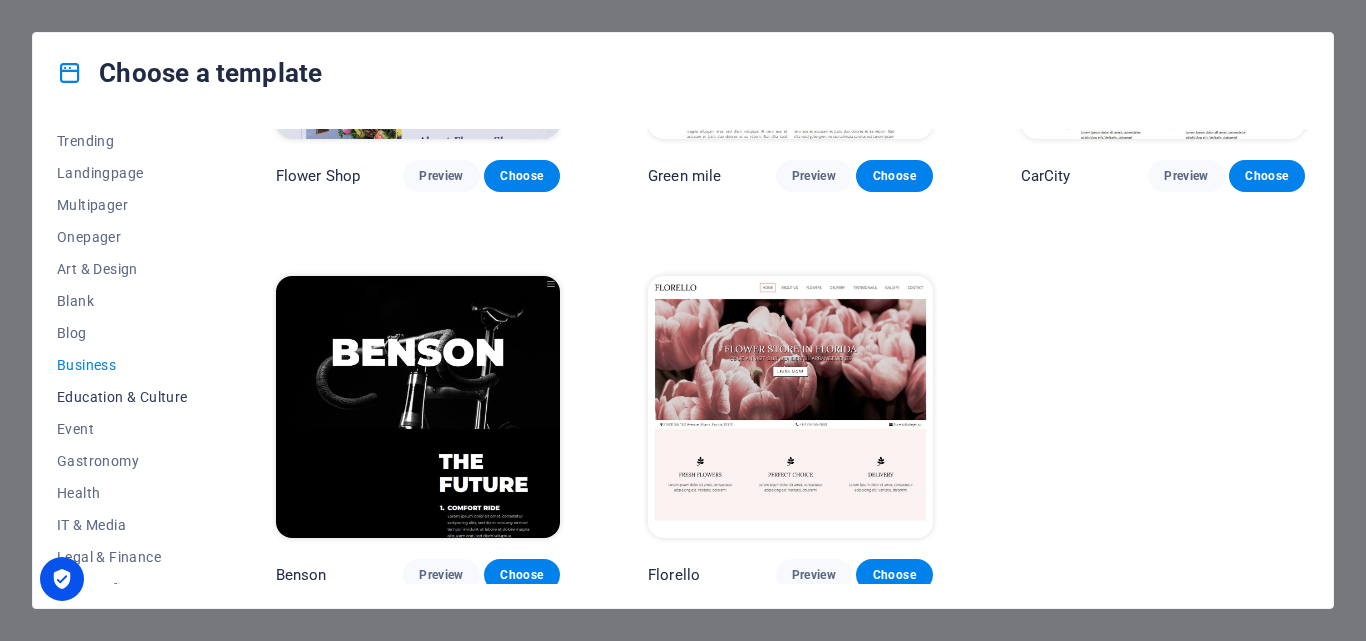 click on "Education & Culture" at bounding box center [122, 397] 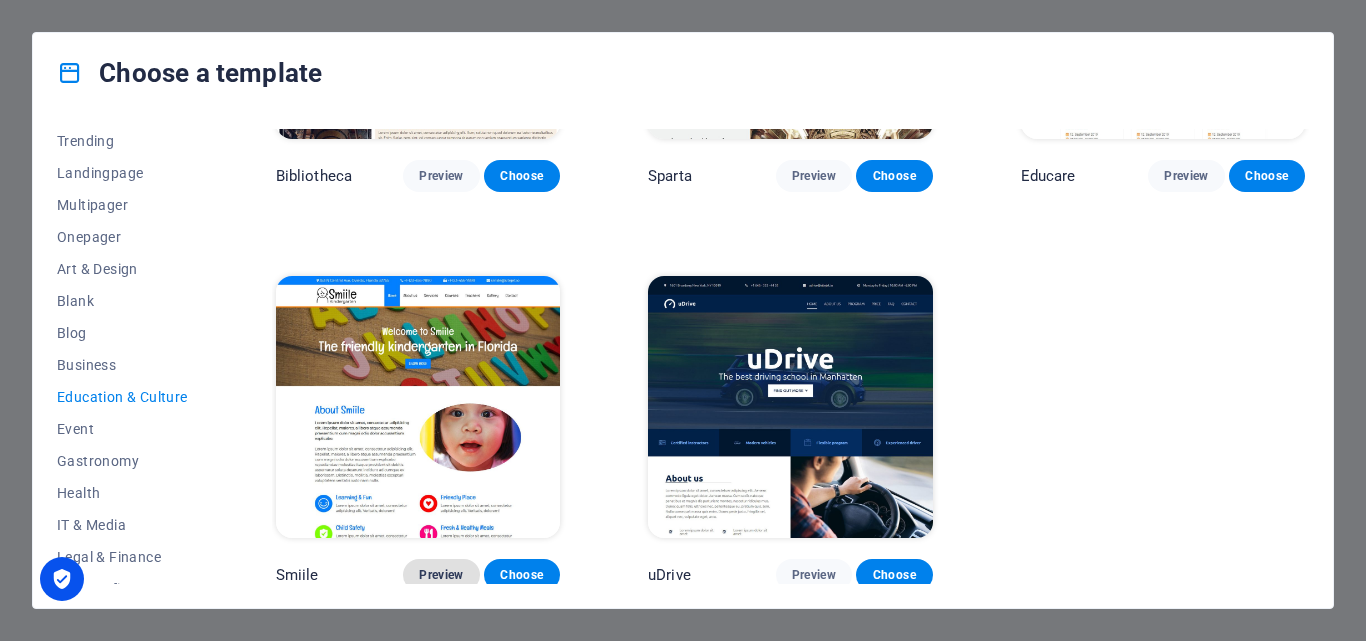 click on "Preview" at bounding box center (441, 575) 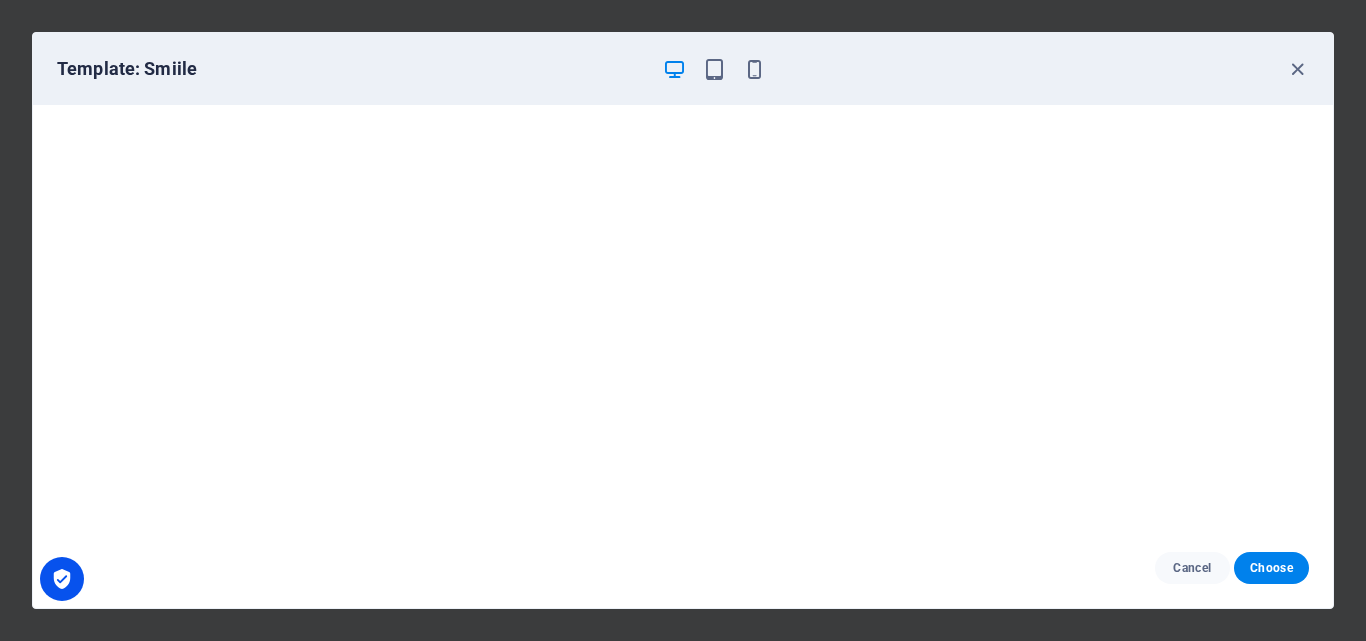 scroll, scrollTop: 5, scrollLeft: 0, axis: vertical 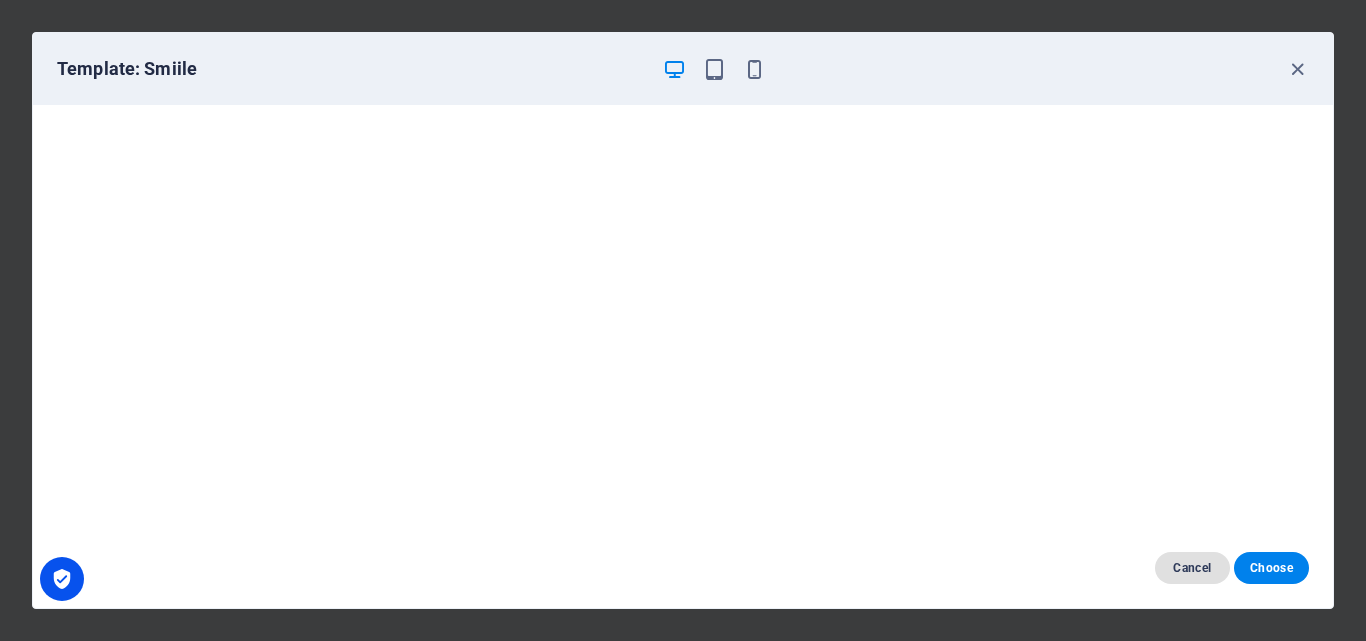click on "Cancel" at bounding box center [1192, 568] 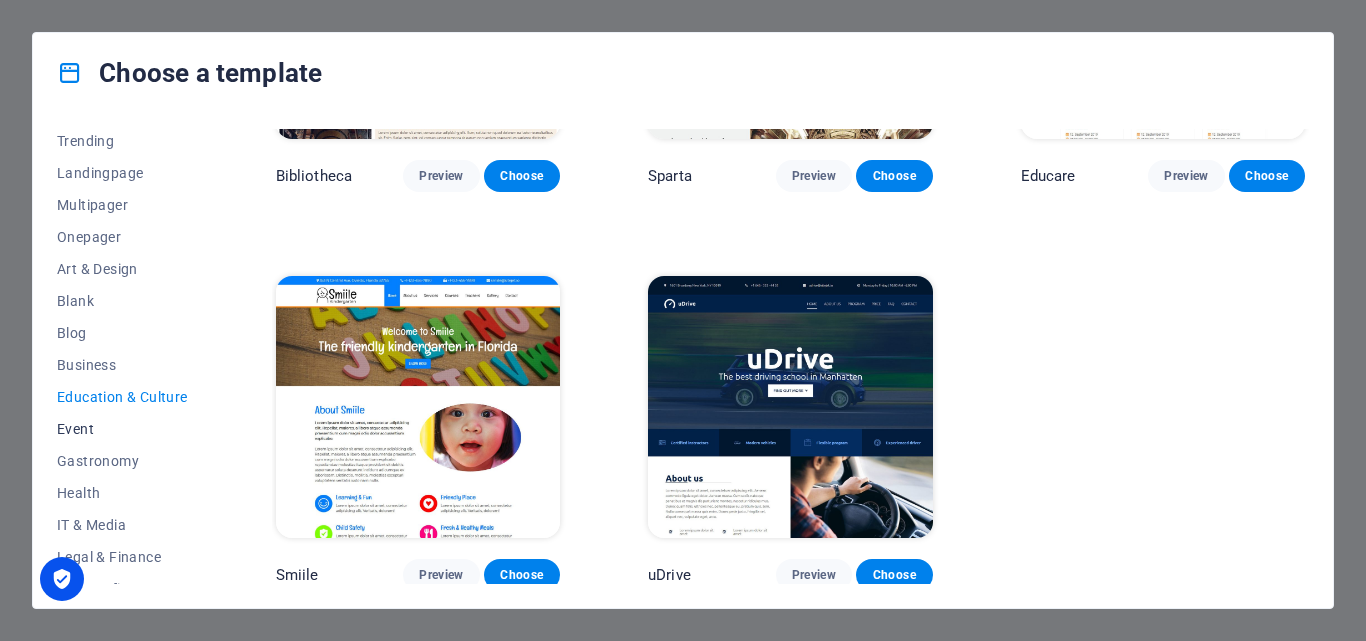 click on "Event" at bounding box center (122, 429) 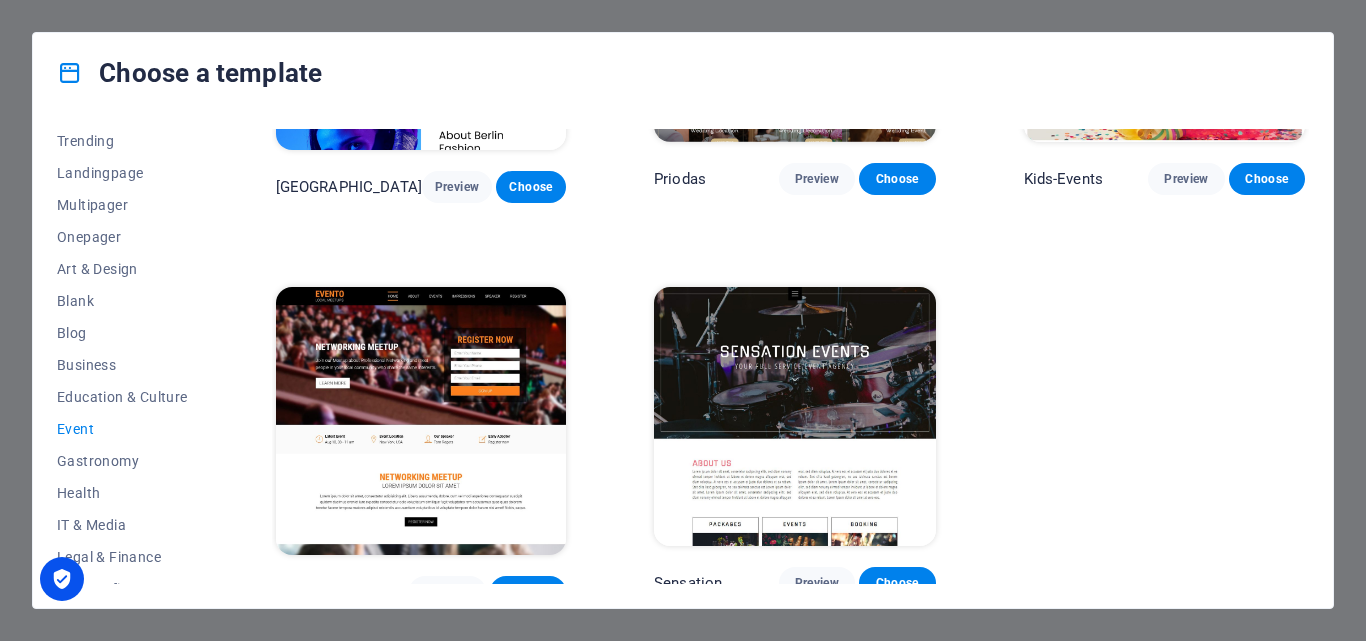 scroll, scrollTop: 0, scrollLeft: 0, axis: both 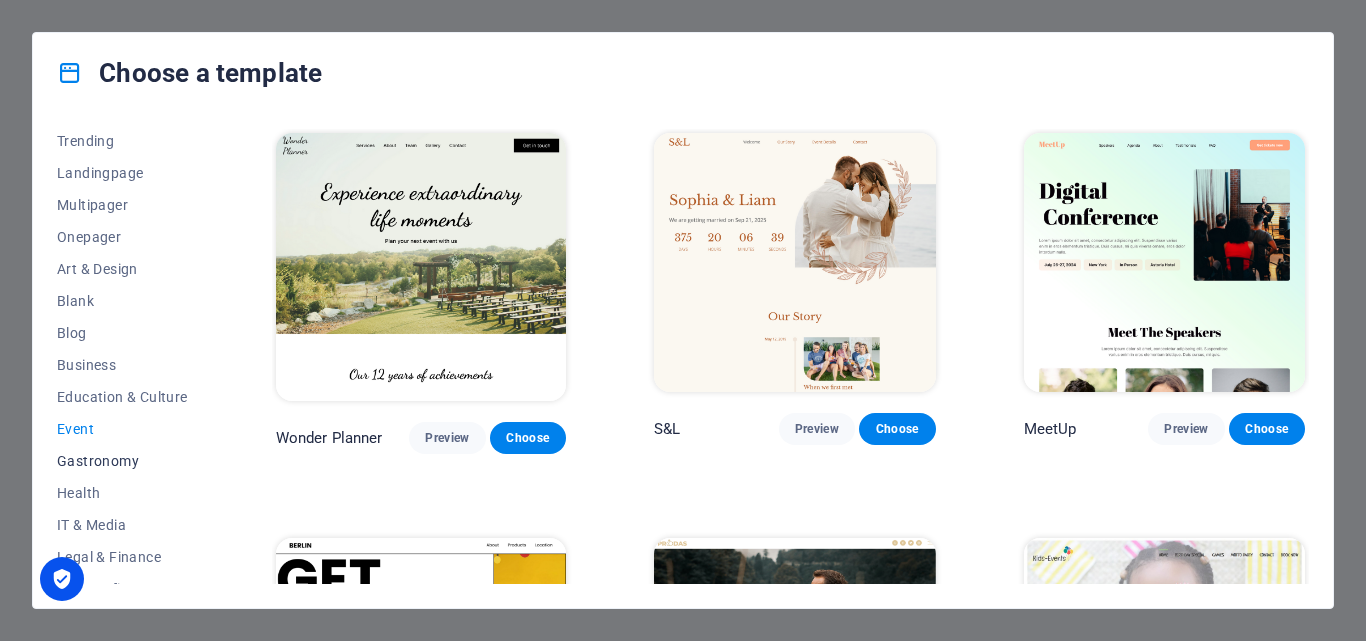click on "Gastronomy" at bounding box center [122, 461] 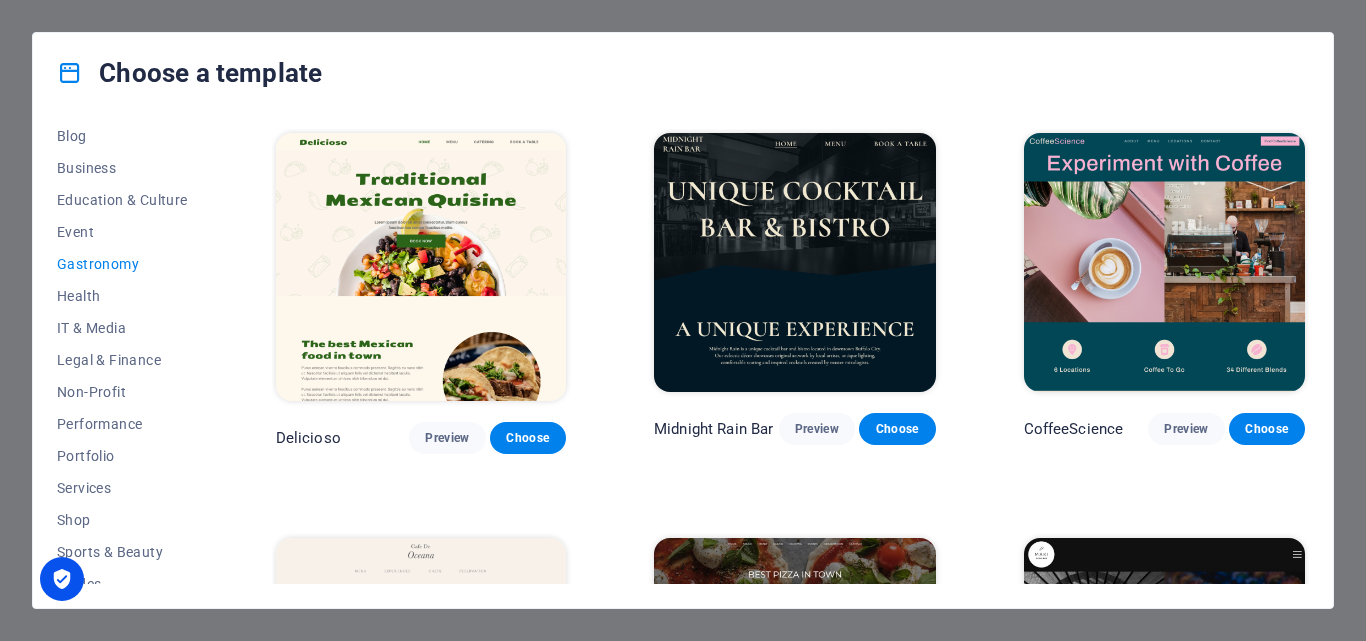 scroll, scrollTop: 300, scrollLeft: 0, axis: vertical 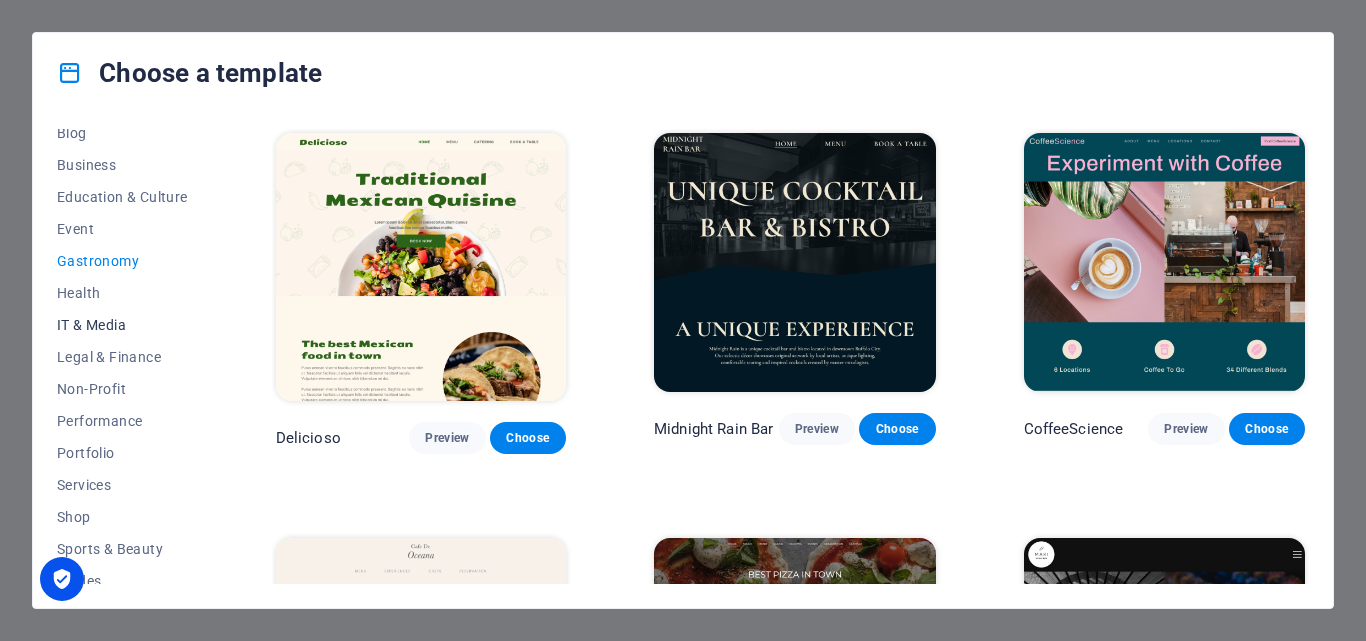 click on "IT & Media" at bounding box center [122, 325] 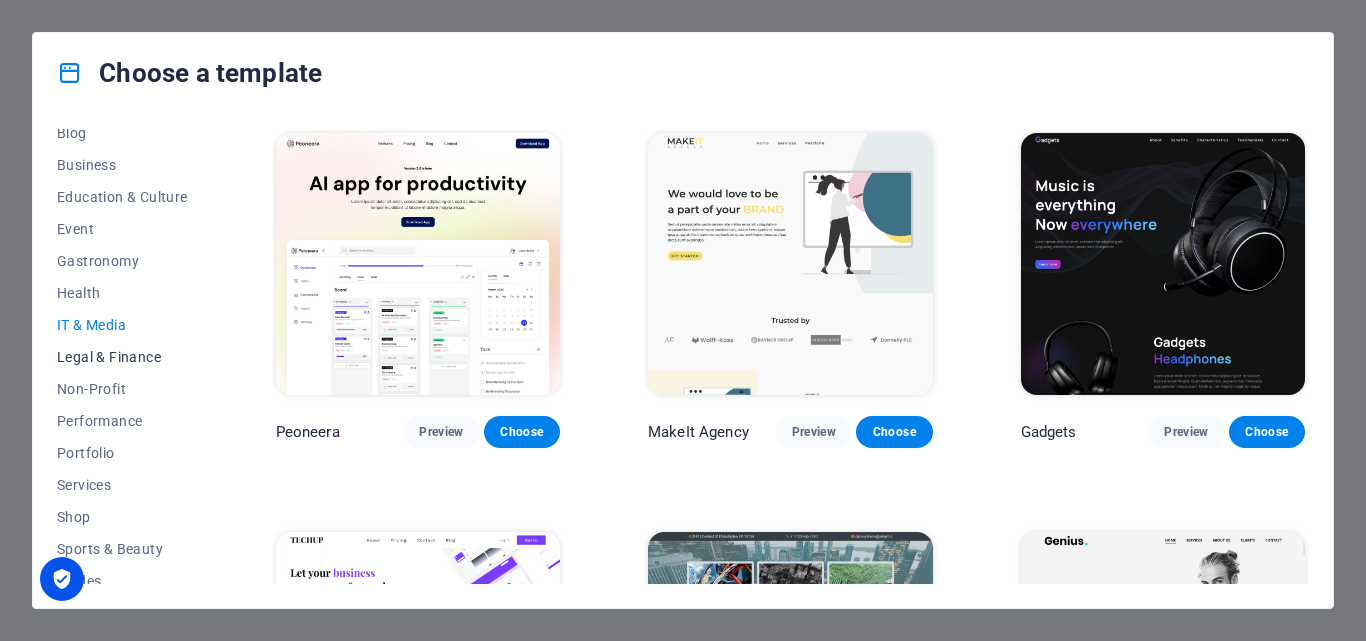 click on "Legal & Finance" at bounding box center (122, 357) 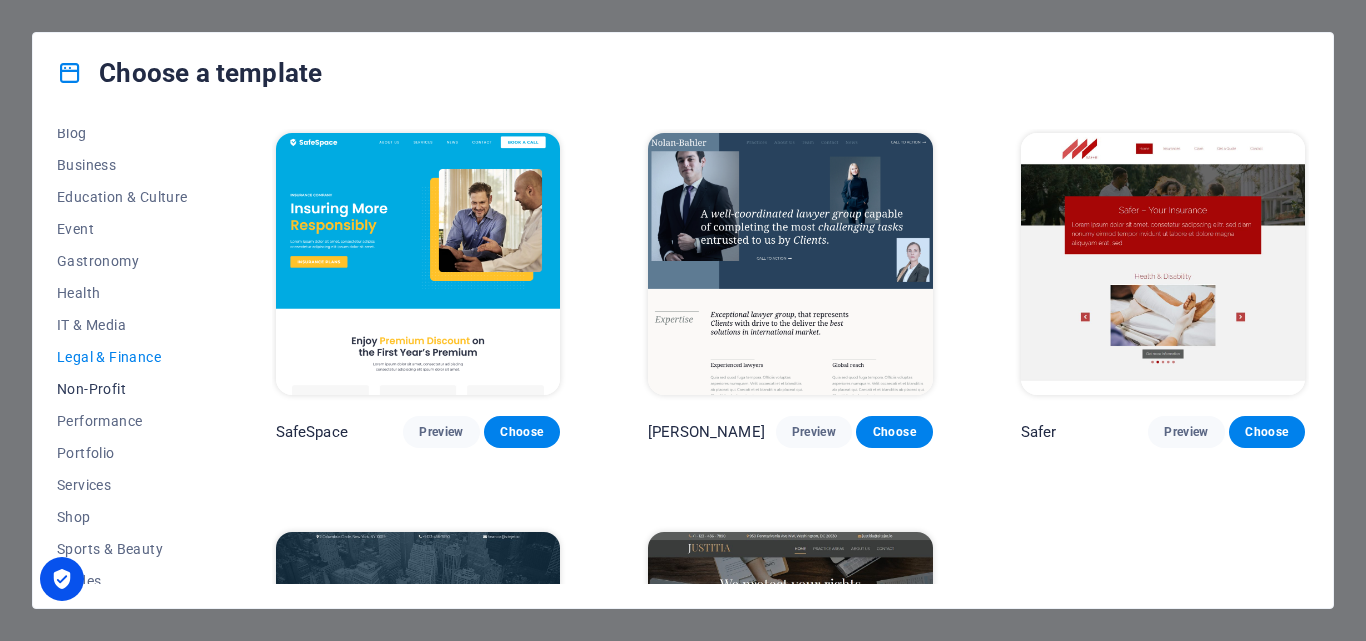 click on "Non-Profit" at bounding box center [122, 389] 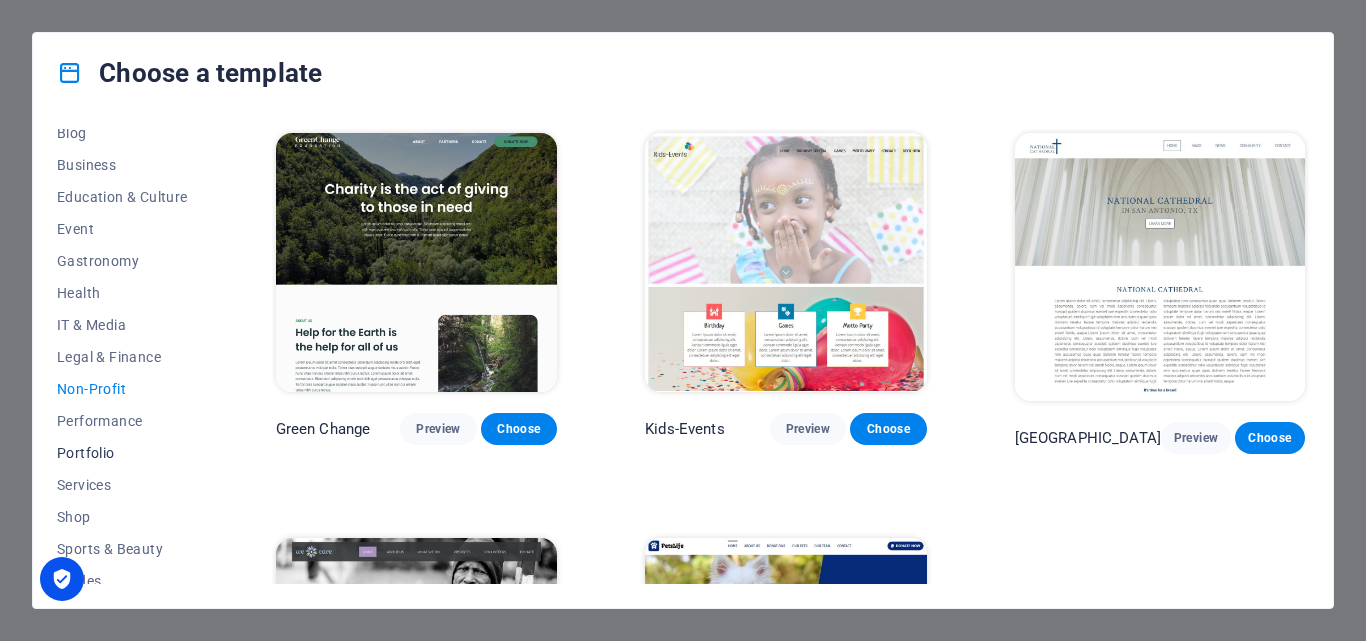 click on "Portfolio" at bounding box center (122, 453) 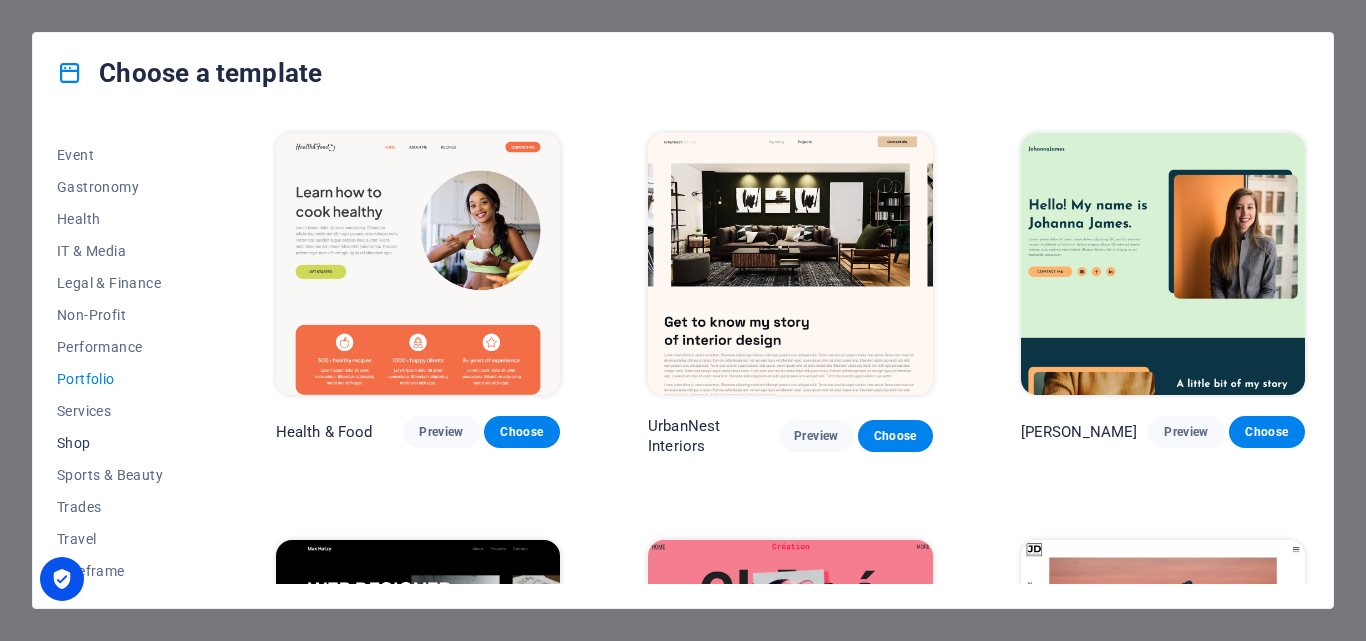 scroll, scrollTop: 377, scrollLeft: 0, axis: vertical 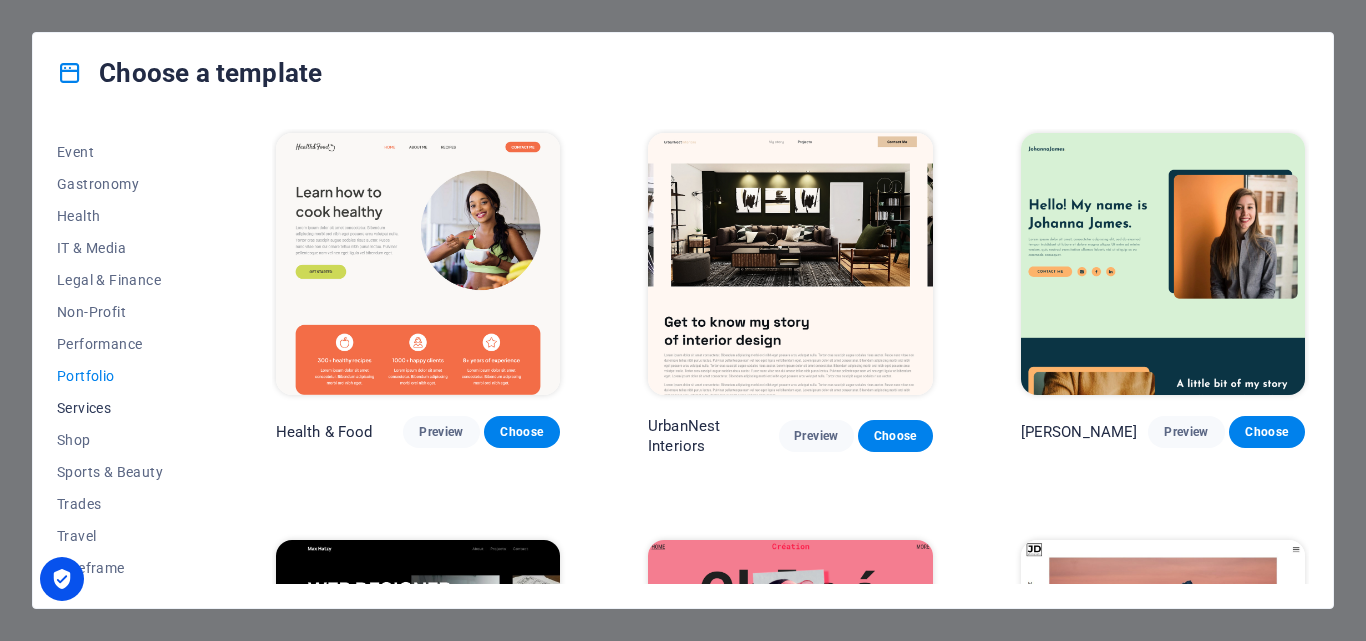 click on "Services" at bounding box center [122, 408] 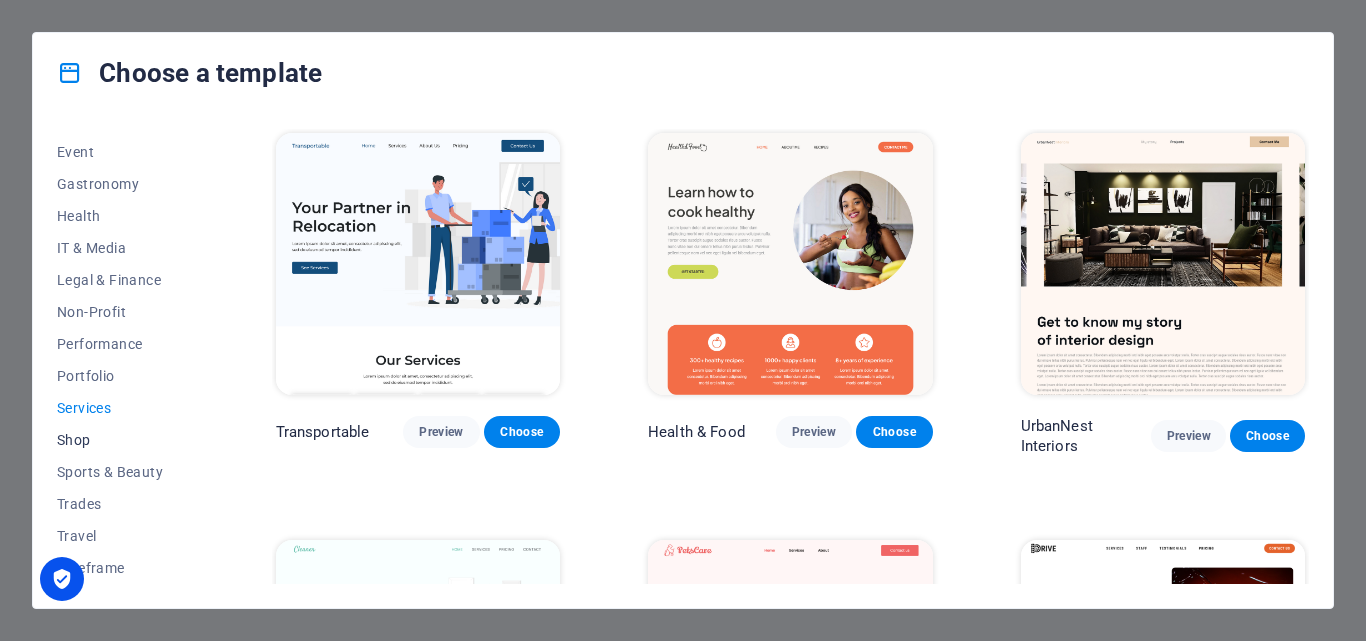 click on "Shop" at bounding box center [122, 440] 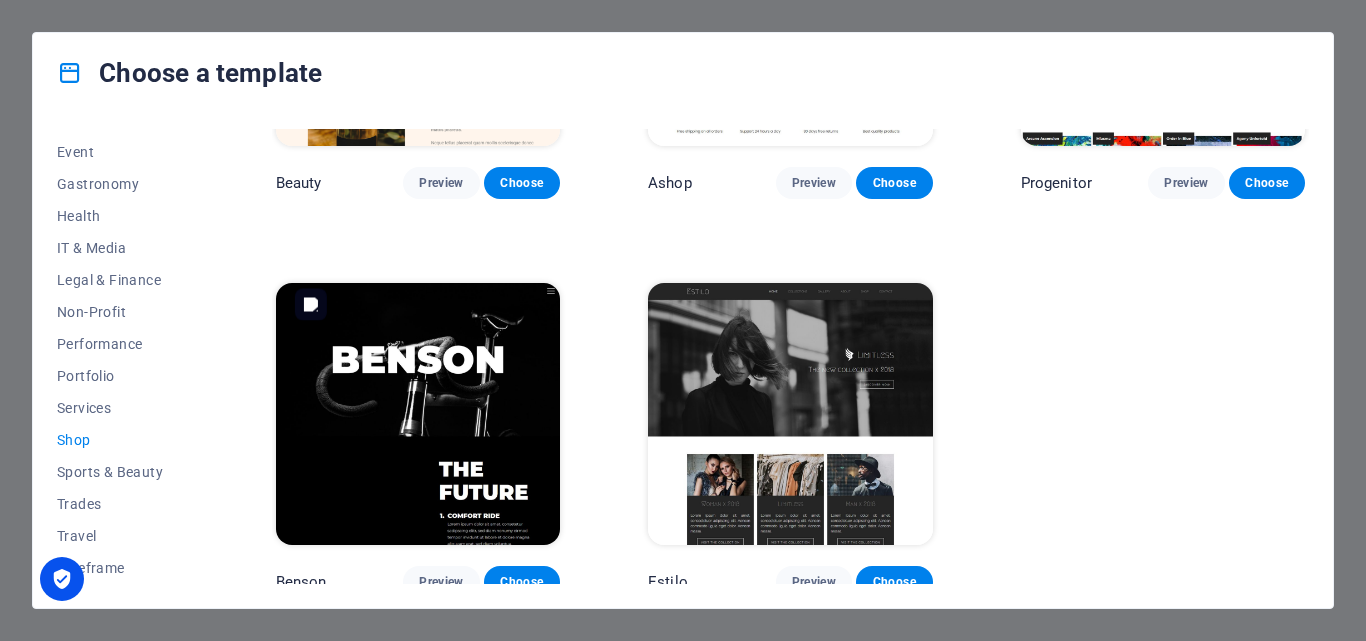 scroll, scrollTop: 1052, scrollLeft: 0, axis: vertical 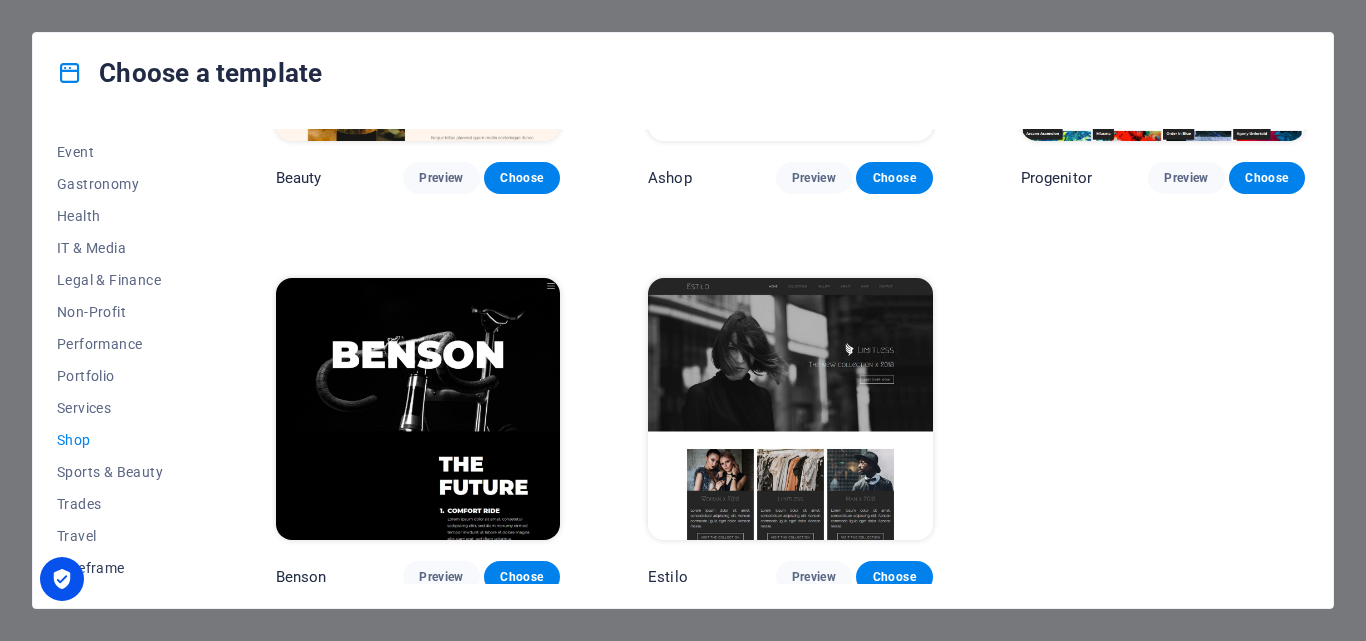 click on "Wireframe" at bounding box center (122, 568) 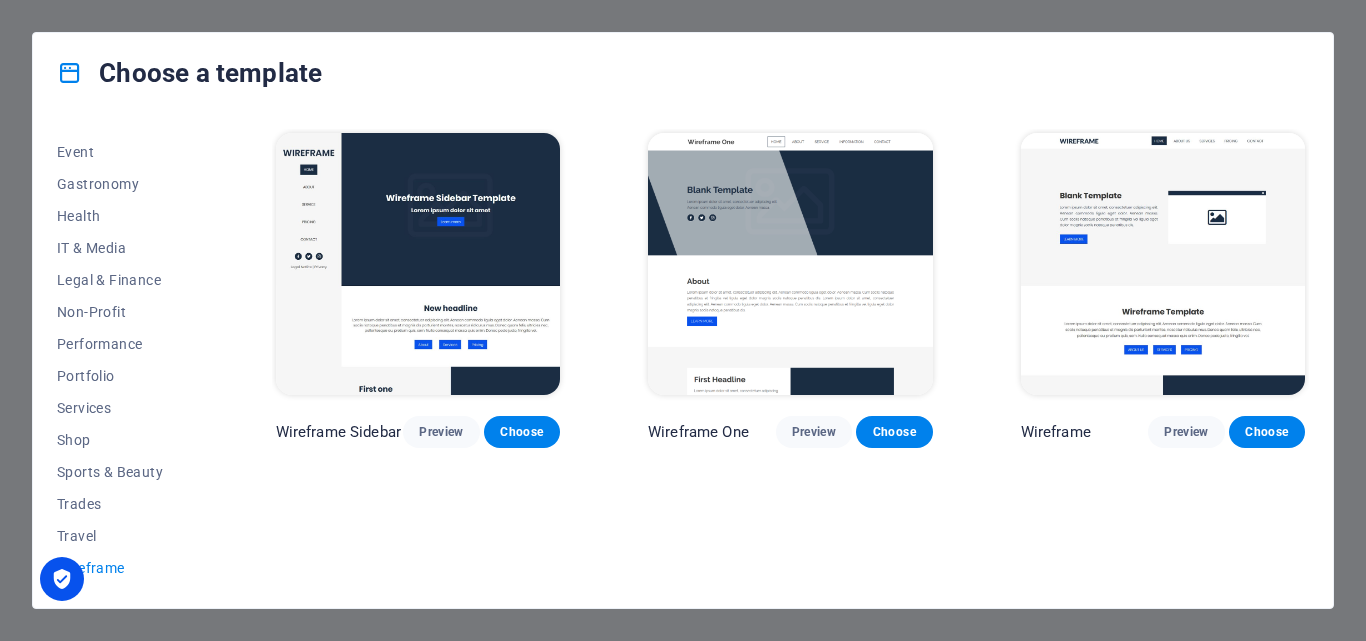 scroll, scrollTop: 0, scrollLeft: 0, axis: both 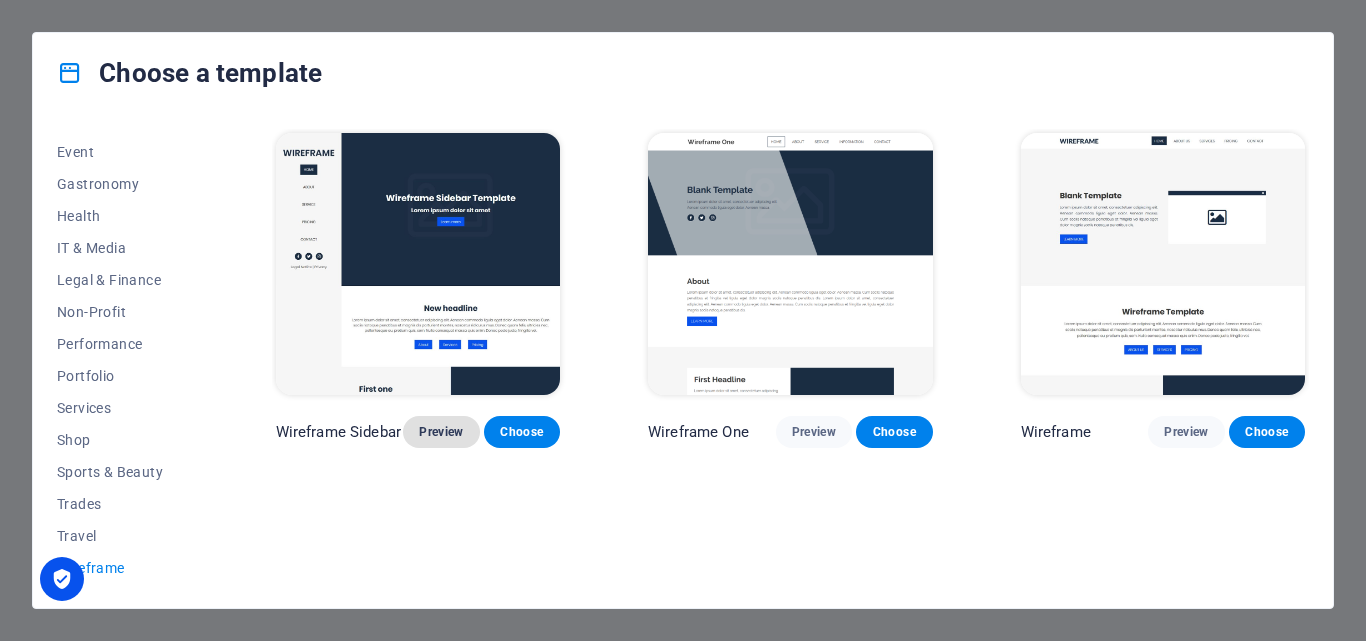 click on "Preview" at bounding box center [441, 432] 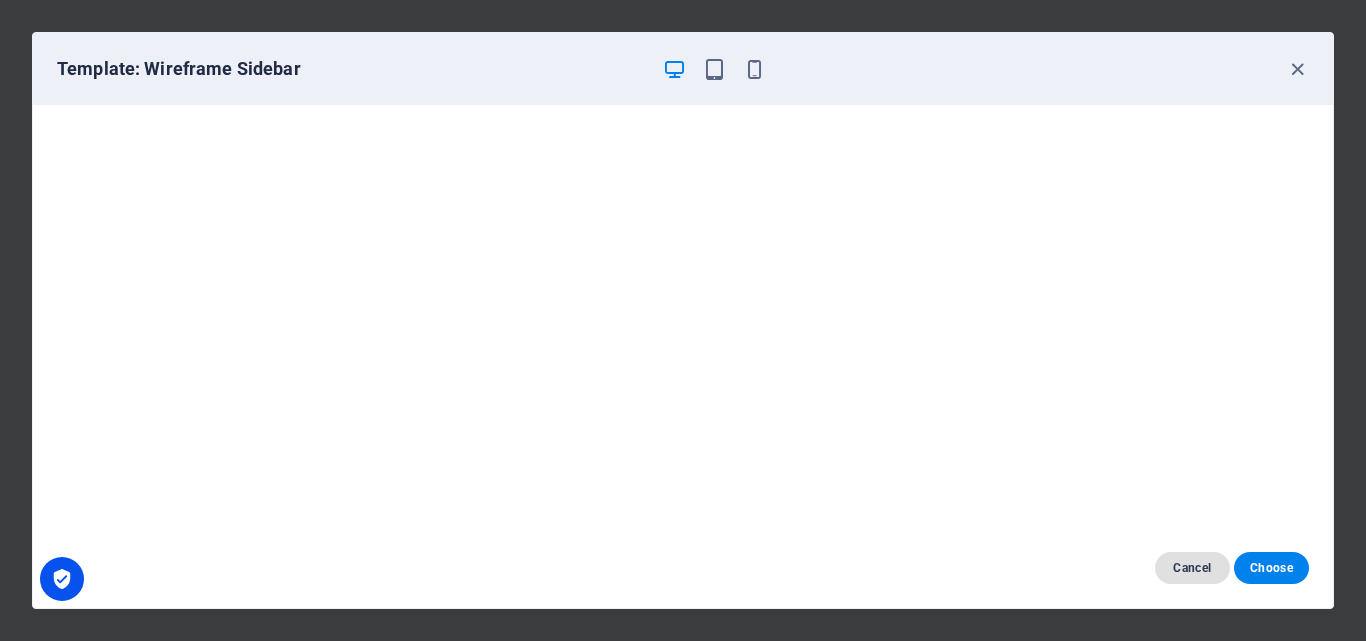 click on "Cancel" at bounding box center (1192, 568) 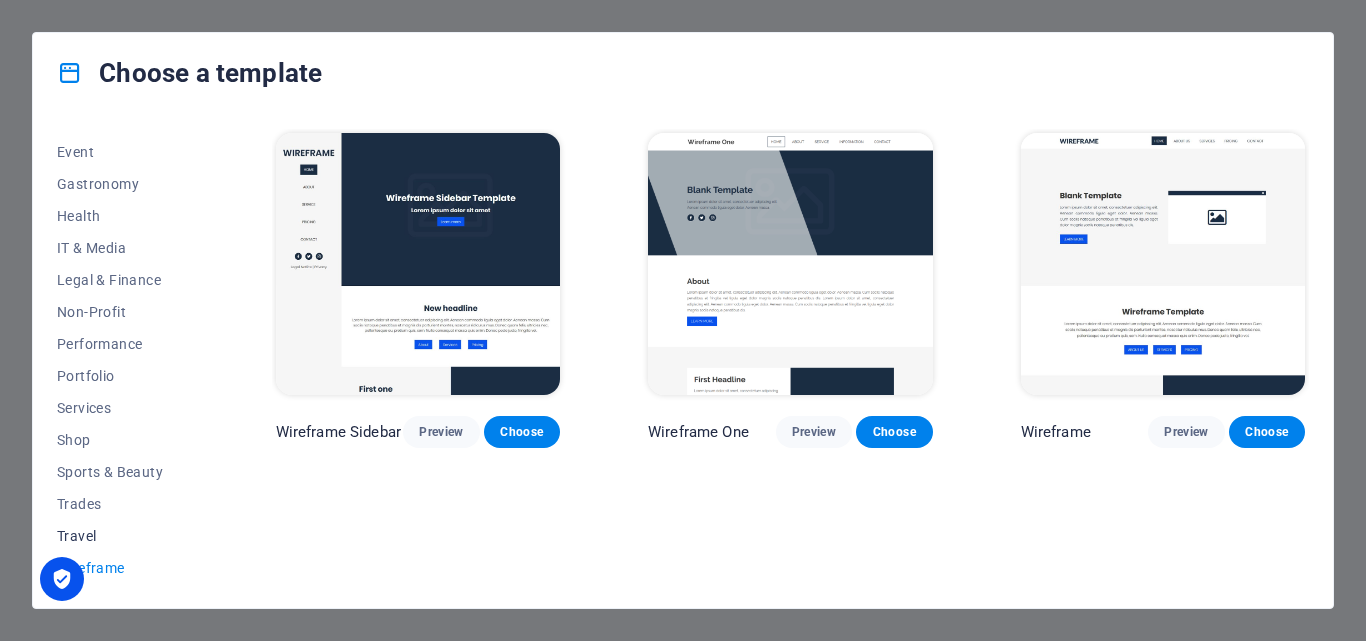 click on "Travel" at bounding box center (122, 536) 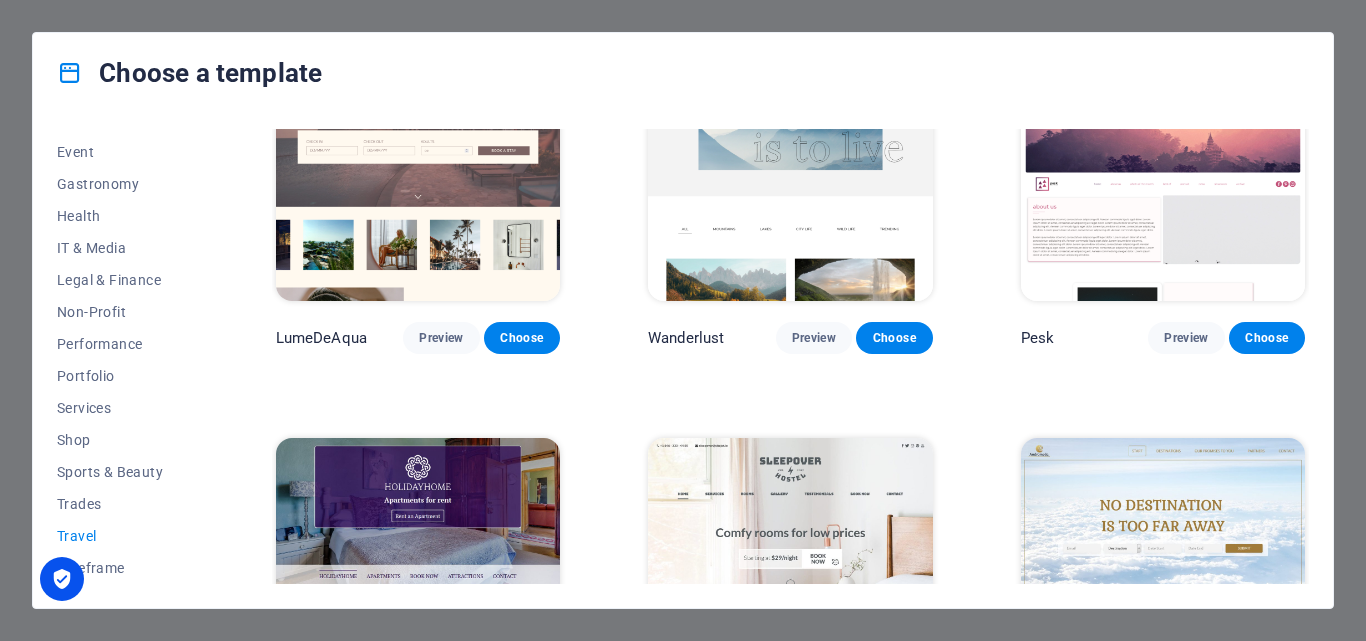 scroll, scrollTop: 100, scrollLeft: 0, axis: vertical 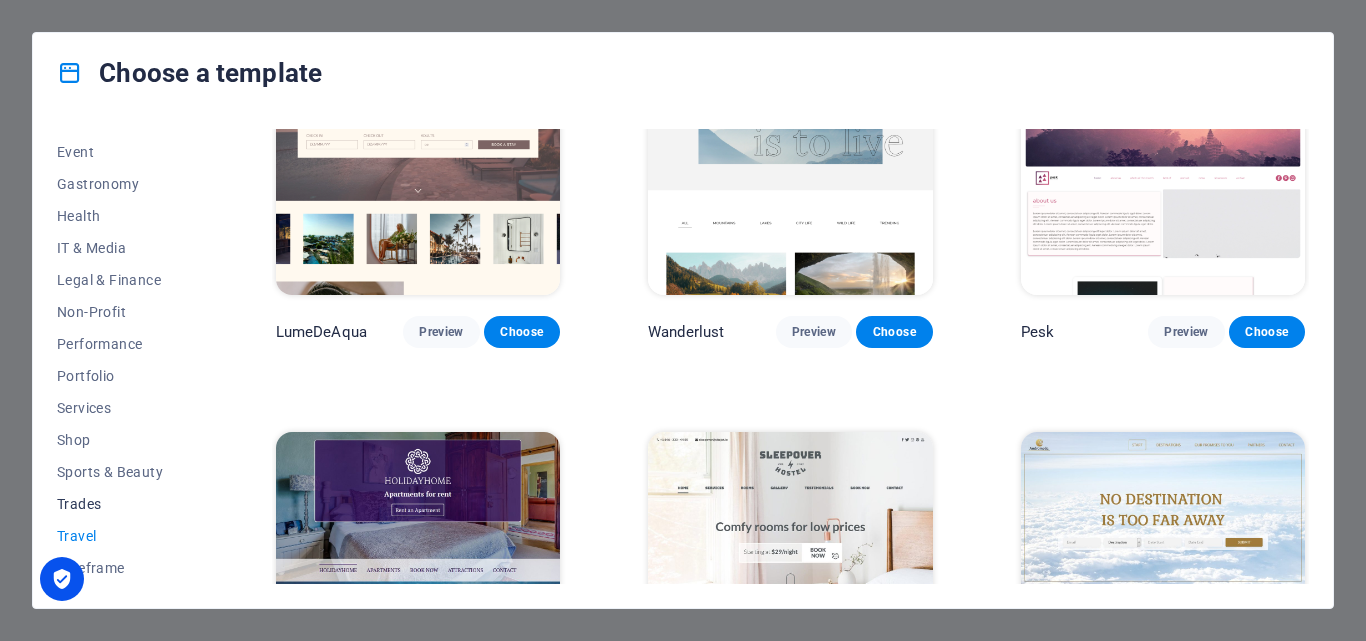 click on "Trades" at bounding box center (122, 504) 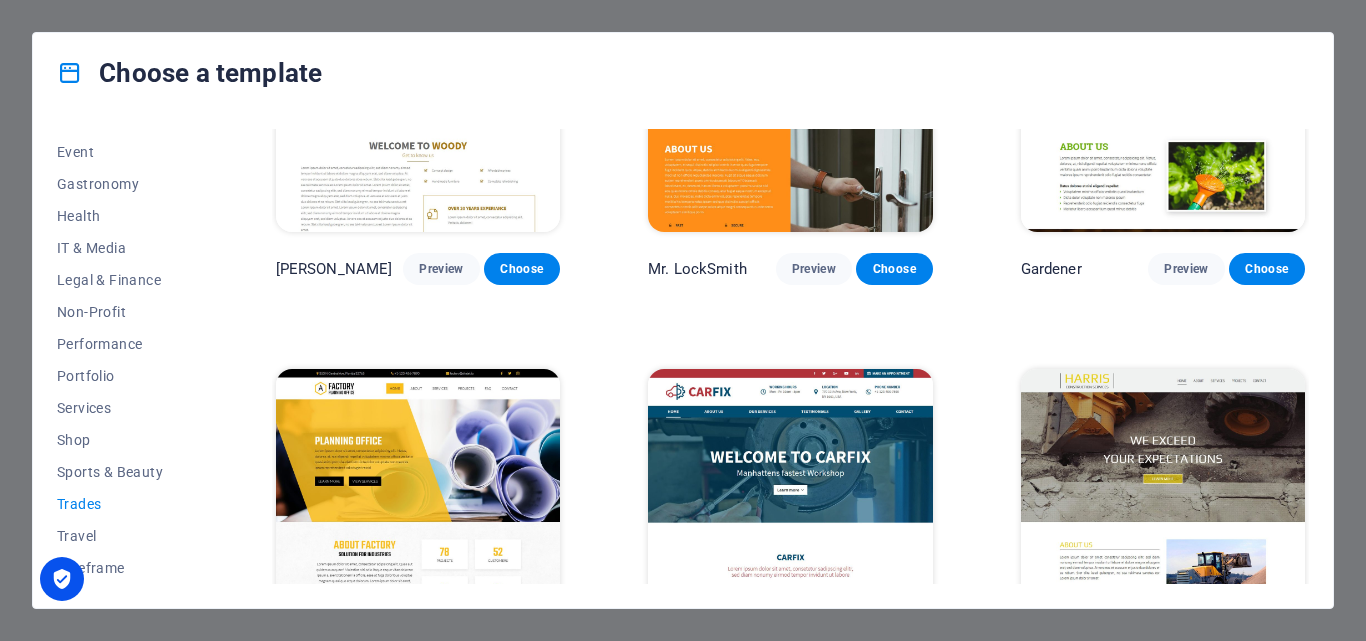 scroll, scrollTop: 655, scrollLeft: 0, axis: vertical 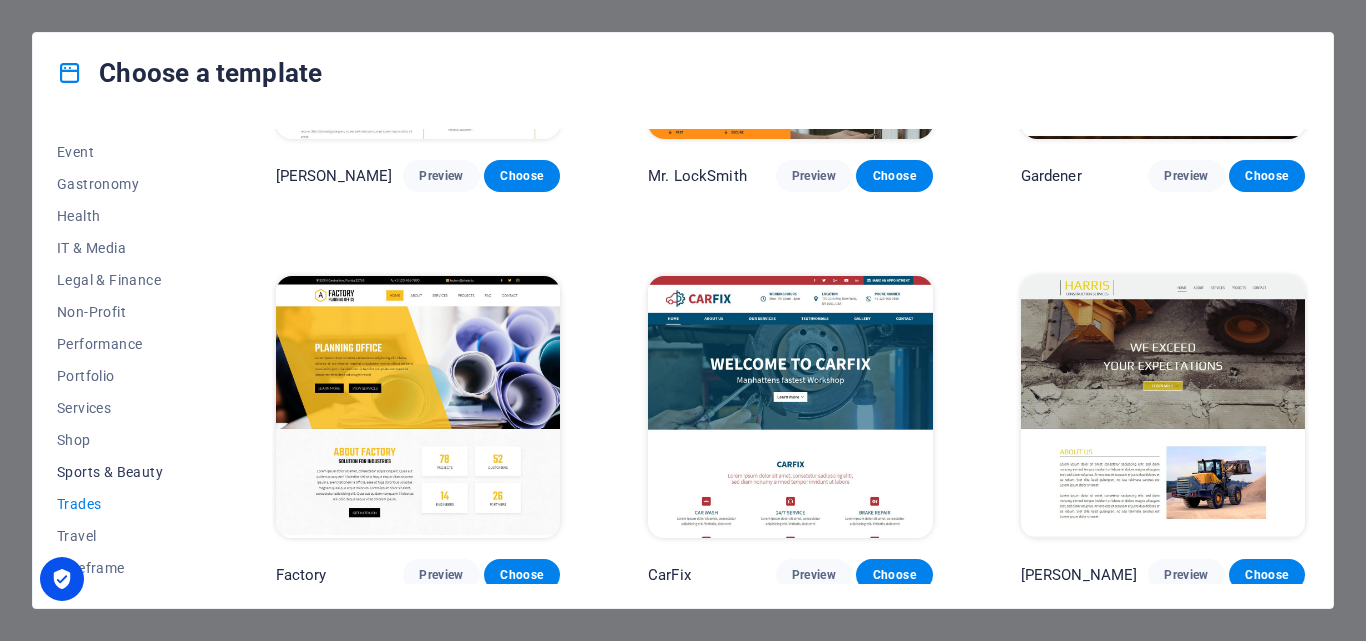 click on "Sports & Beauty" at bounding box center [122, 472] 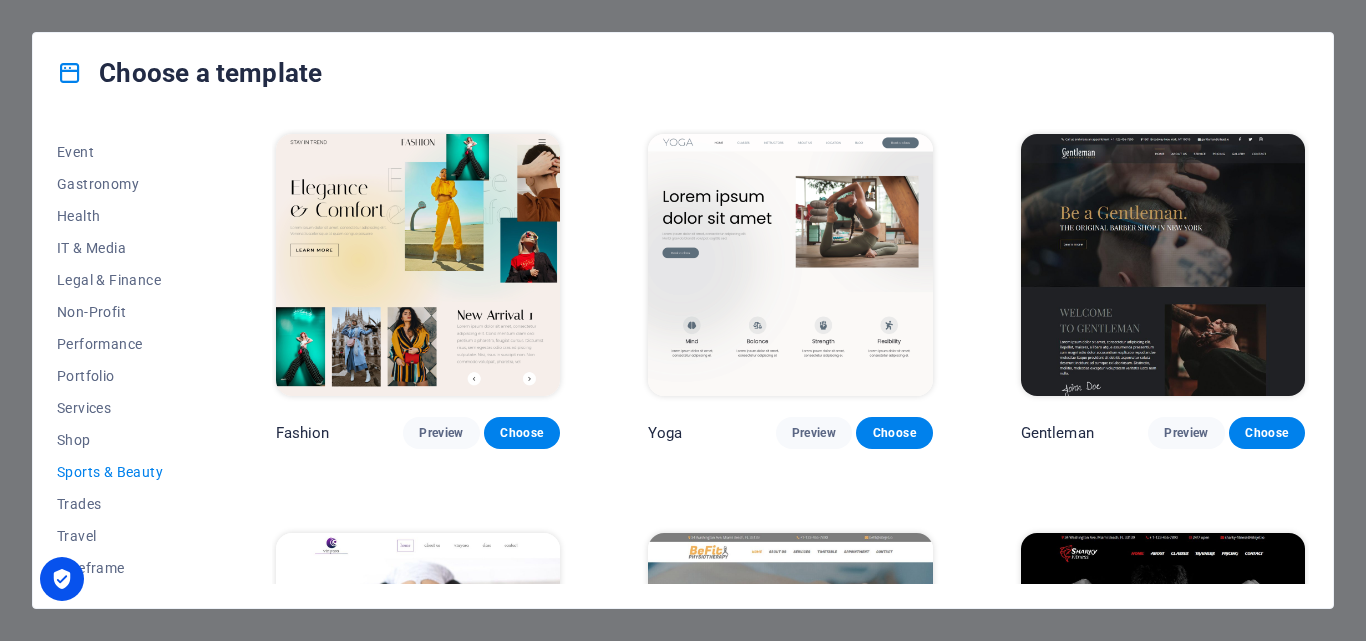 scroll, scrollTop: 855, scrollLeft: 0, axis: vertical 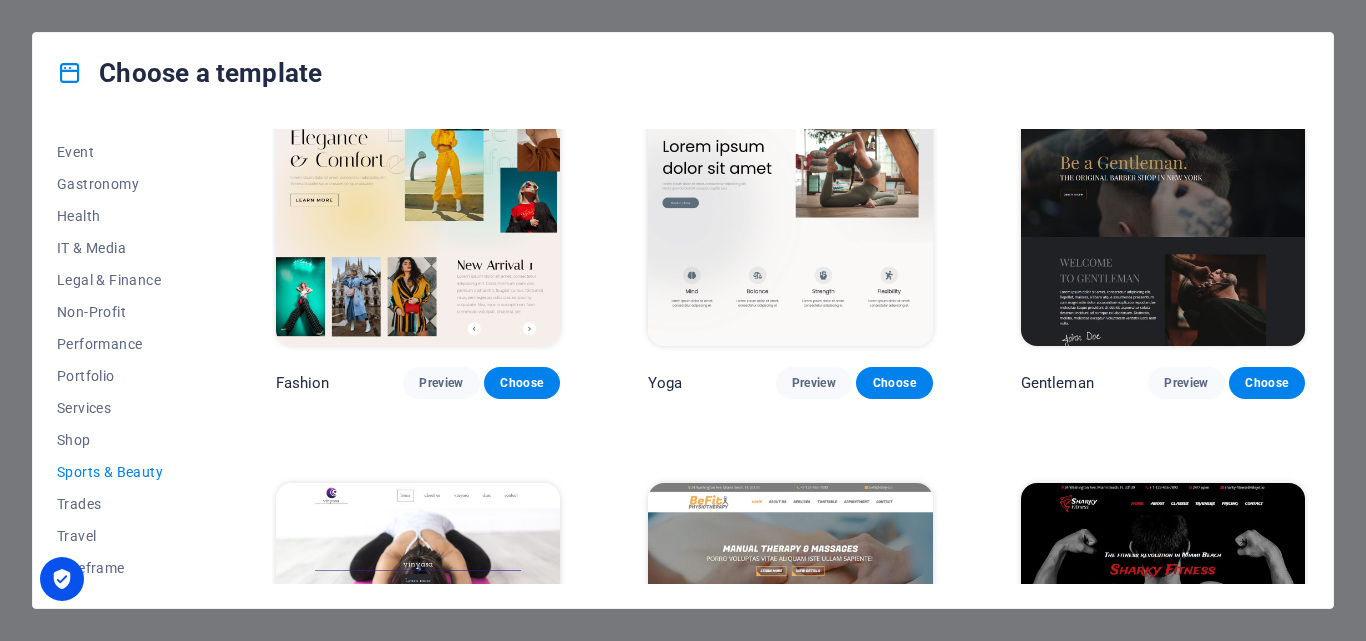 click on "Choose a template All Templates My Templates New Trending Landingpage Multipager Onepager Art & Design Blank Blog Business Education & Culture Event Gastronomy Health IT & Media Legal & Finance Non-Profit Performance Portfolio Services Shop Sports & Beauty Trades Travel Wireframe BIG [PERSON_NAME] Shop Preview Choose The Beauty Temple Preview Choose WeTrain Preview Choose WeSpa Preview Choose Beauty Preview Choose Le Hair Preview Choose Fashion Preview Choose Yoga Preview Choose Gentleman Preview Choose Vinyasa Preview Choose BeFit PHYSIOTHERAPY Preview Choose Sharky Fitness Preview Choose Beautyfull Preview Choose [PERSON_NAME] Preview Choose Maganda Preview [PERSON_NAME] & [PERSON_NAME] Preview Choose" at bounding box center [683, 320] 